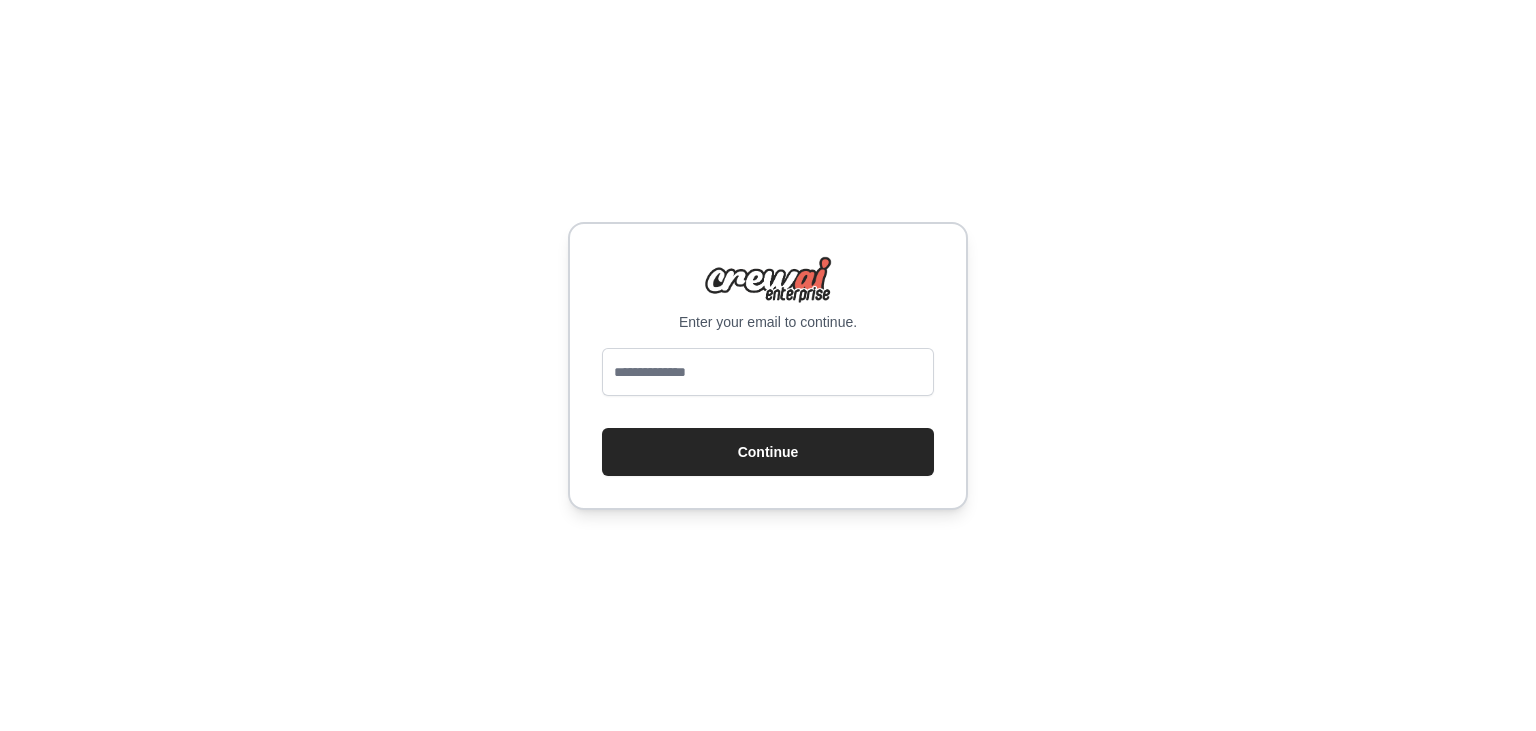scroll, scrollTop: 0, scrollLeft: 0, axis: both 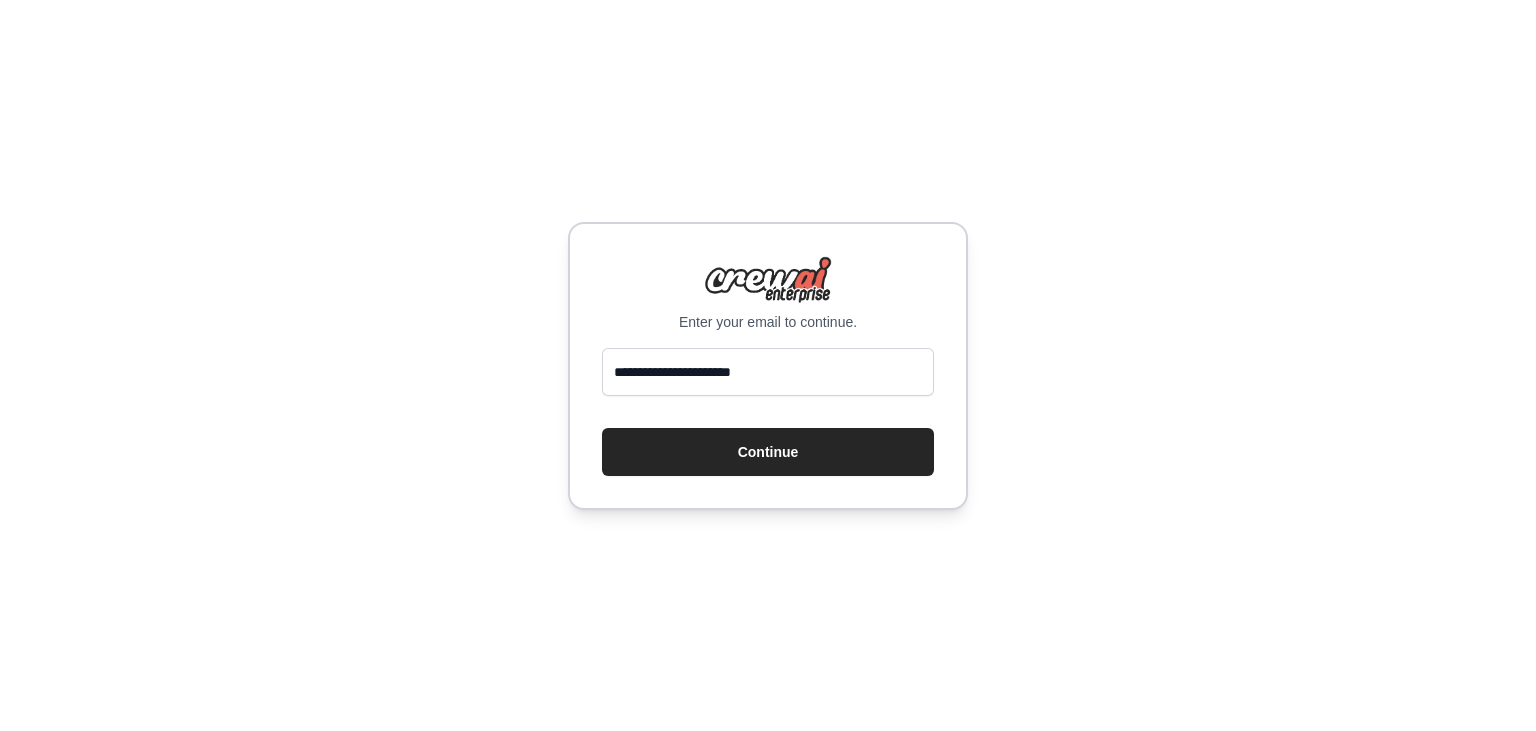 type on "**********" 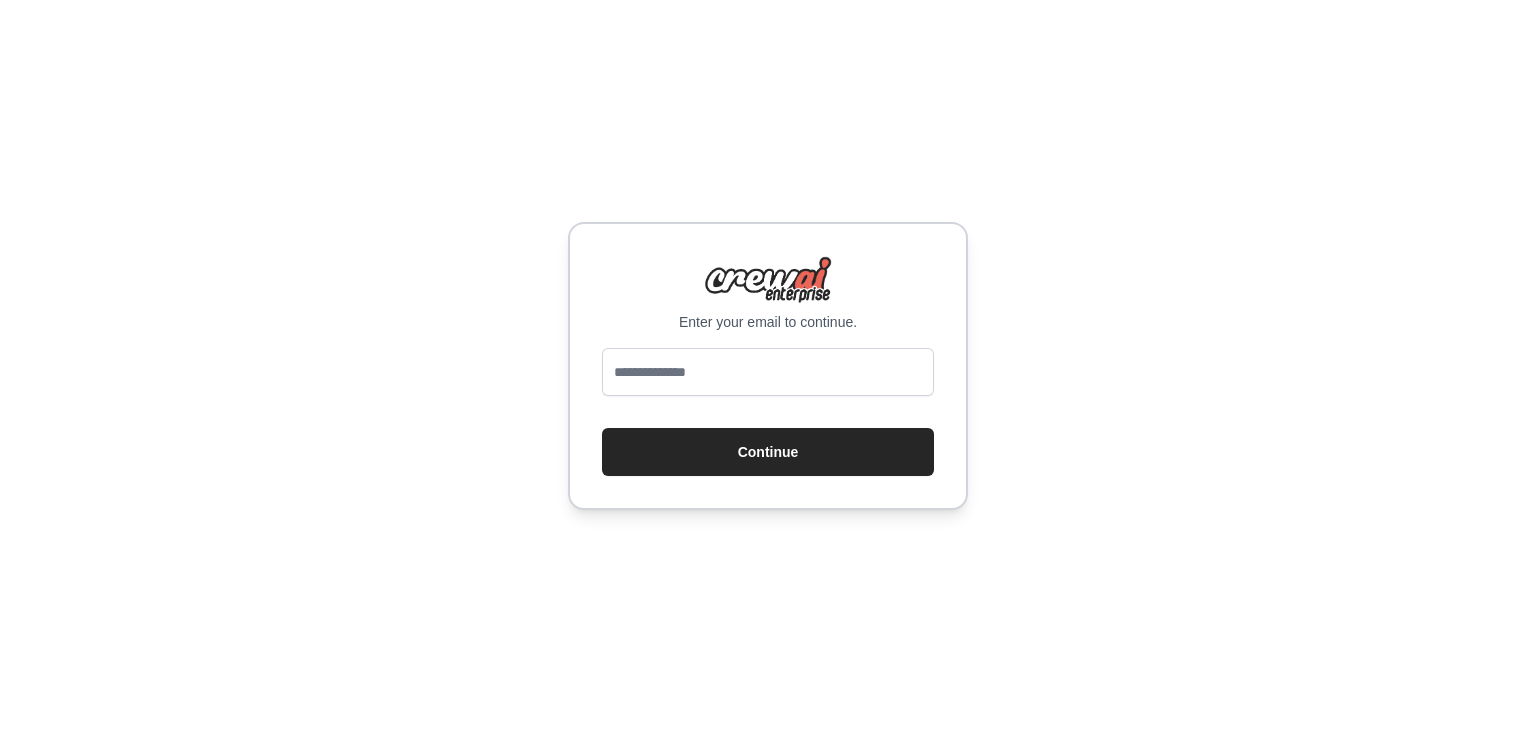 scroll, scrollTop: 0, scrollLeft: 0, axis: both 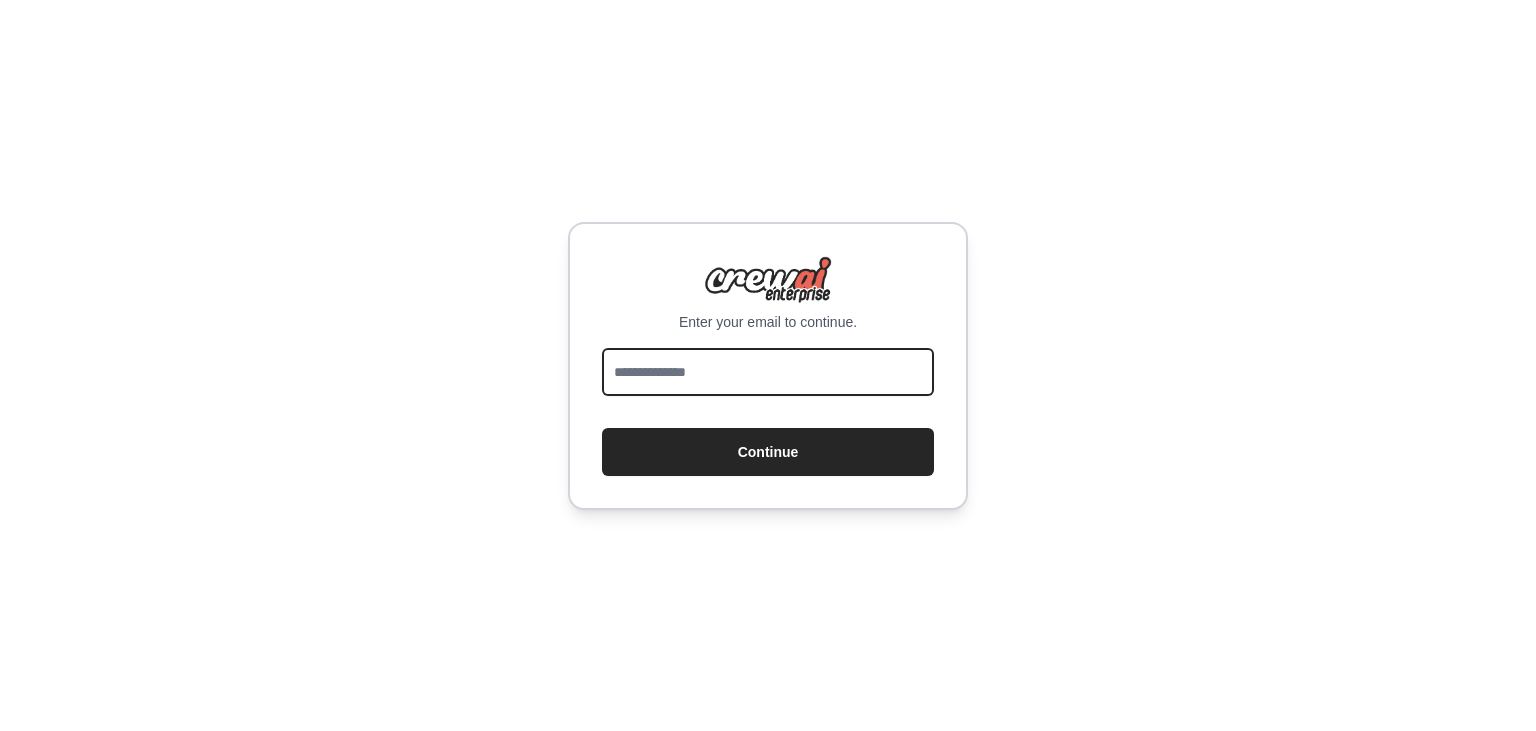 click at bounding box center (768, 372) 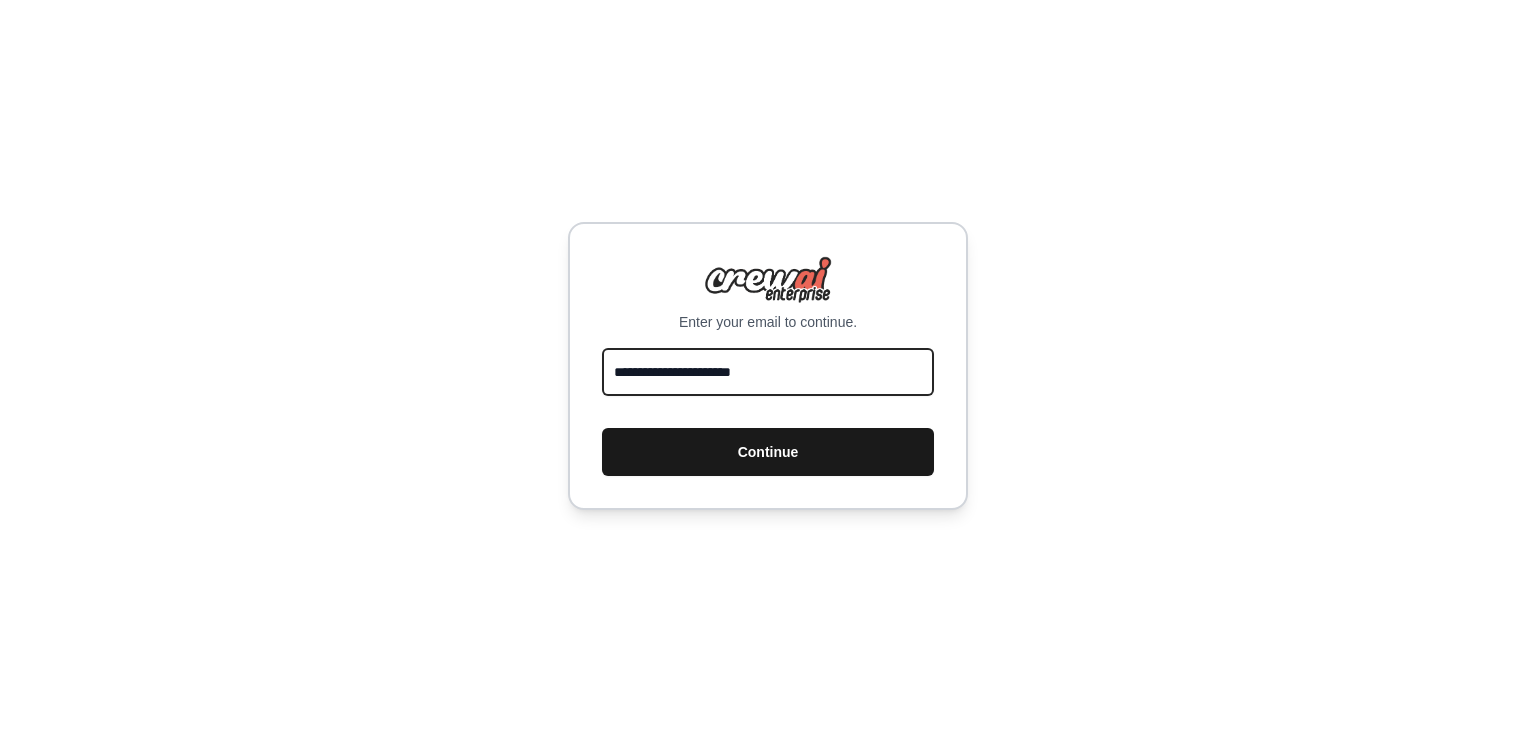 type on "**********" 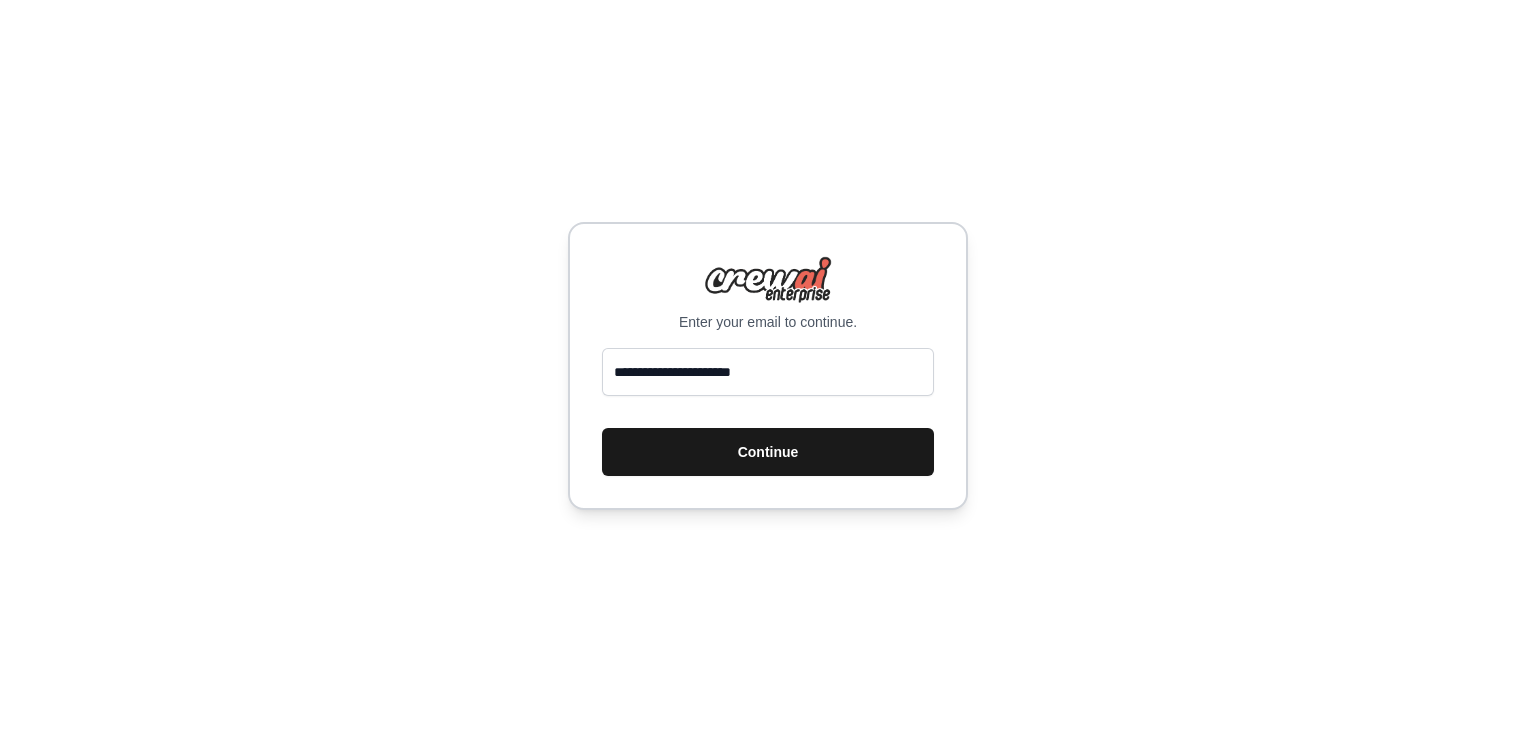 click on "Continue" at bounding box center (768, 452) 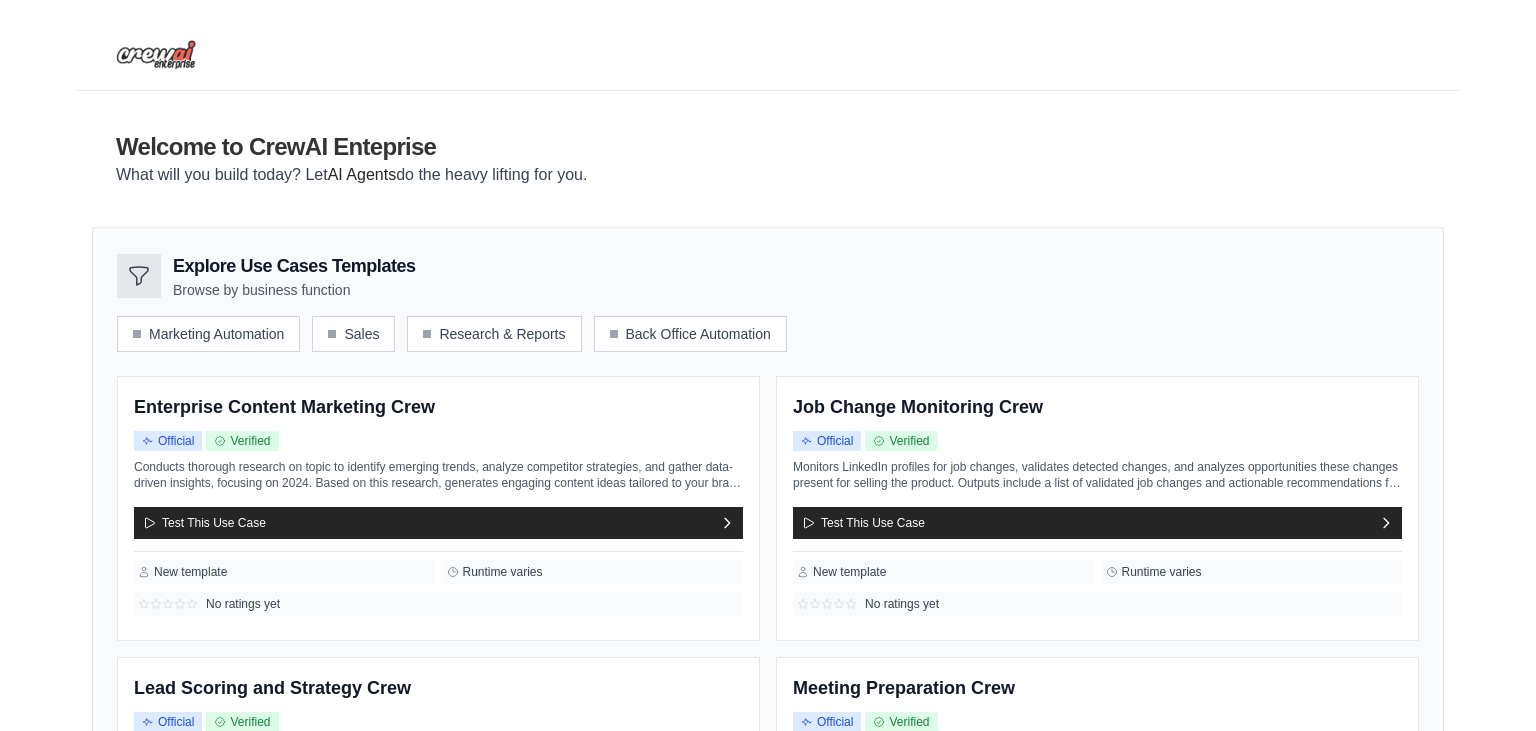 scroll, scrollTop: 0, scrollLeft: 0, axis: both 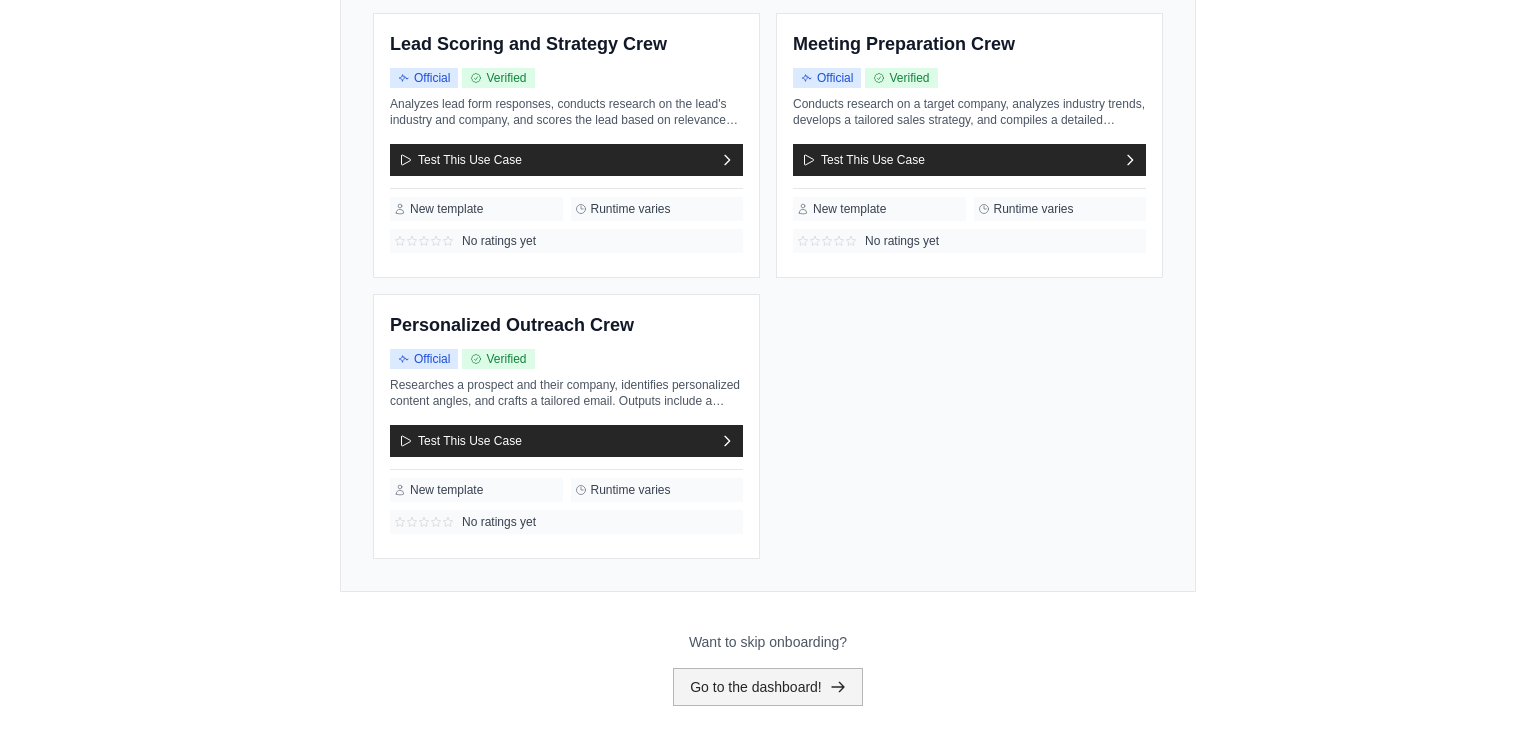 click on "Go to the dashboard!" at bounding box center (768, 687) 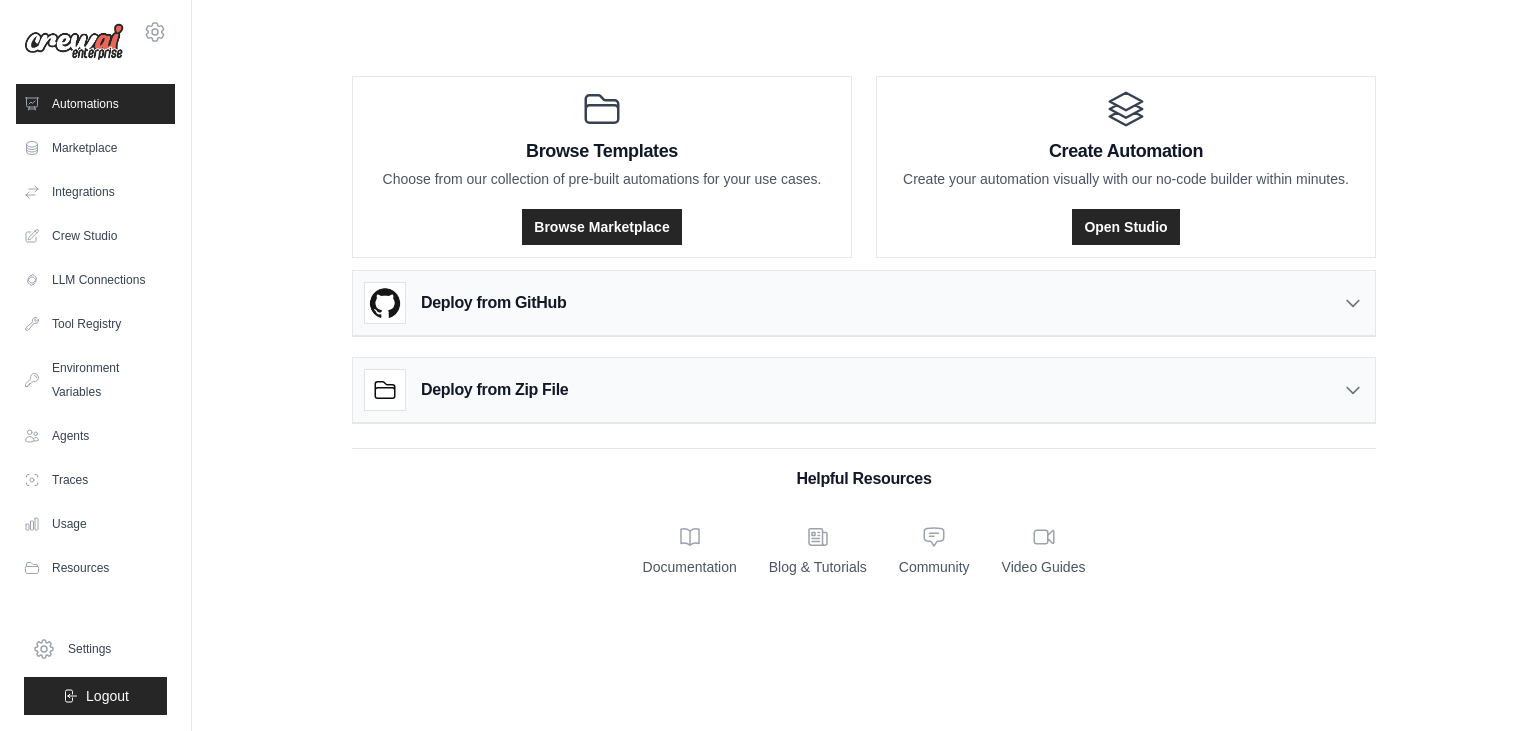 scroll, scrollTop: 0, scrollLeft: 0, axis: both 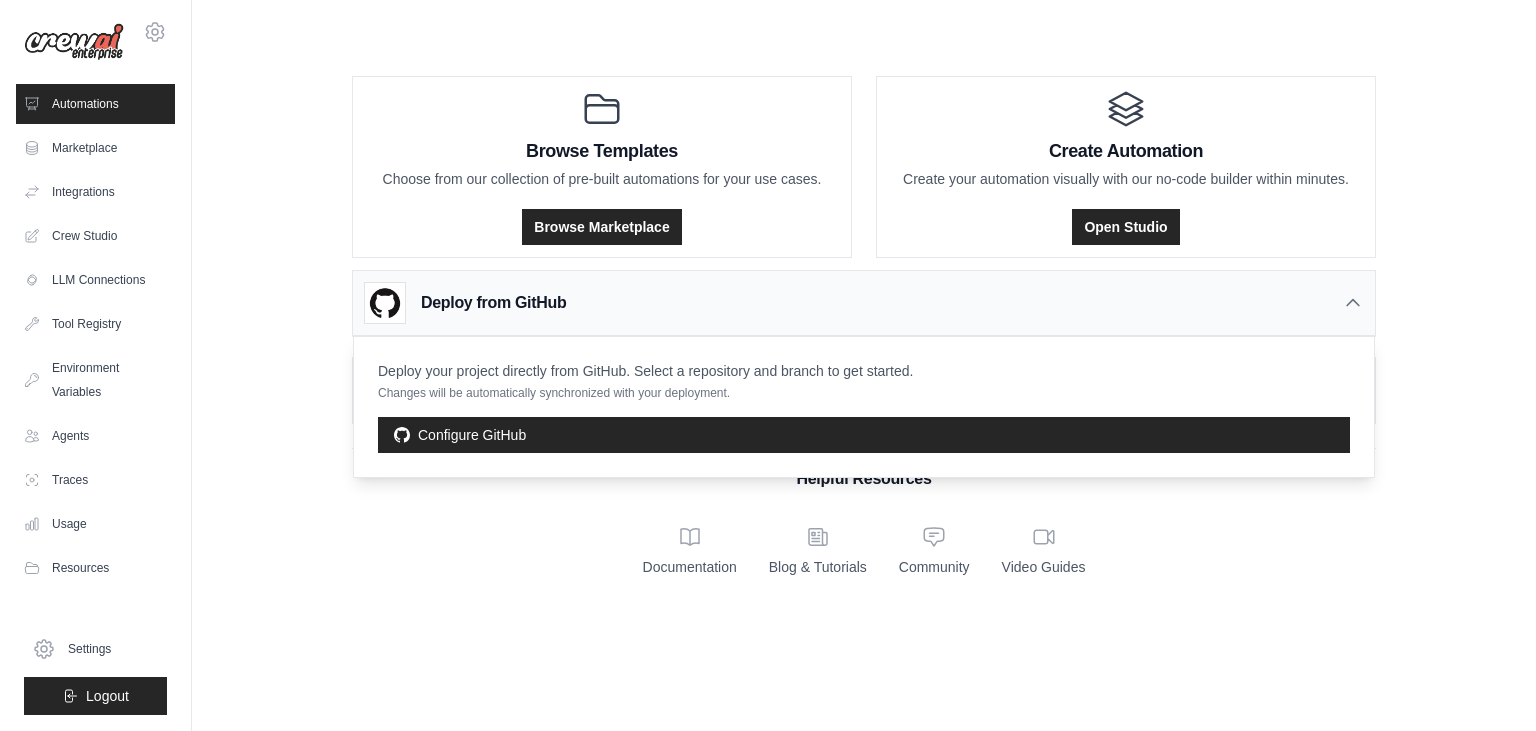drag, startPoint x: 376, startPoint y: 363, endPoint x: 910, endPoint y: 390, distance: 534.6821 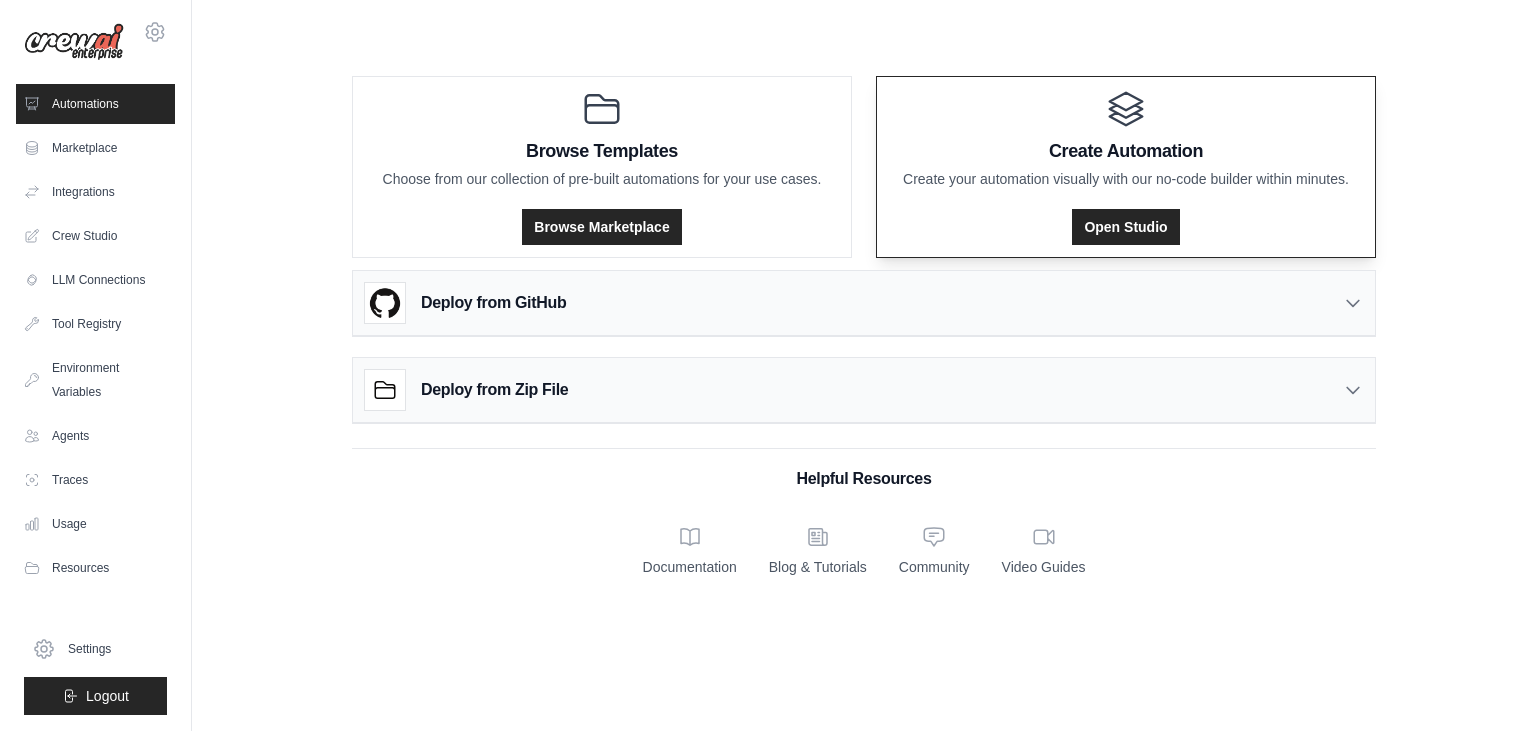 drag, startPoint x: 902, startPoint y: 174, endPoint x: 1352, endPoint y: 175, distance: 450.0011 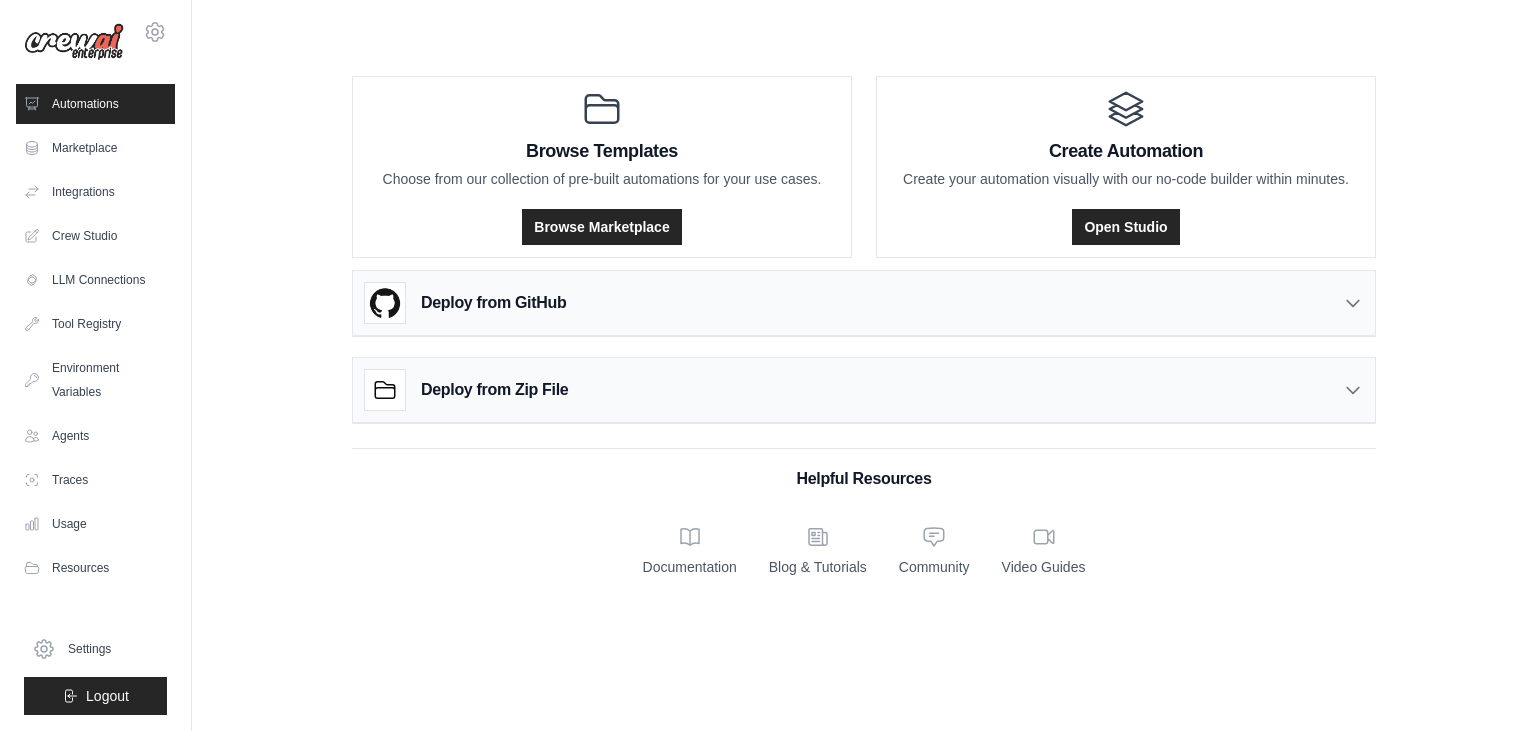 click on "Deploy from Zip File" at bounding box center [864, 390] 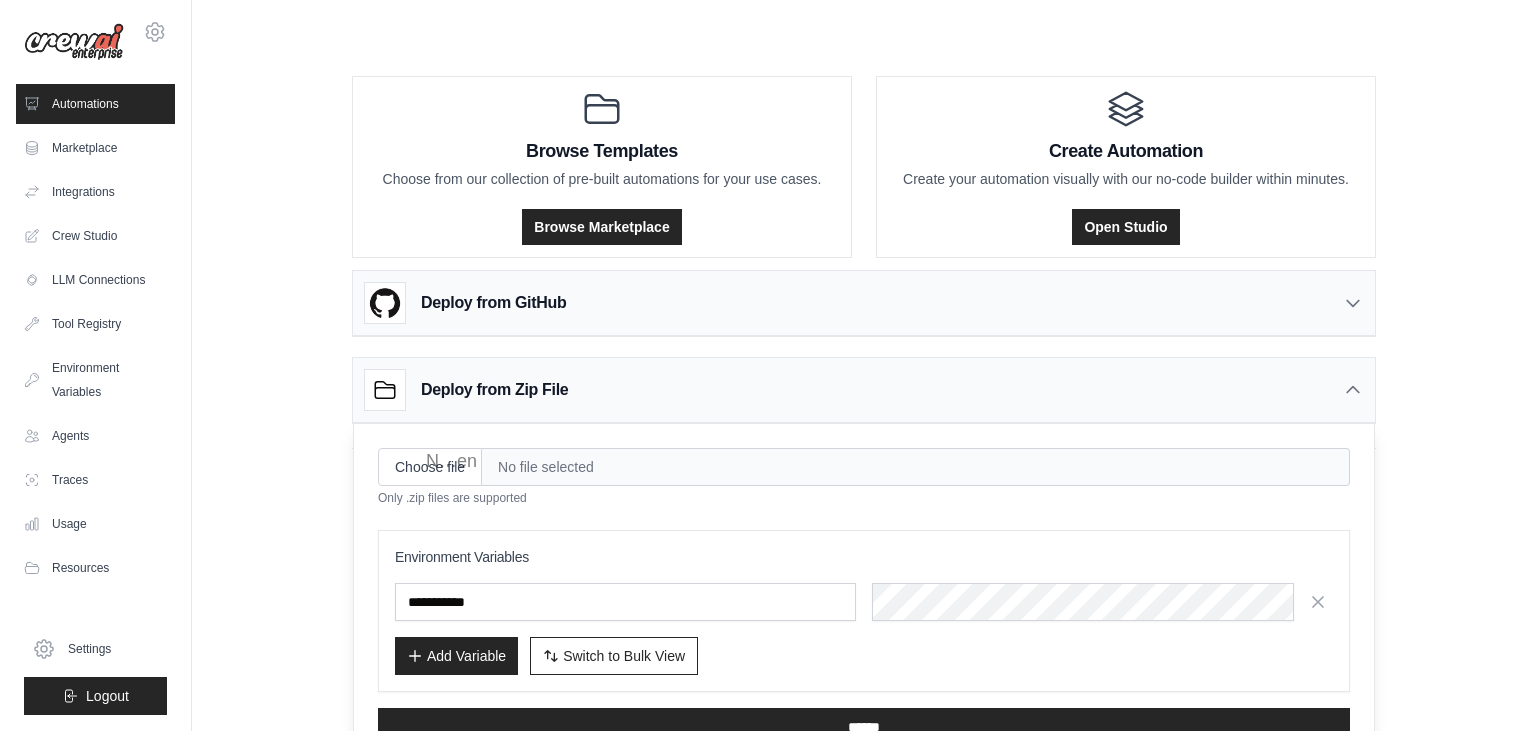 click on "Deploy from Zip File" at bounding box center [864, 390] 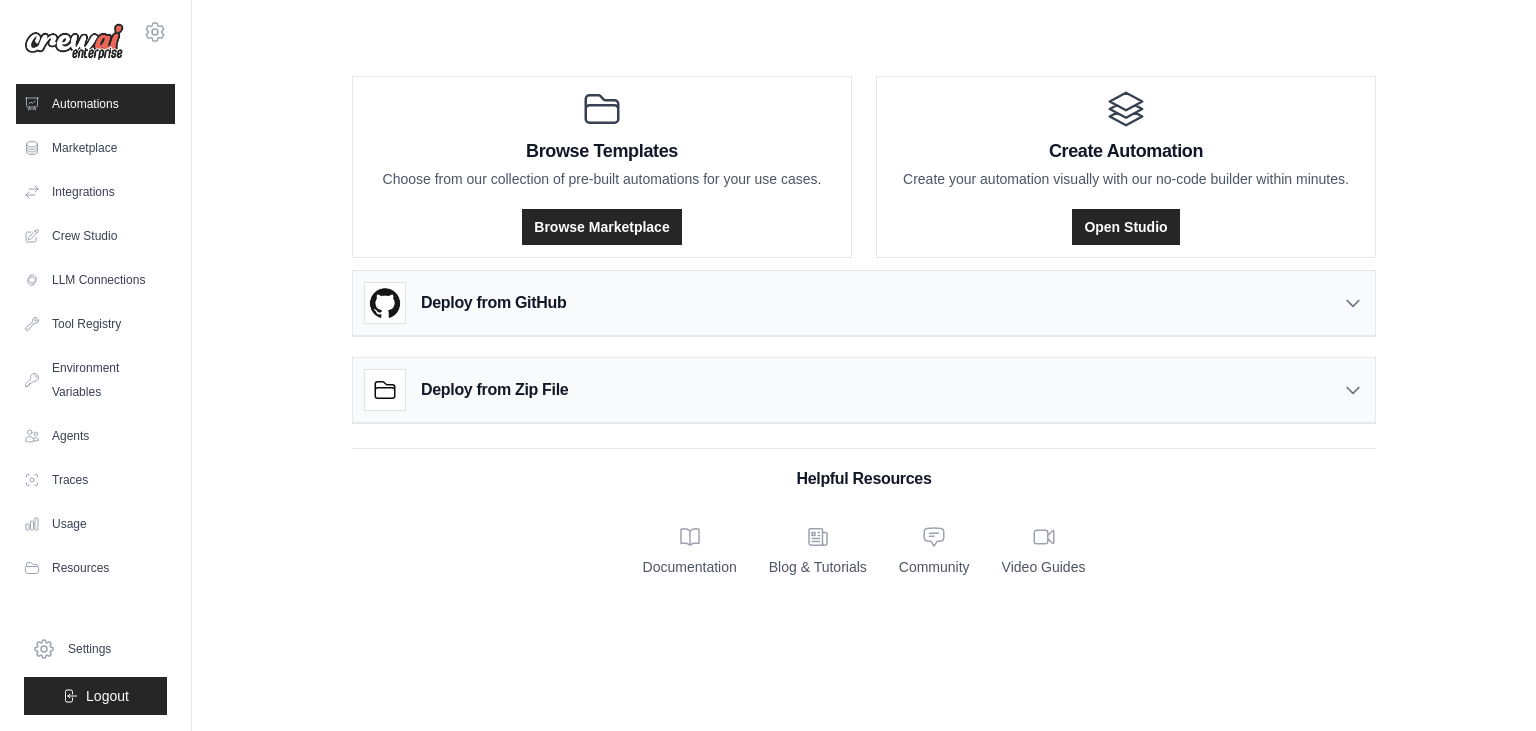 click on "Deploy from Zip File" at bounding box center (864, 390) 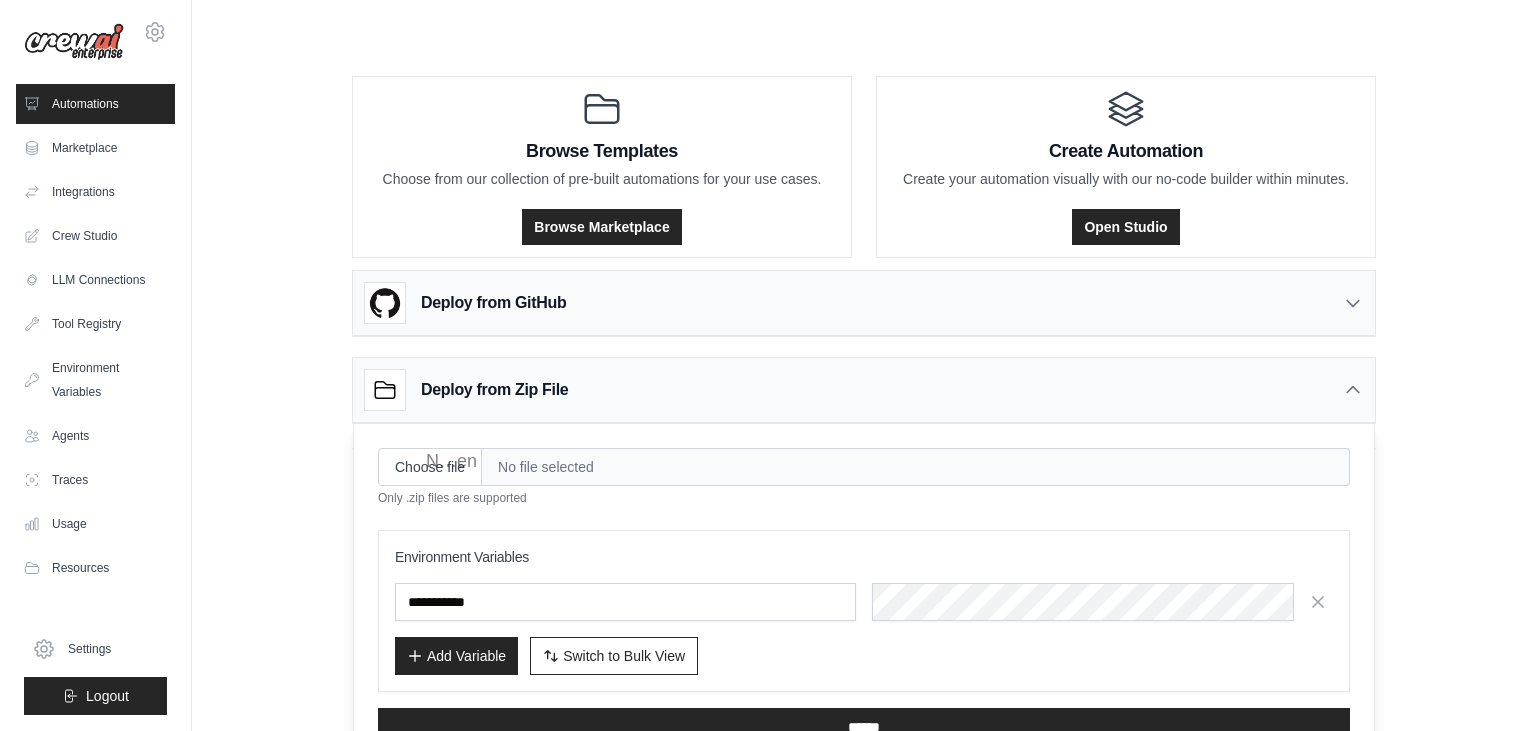 click on "Deploy from Zip File" at bounding box center (864, 390) 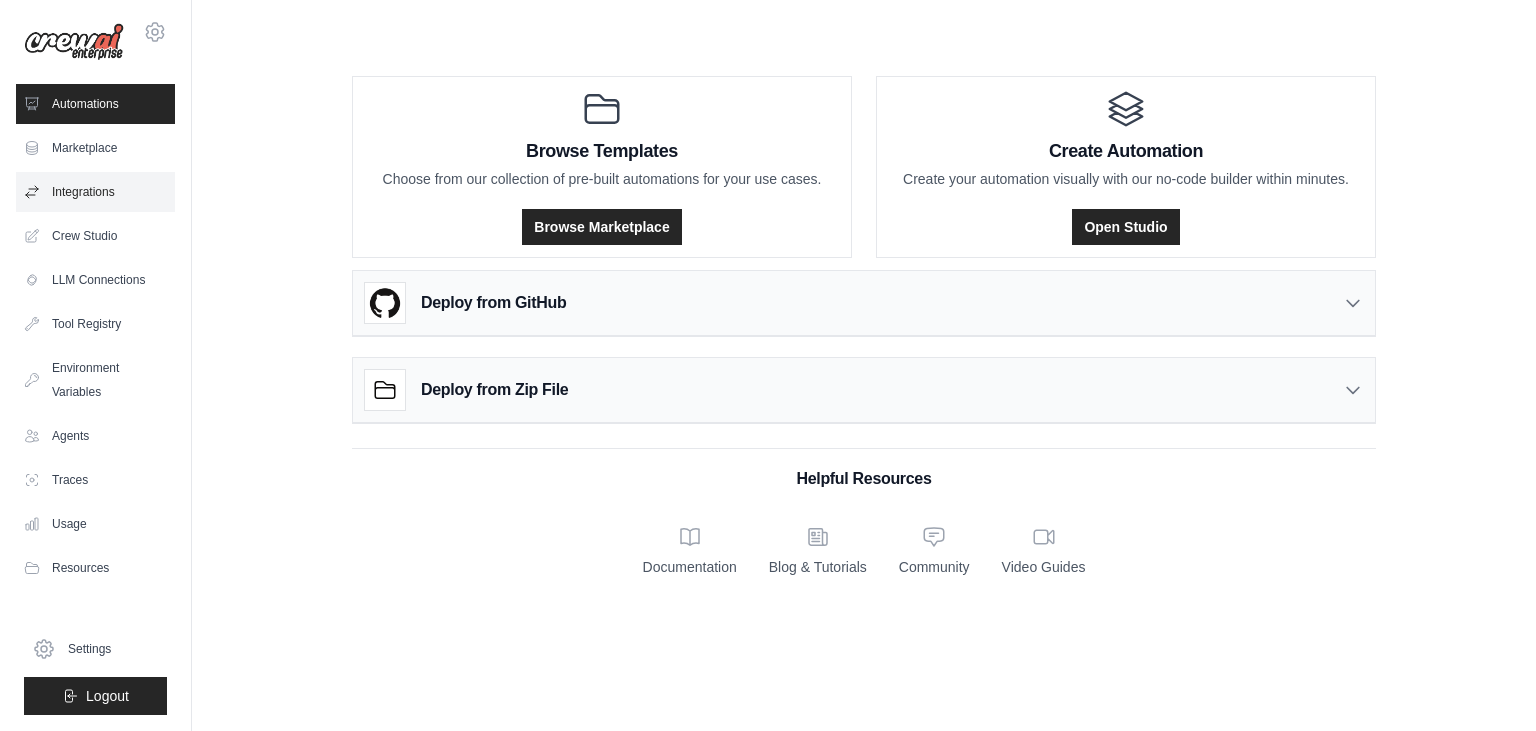 click on "Integrations" at bounding box center [95, 192] 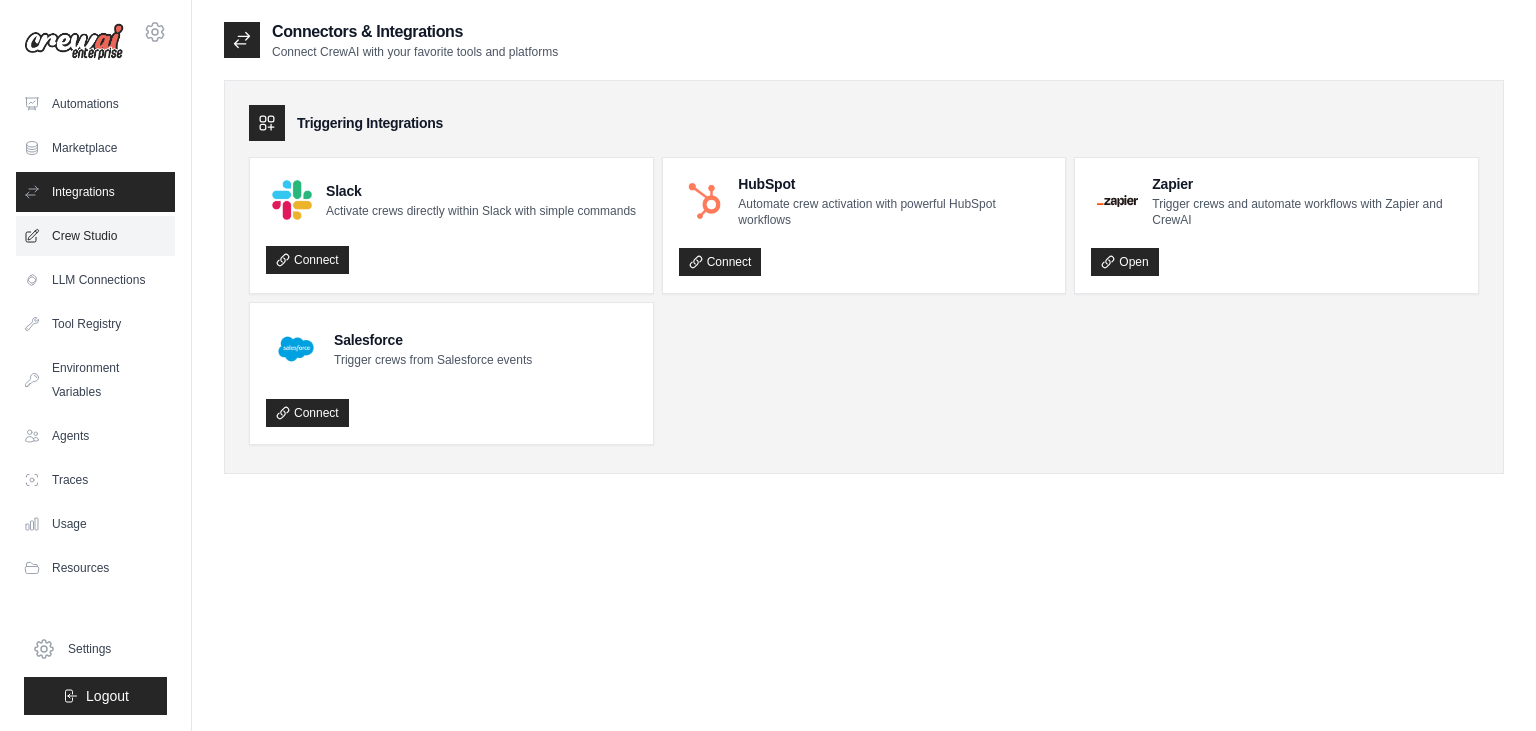 click on "Crew Studio" at bounding box center (95, 236) 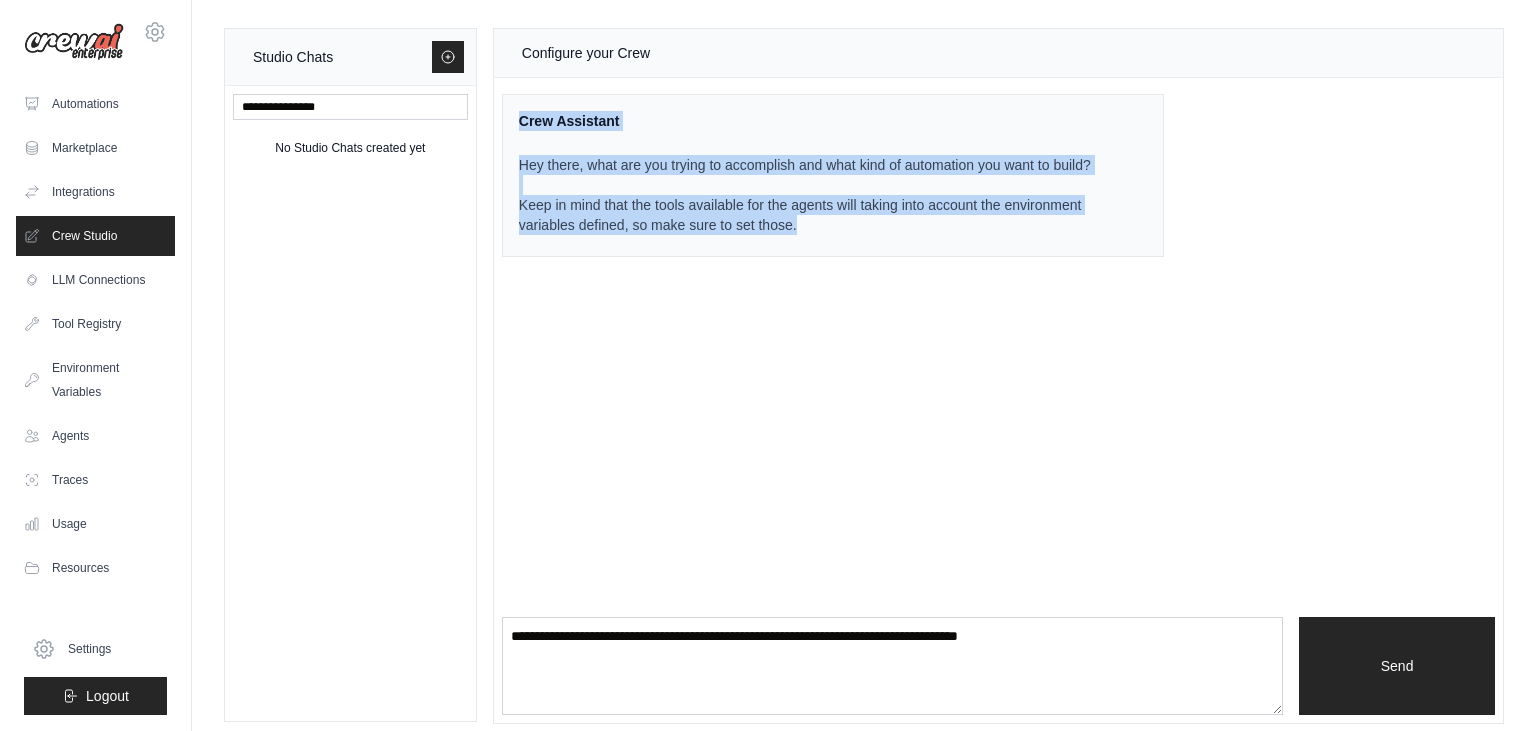 drag, startPoint x: 864, startPoint y: 239, endPoint x: 493, endPoint y: 114, distance: 391.492 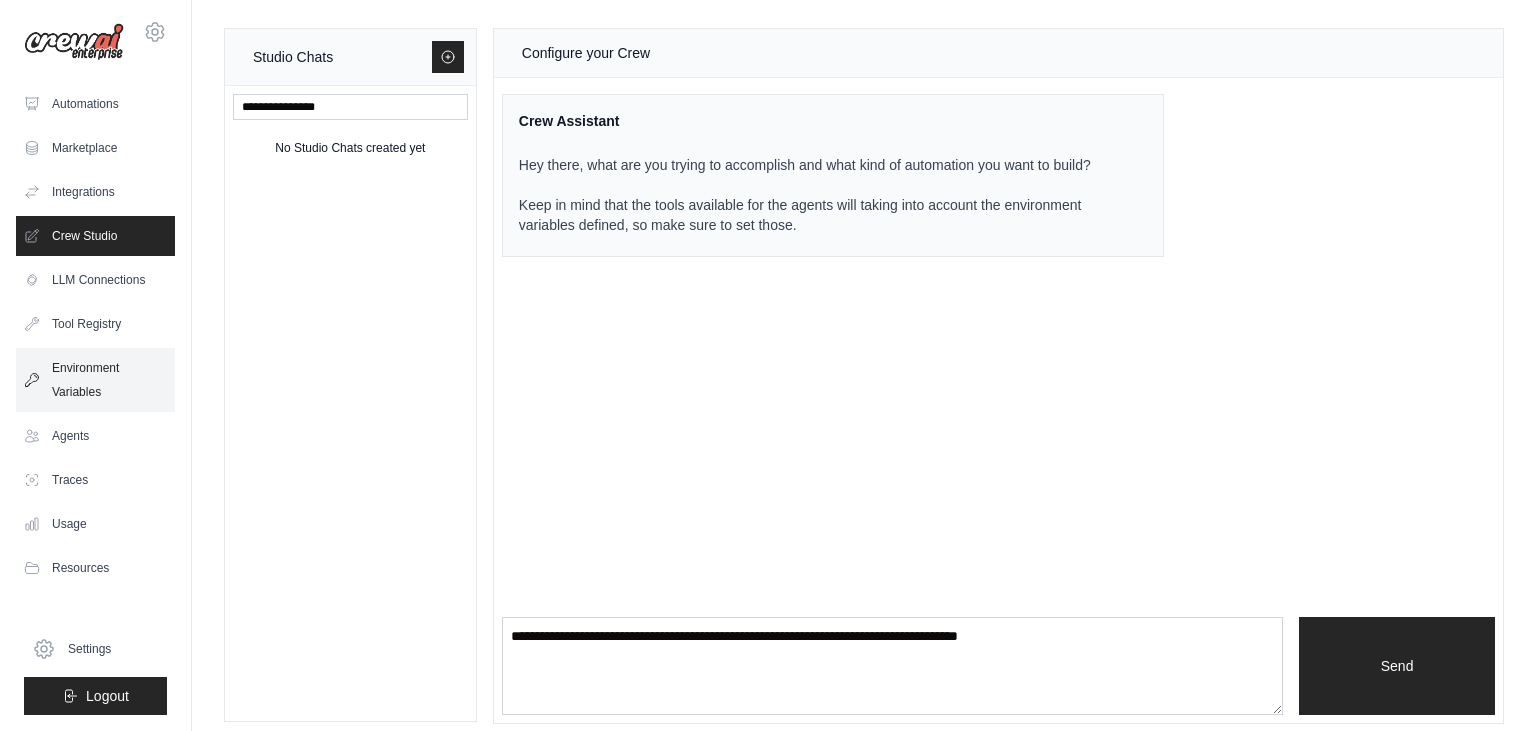 click on "Environment Variables" at bounding box center (95, 380) 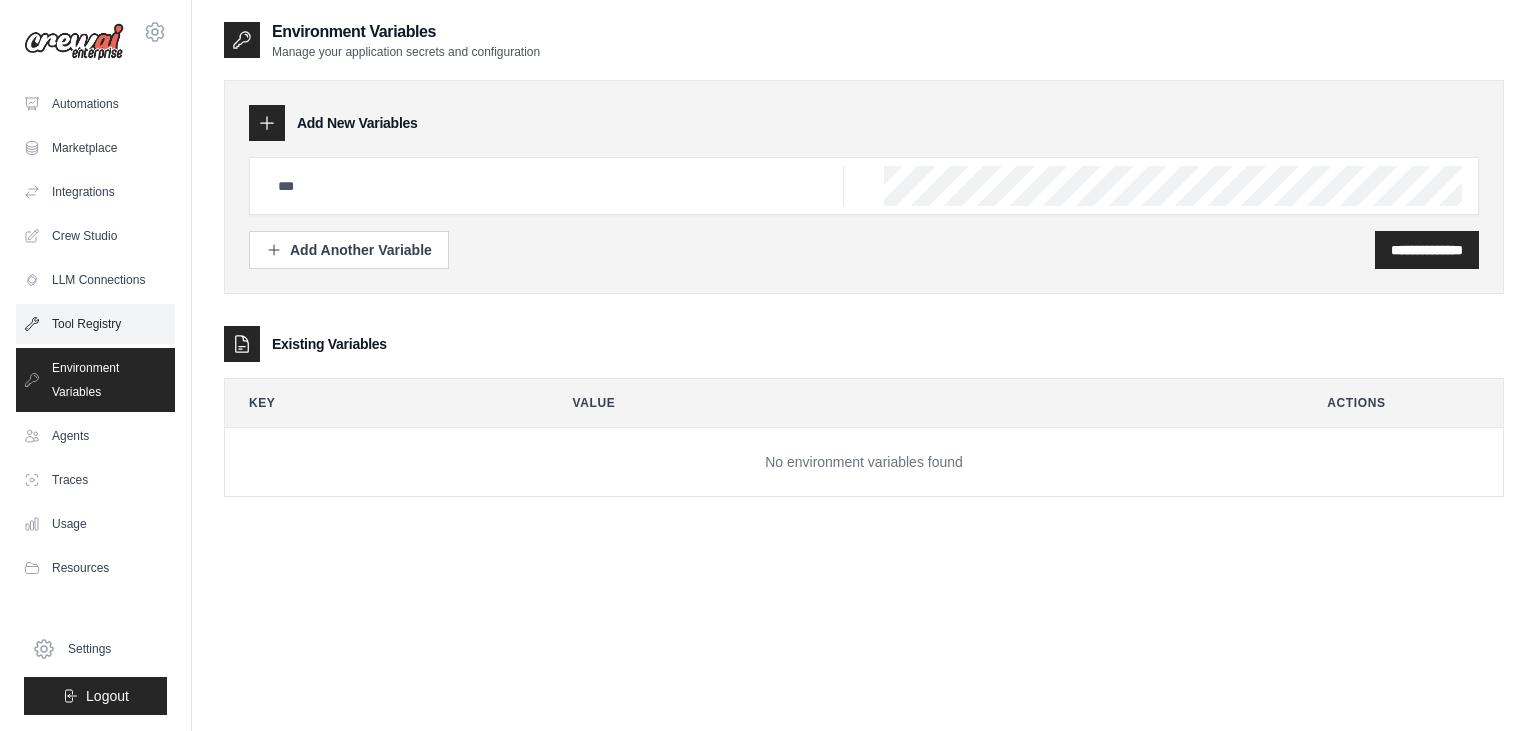 click on "Tool Registry" at bounding box center (95, 324) 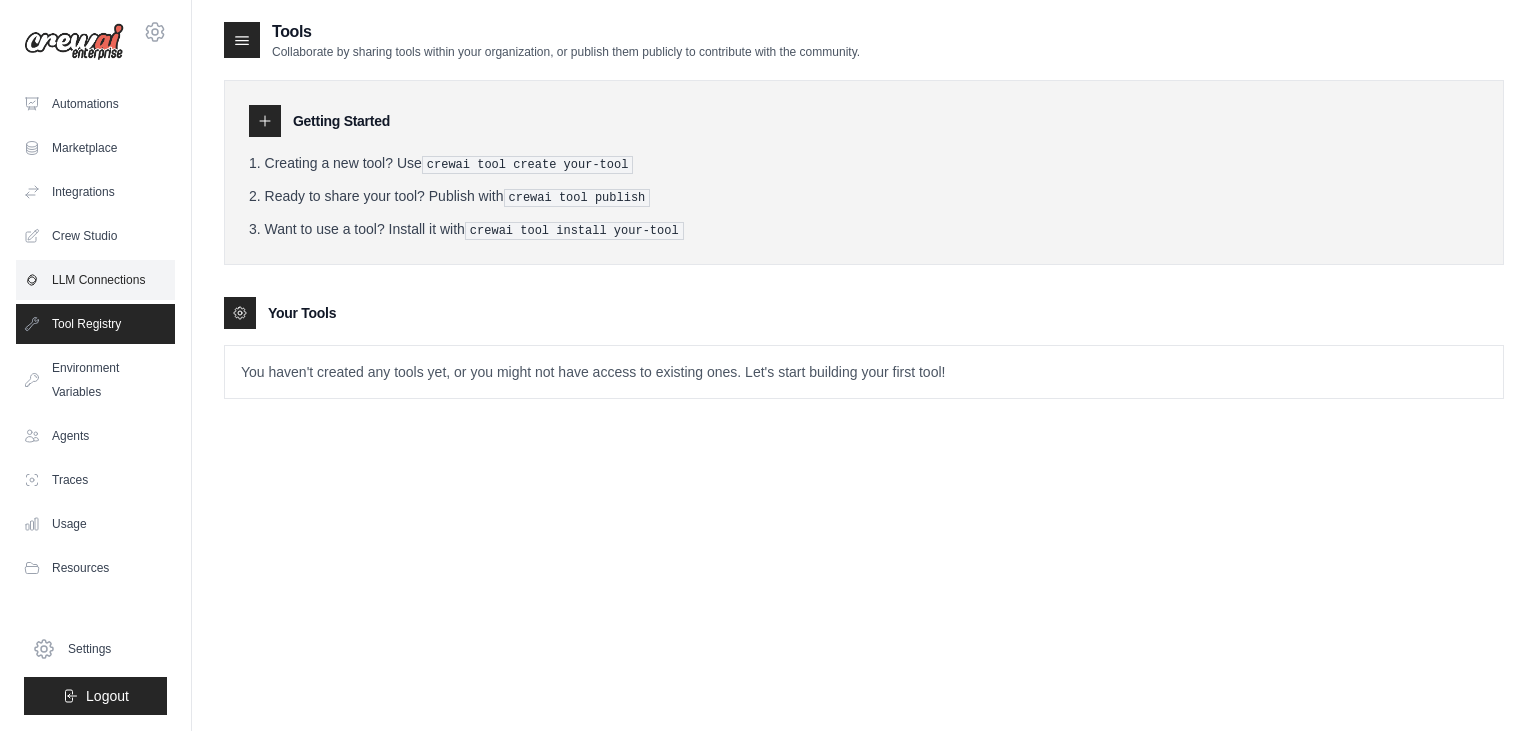 click on "LLM Connections" at bounding box center [95, 280] 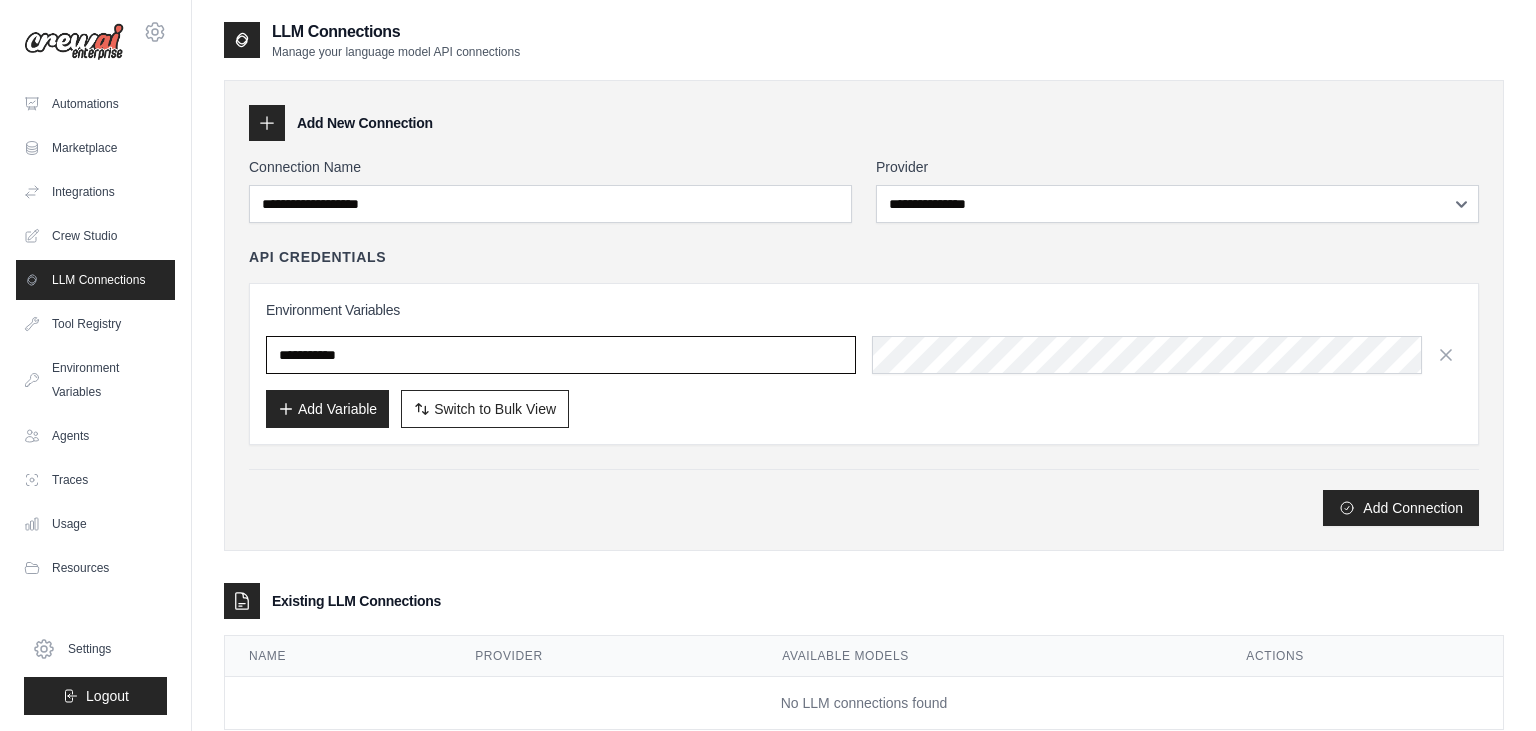 click at bounding box center (561, 355) 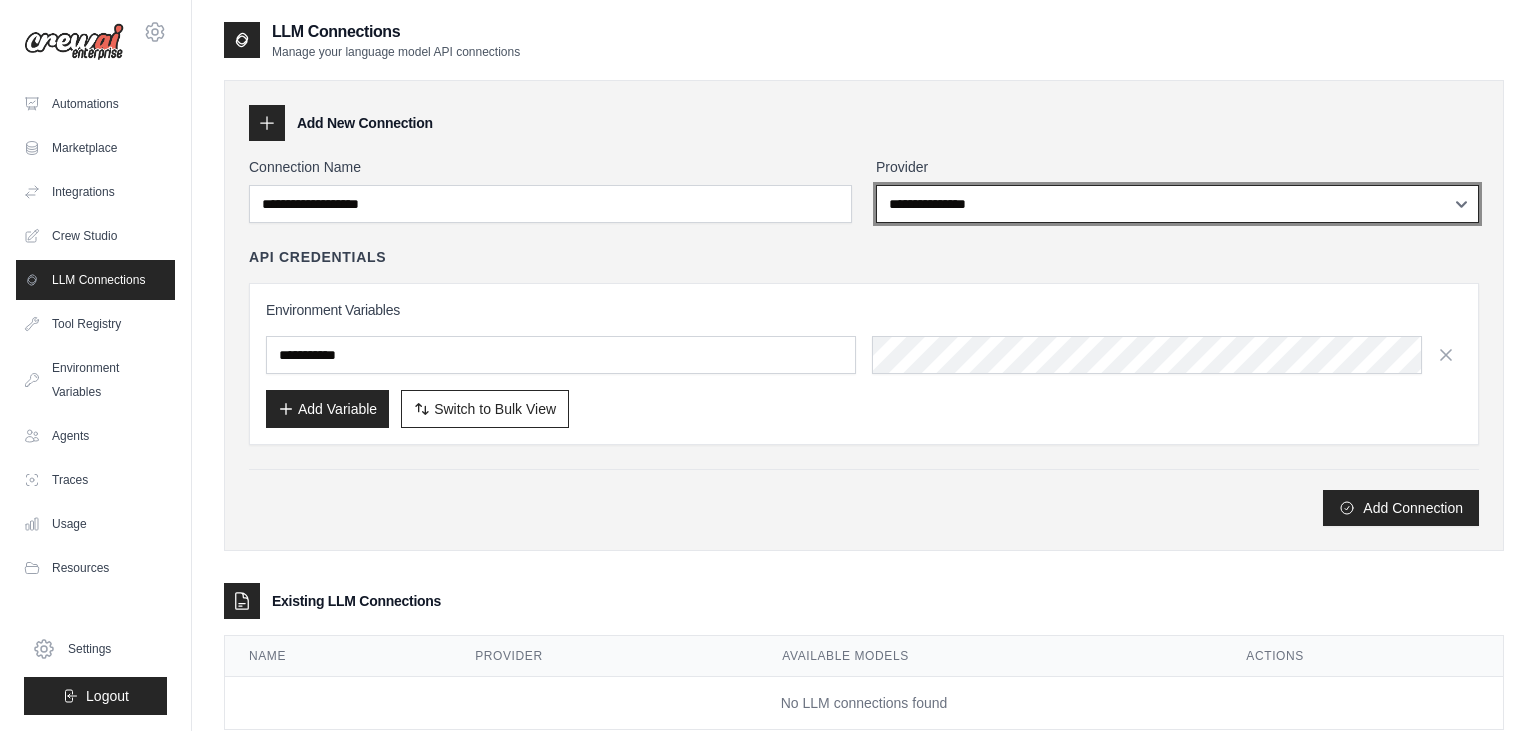click on "**********" at bounding box center (1177, 204) 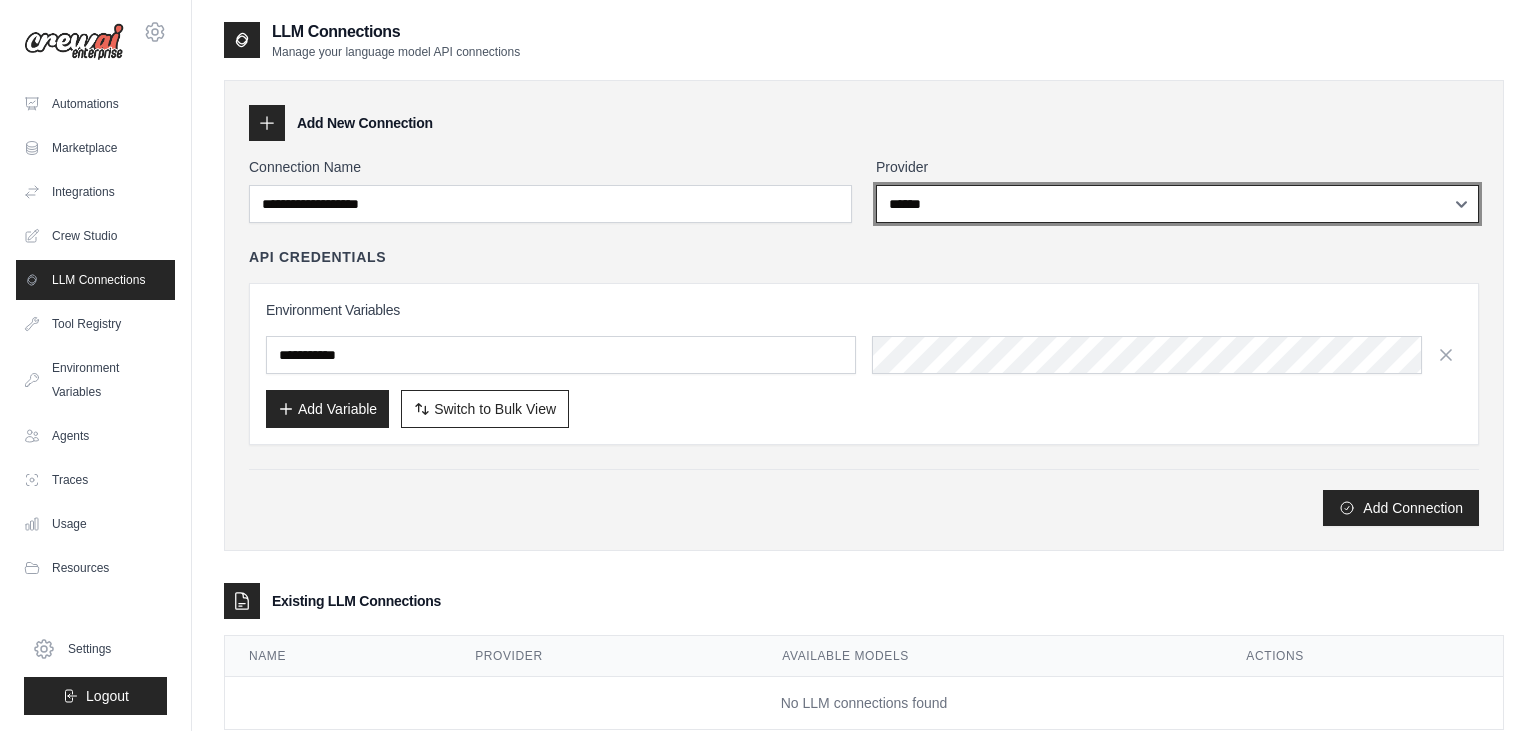 click on "******" at bounding box center (0, 0) 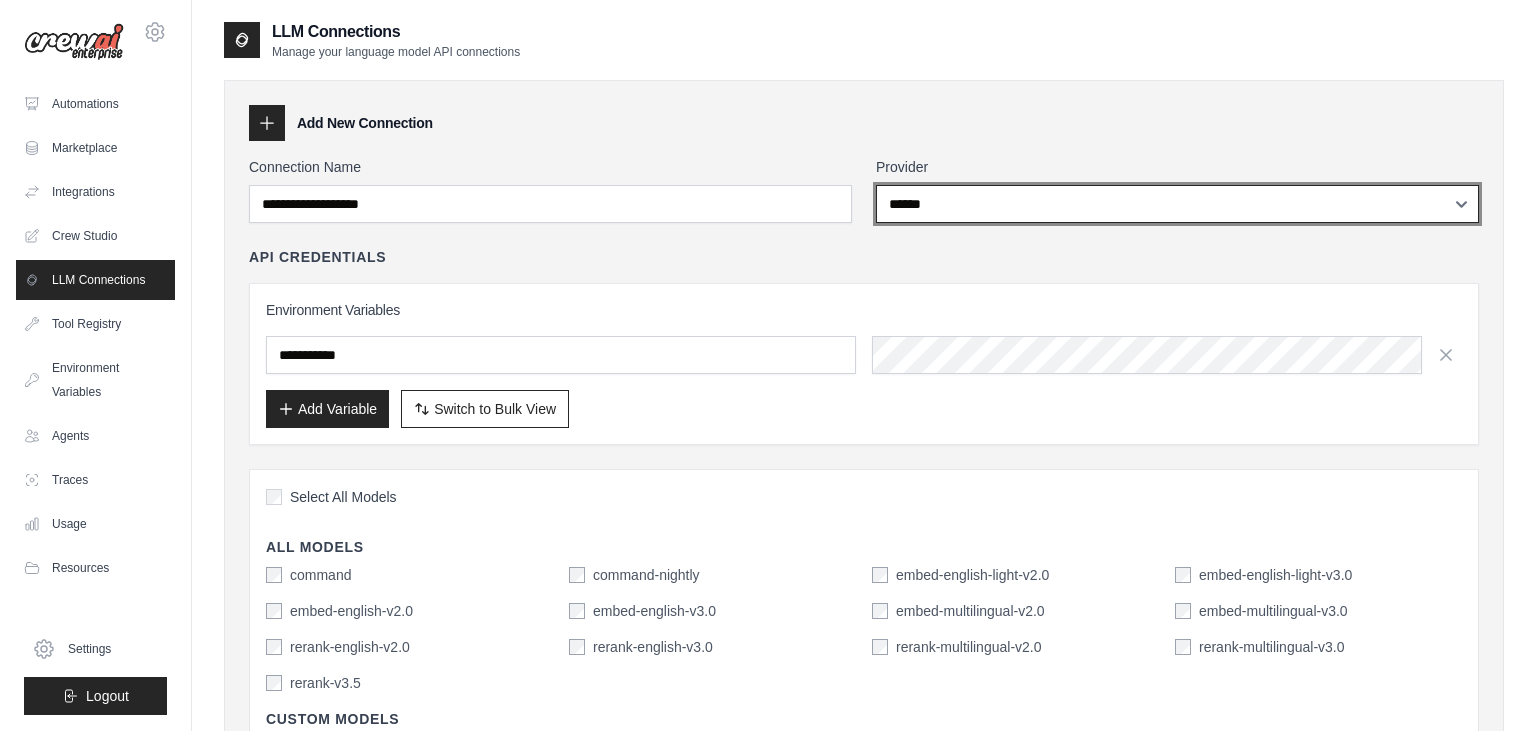 select on "*****" 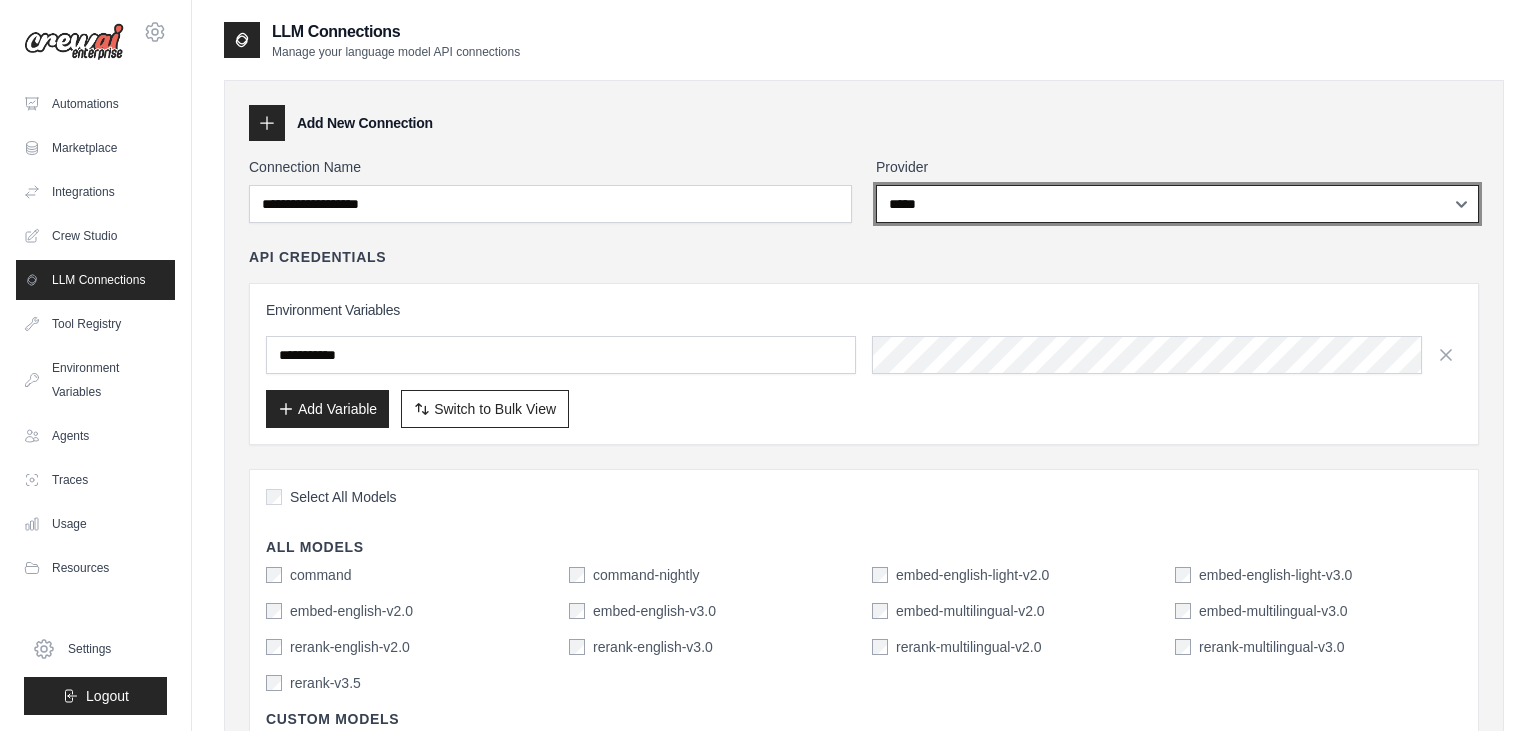 click on "*****" at bounding box center [0, 0] 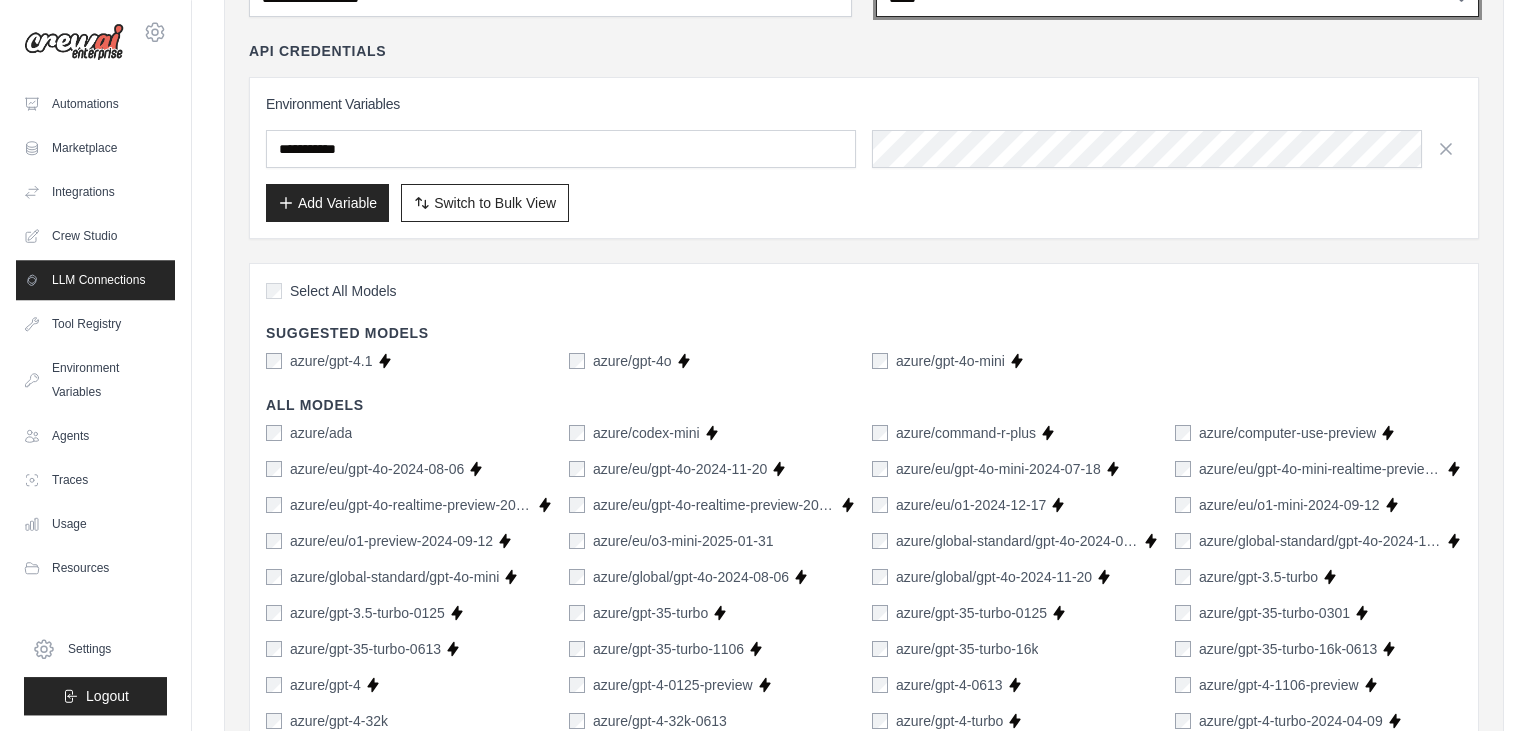 scroll, scrollTop: 211, scrollLeft: 0, axis: vertical 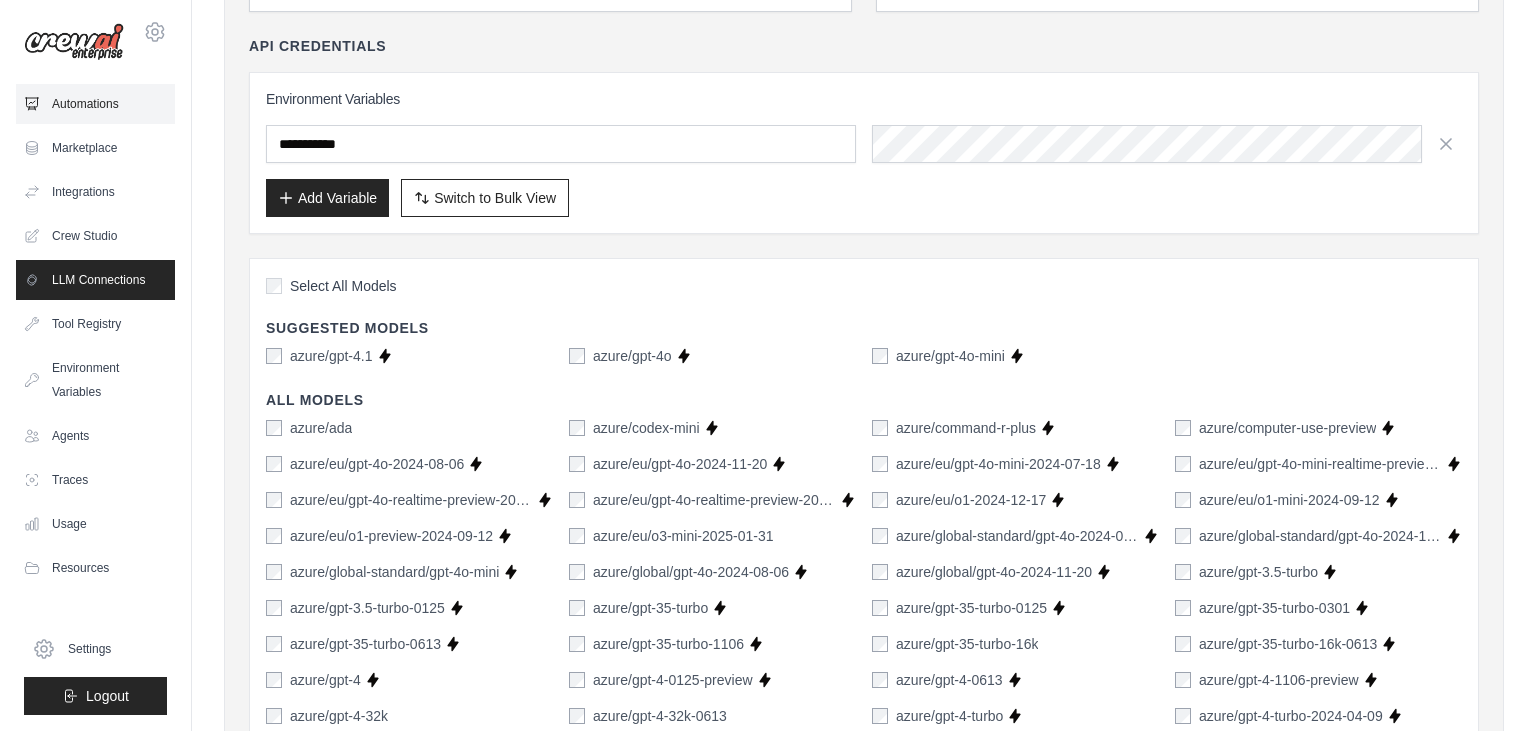 click on "Automations" at bounding box center (95, 104) 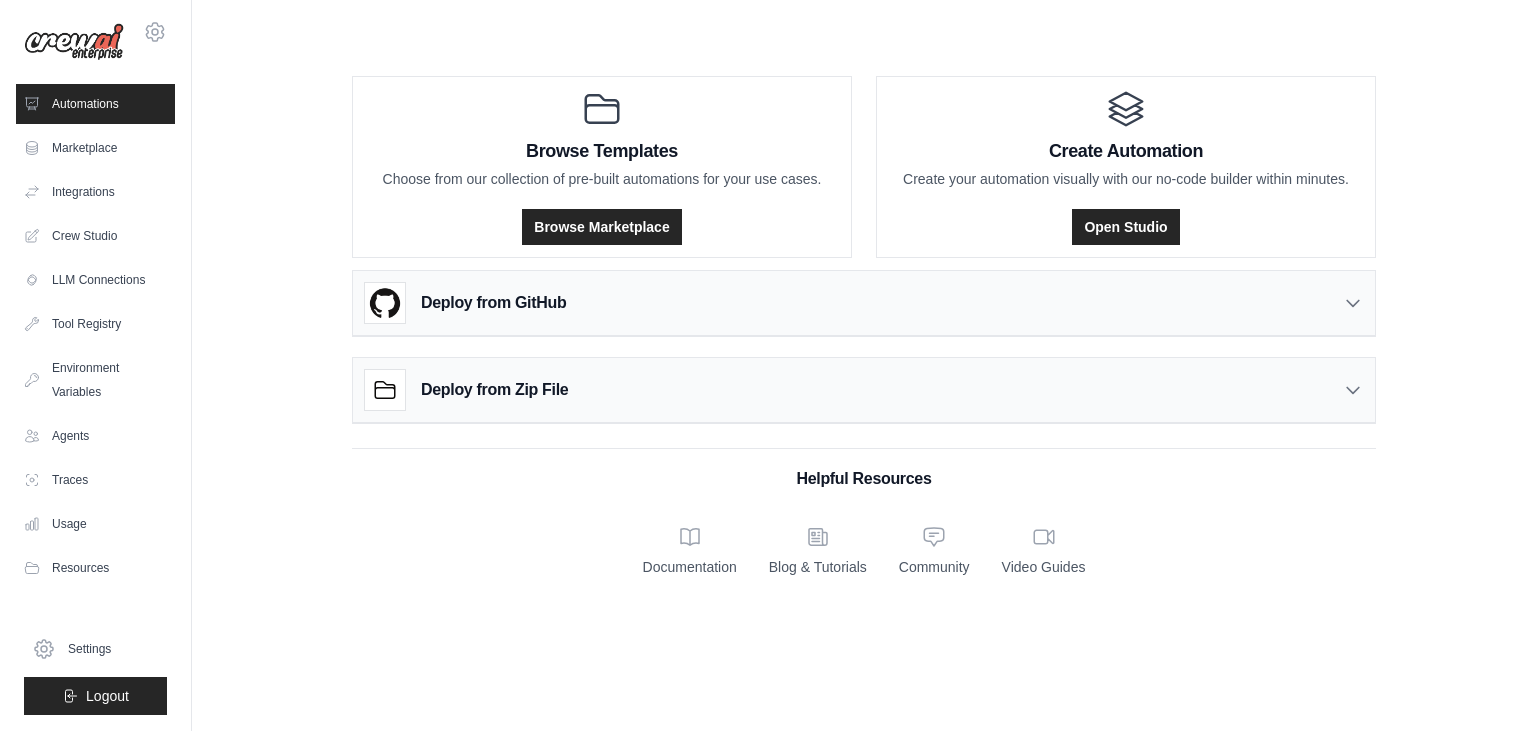 click on "Deploy from Zip File" at bounding box center (864, 390) 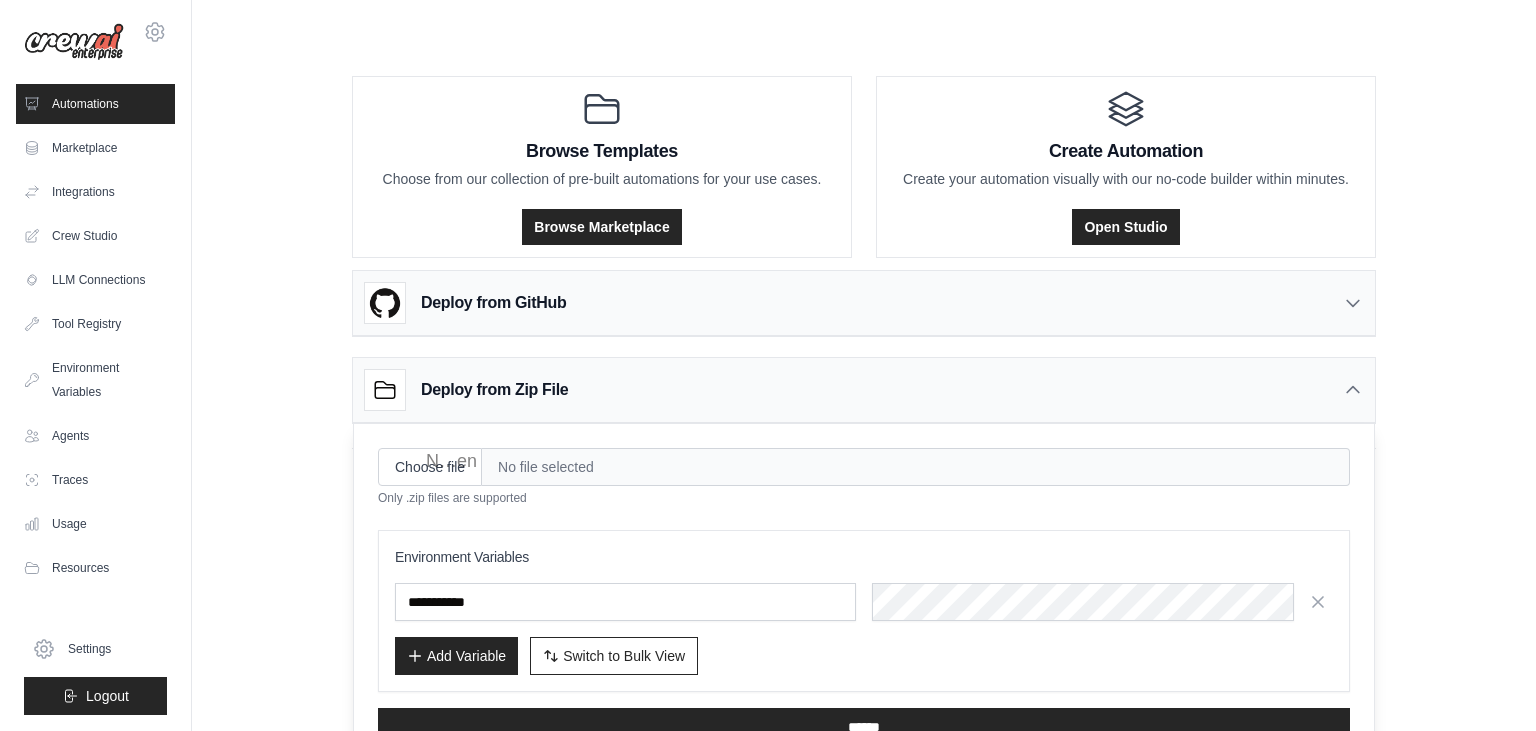 click on "Deploy from Zip File" at bounding box center (864, 390) 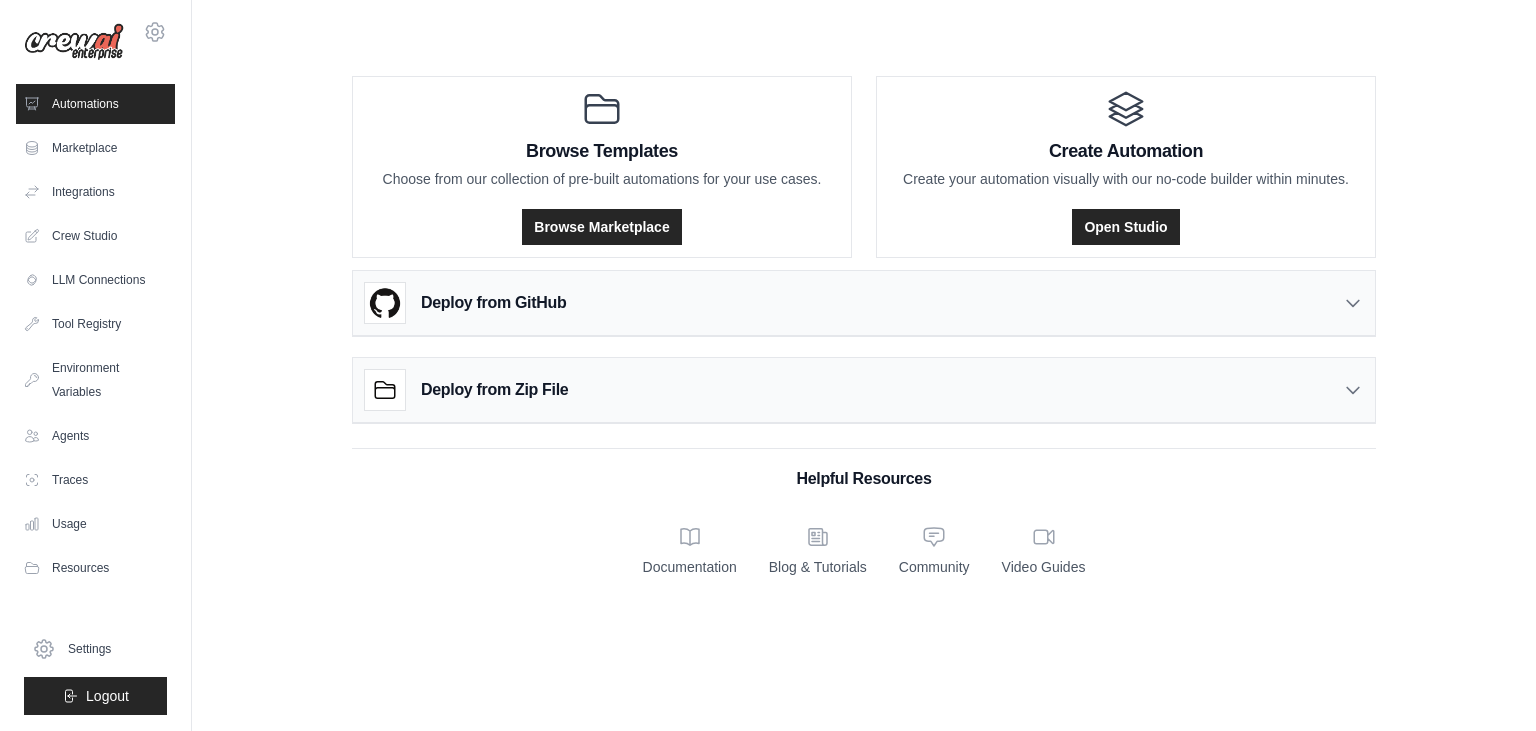 click on "Deploy from GitHub" at bounding box center (864, 303) 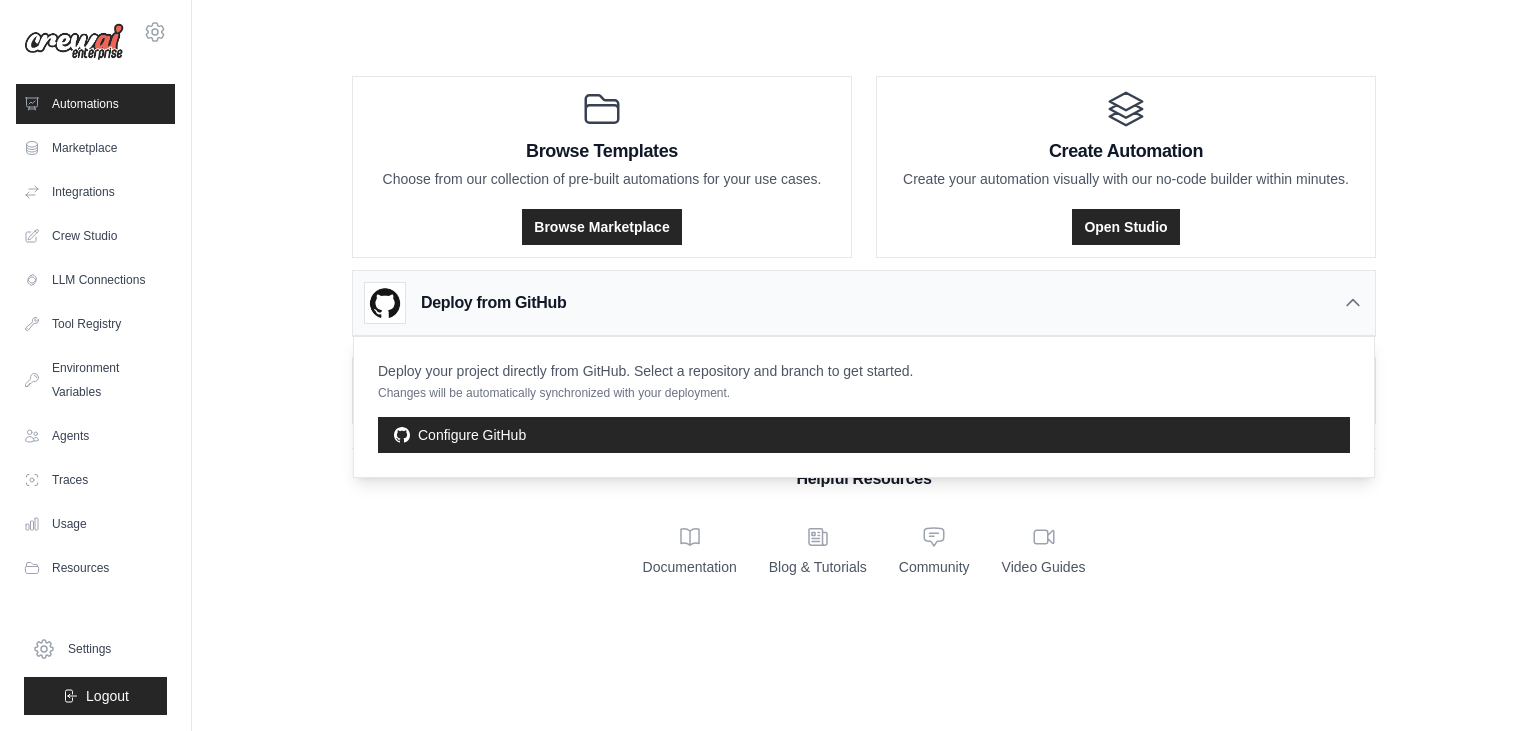 click on "Browse Templates
Choose from our collection of pre-built automations for your use
cases.
Browse Marketplace
Create Automation
Create your automation visually with our no-code builder within
minutes.
Open Studio
Deploy from GitHub" at bounding box center (864, 322) 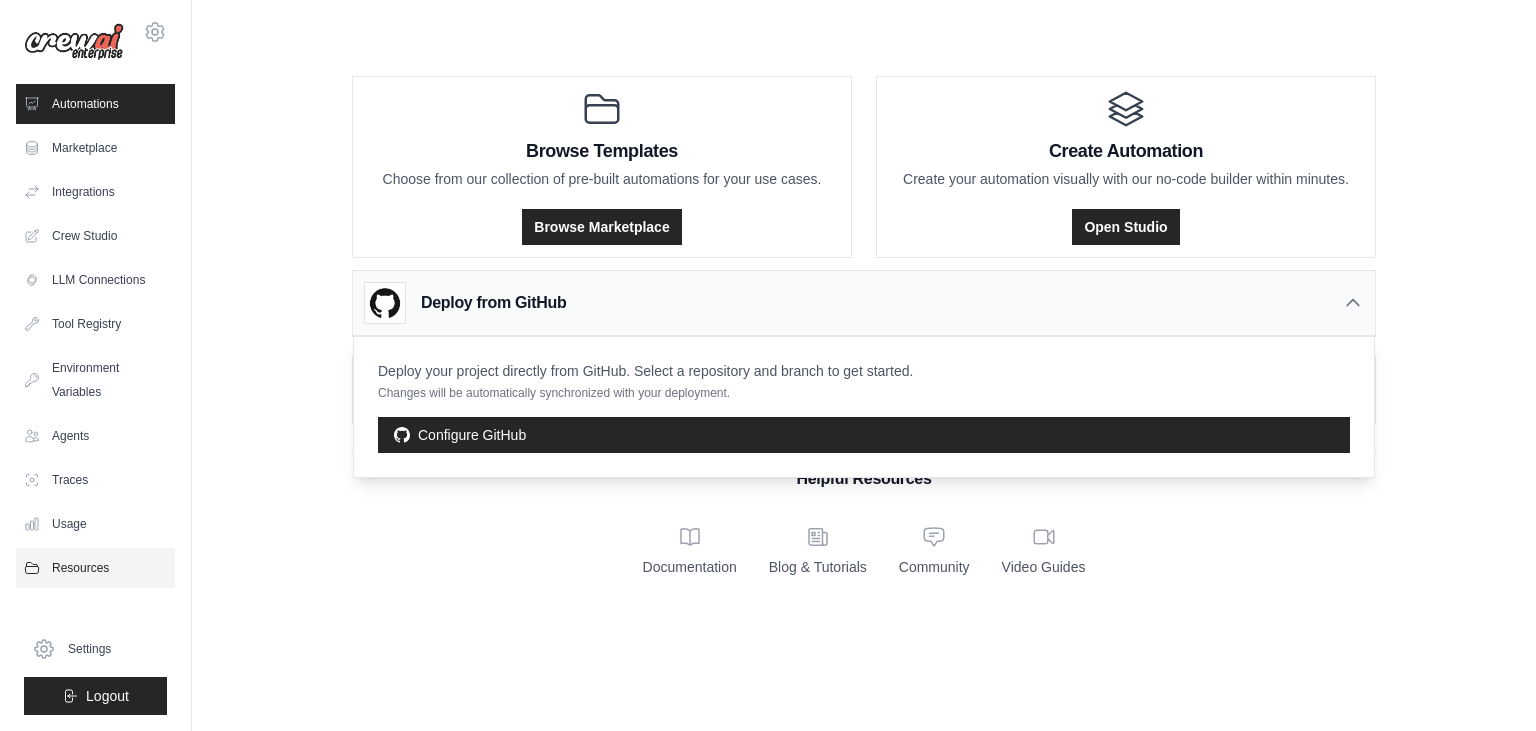 click on "Resources" at bounding box center [95, 568] 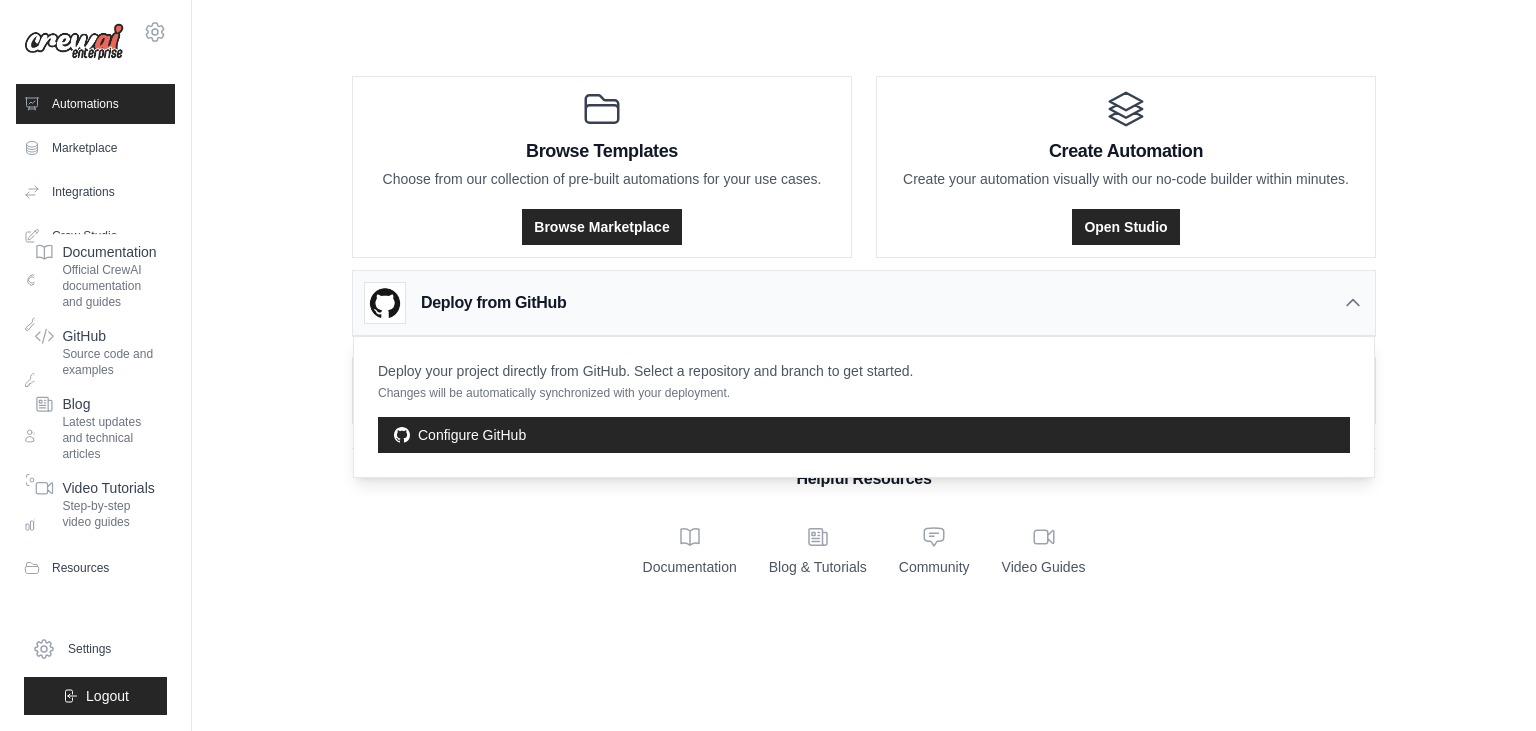 click on "Browse Templates
Choose from our collection of pre-built automations for your use
cases.
Browse Marketplace
Create Automation
Create your automation visually with our no-code builder within
minutes.
Open Studio
Deploy from GitHub" at bounding box center [864, 322] 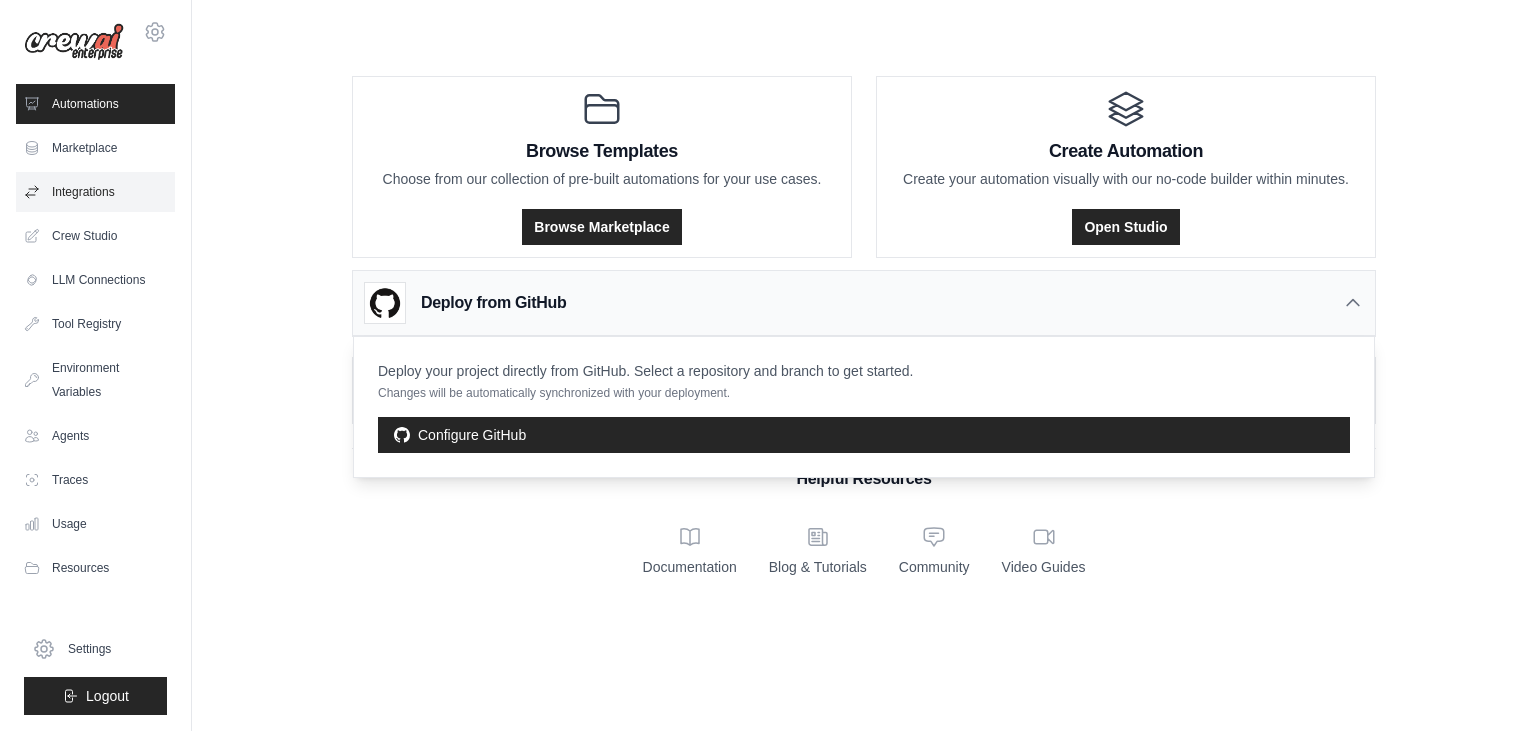 click on "Integrations" at bounding box center (95, 192) 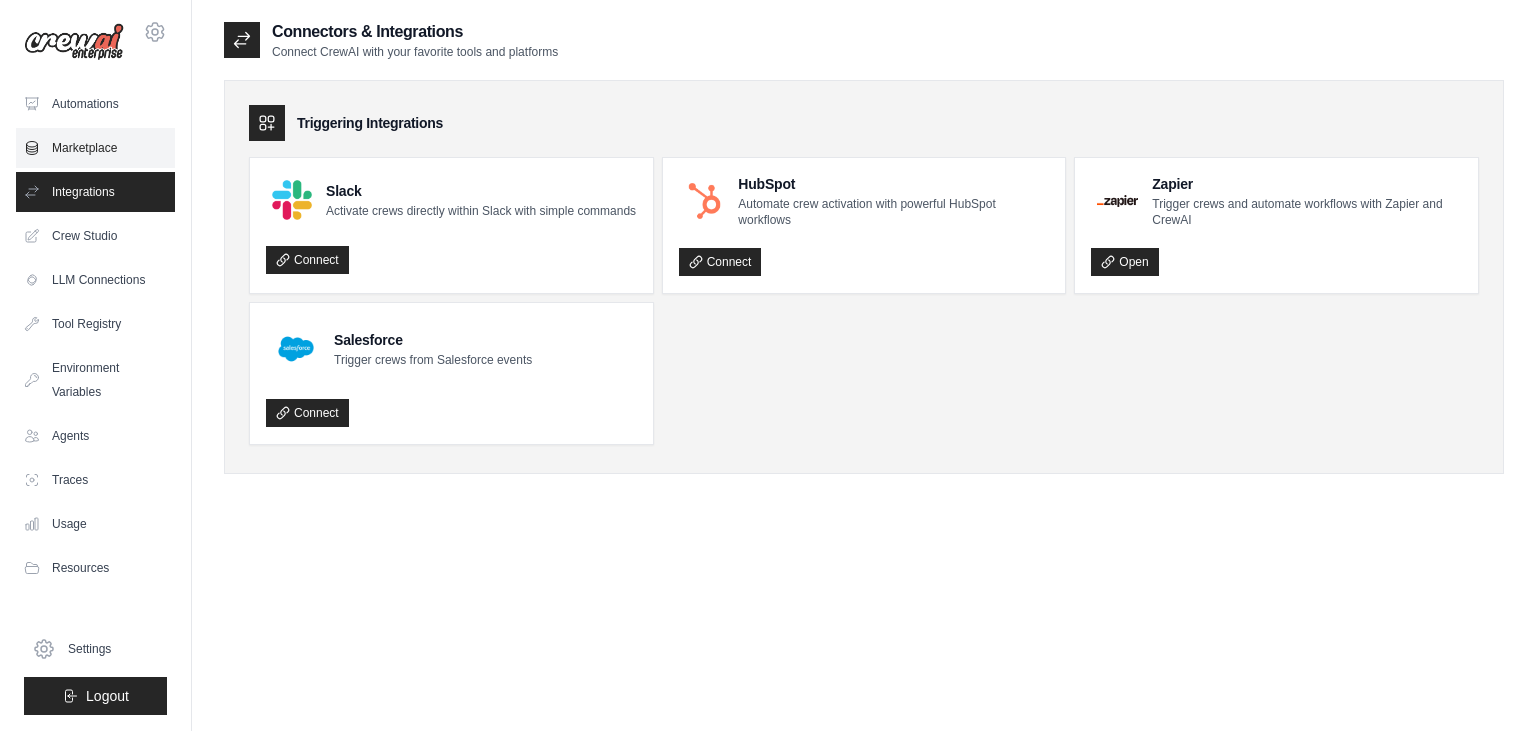 click on "Marketplace" at bounding box center (95, 148) 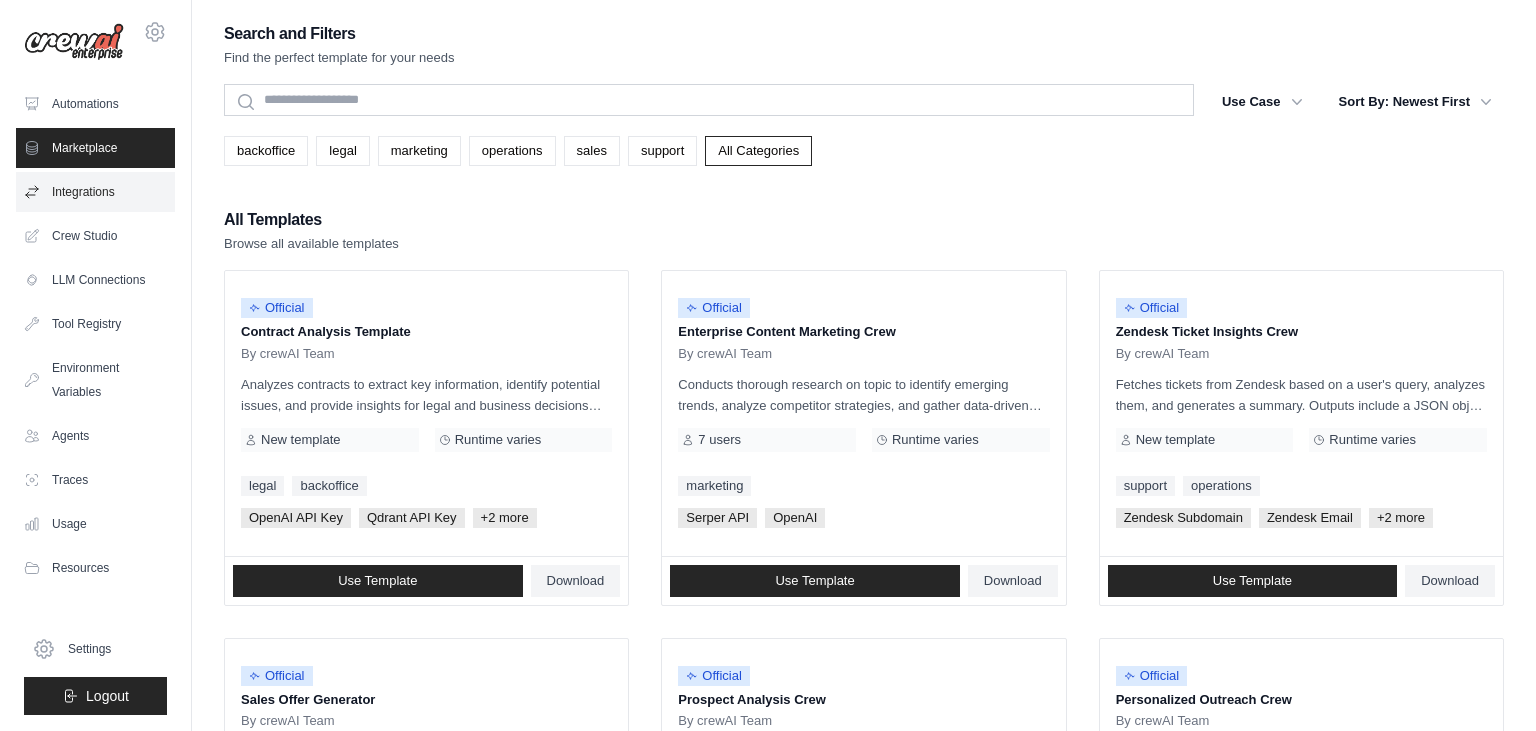 click on "Integrations" at bounding box center (95, 192) 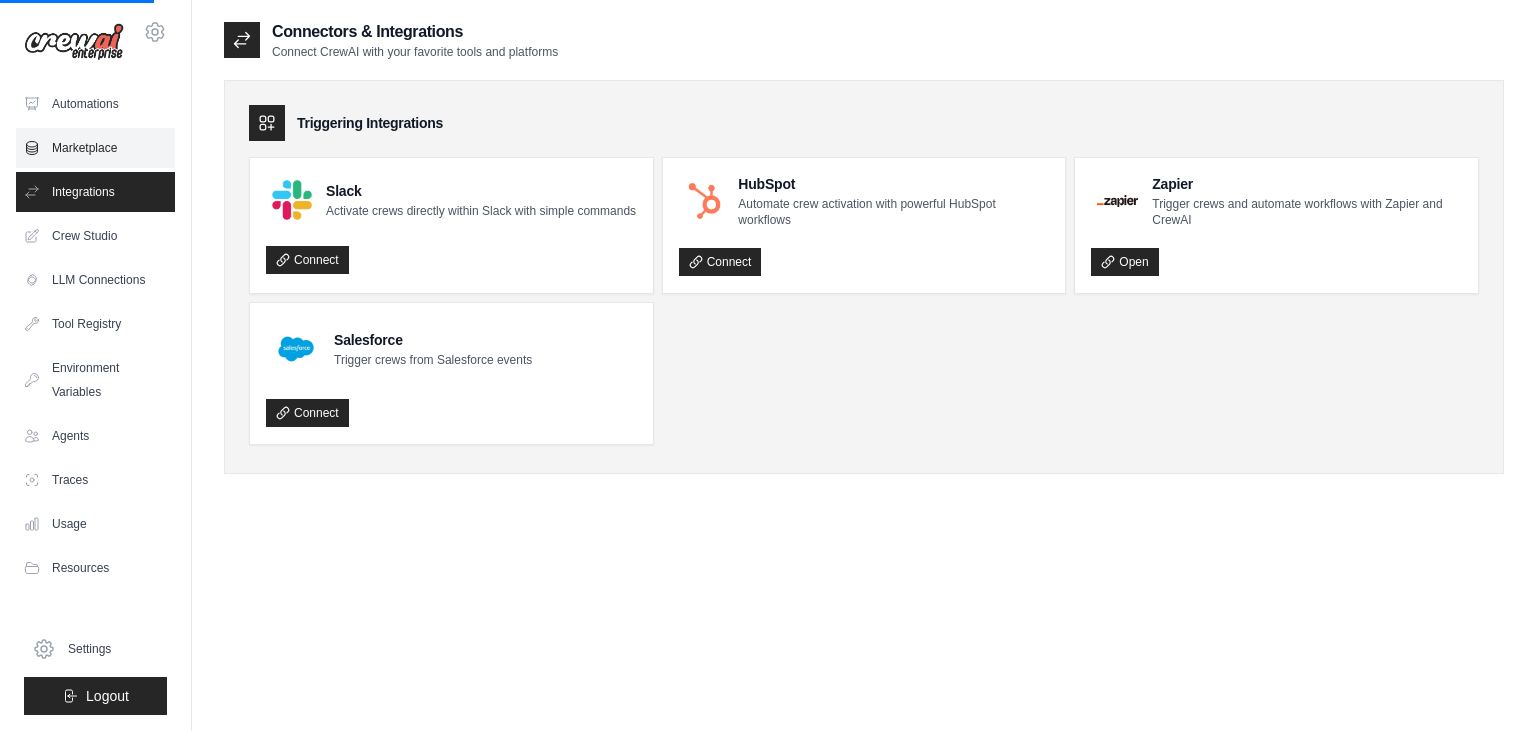 click on "Marketplace" at bounding box center [95, 148] 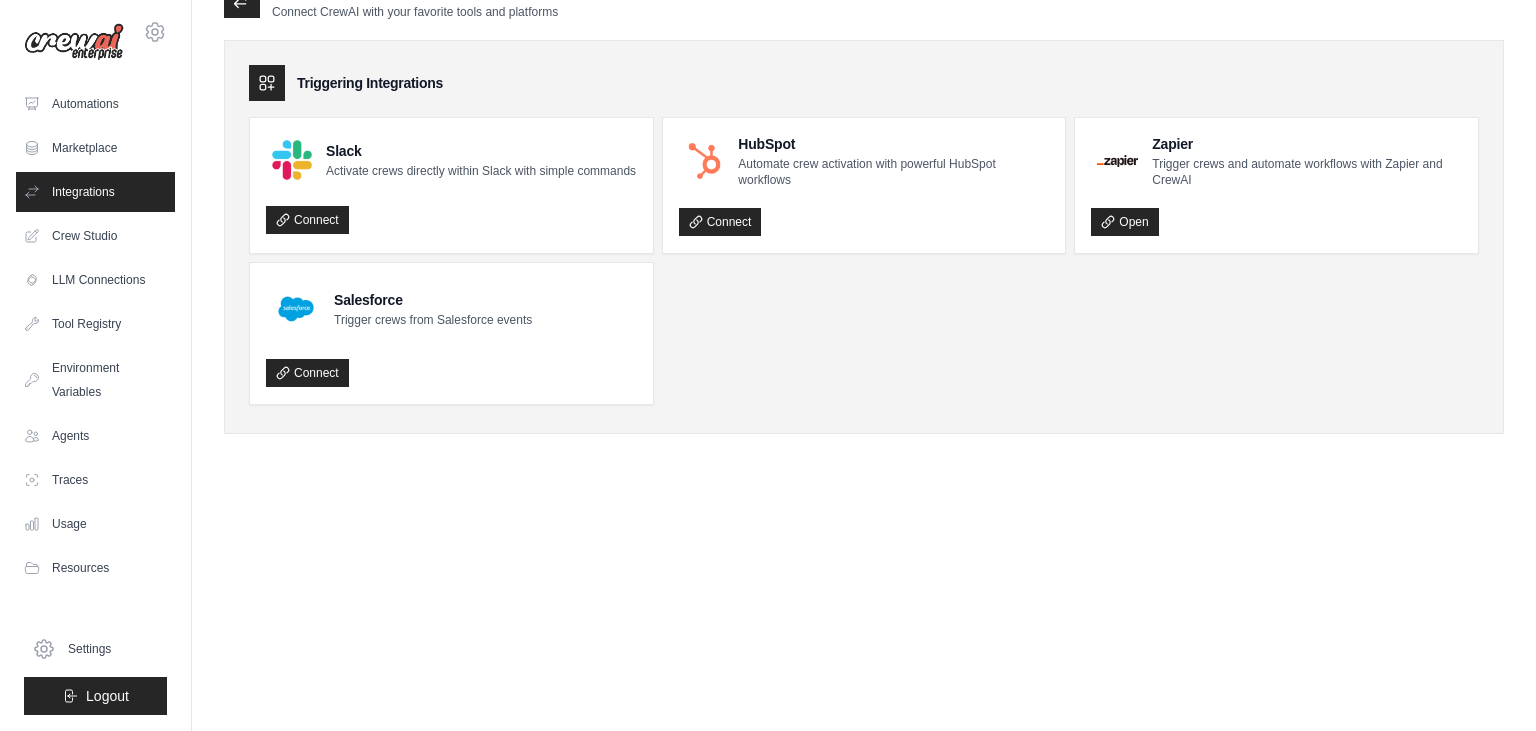 scroll, scrollTop: 0, scrollLeft: 0, axis: both 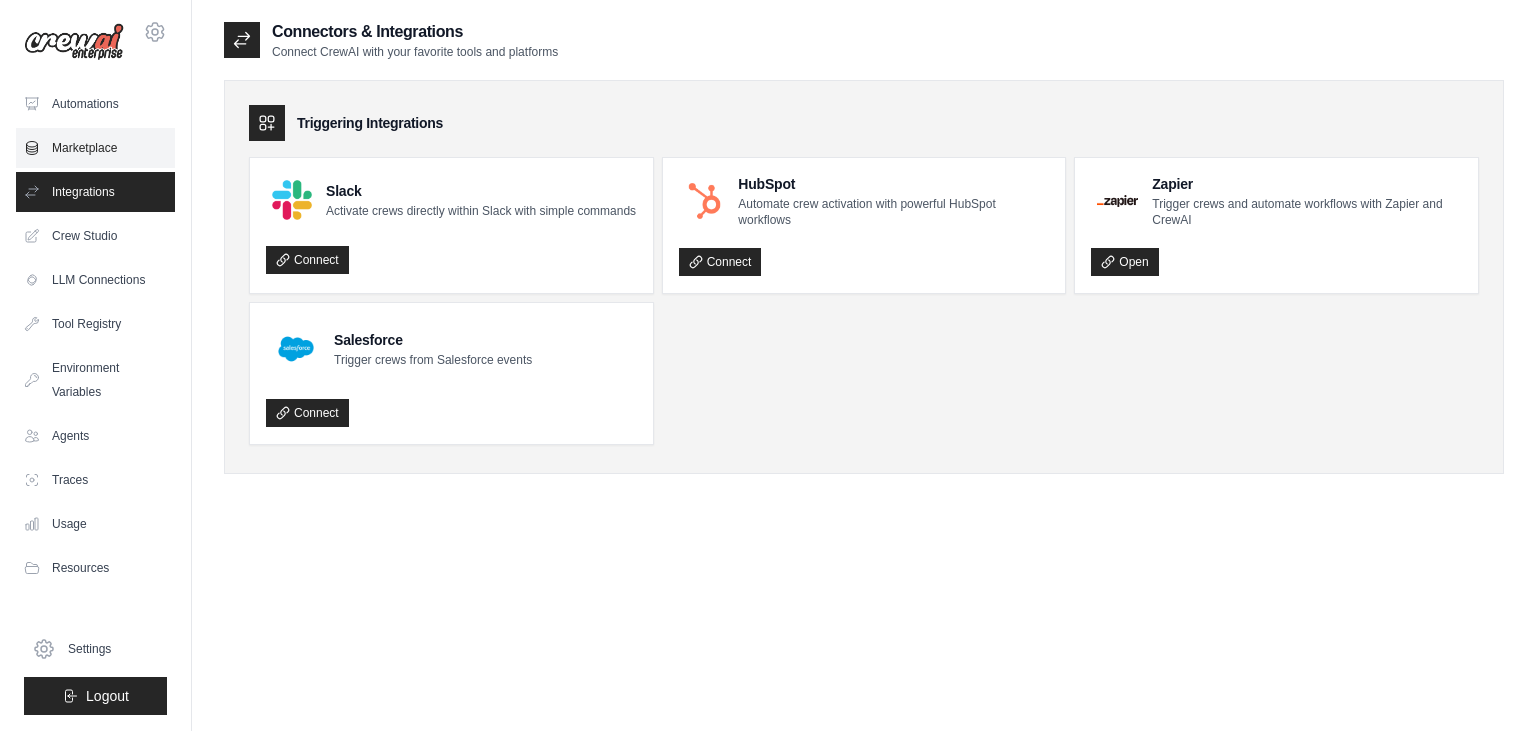 click on "Marketplace" at bounding box center (95, 148) 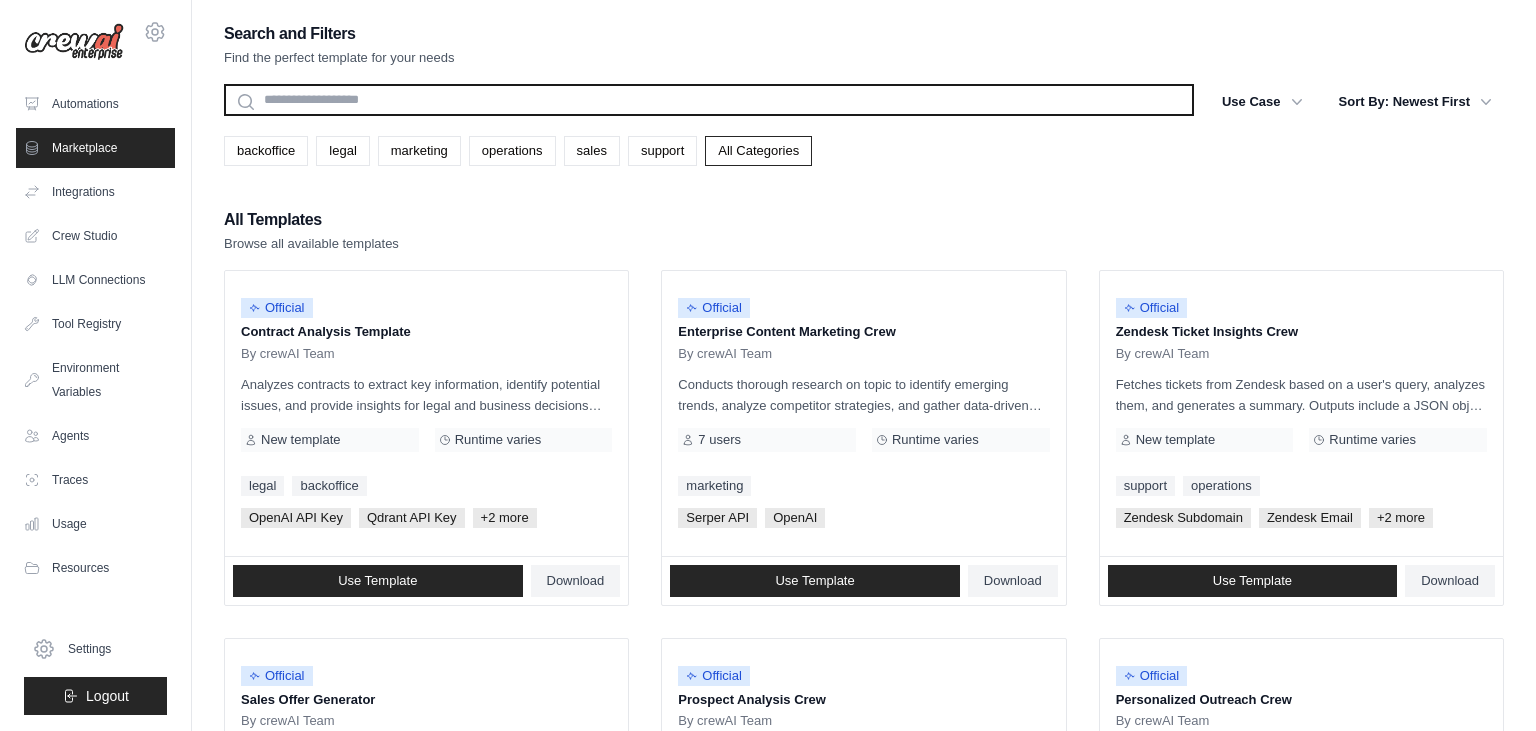 click at bounding box center (709, 100) 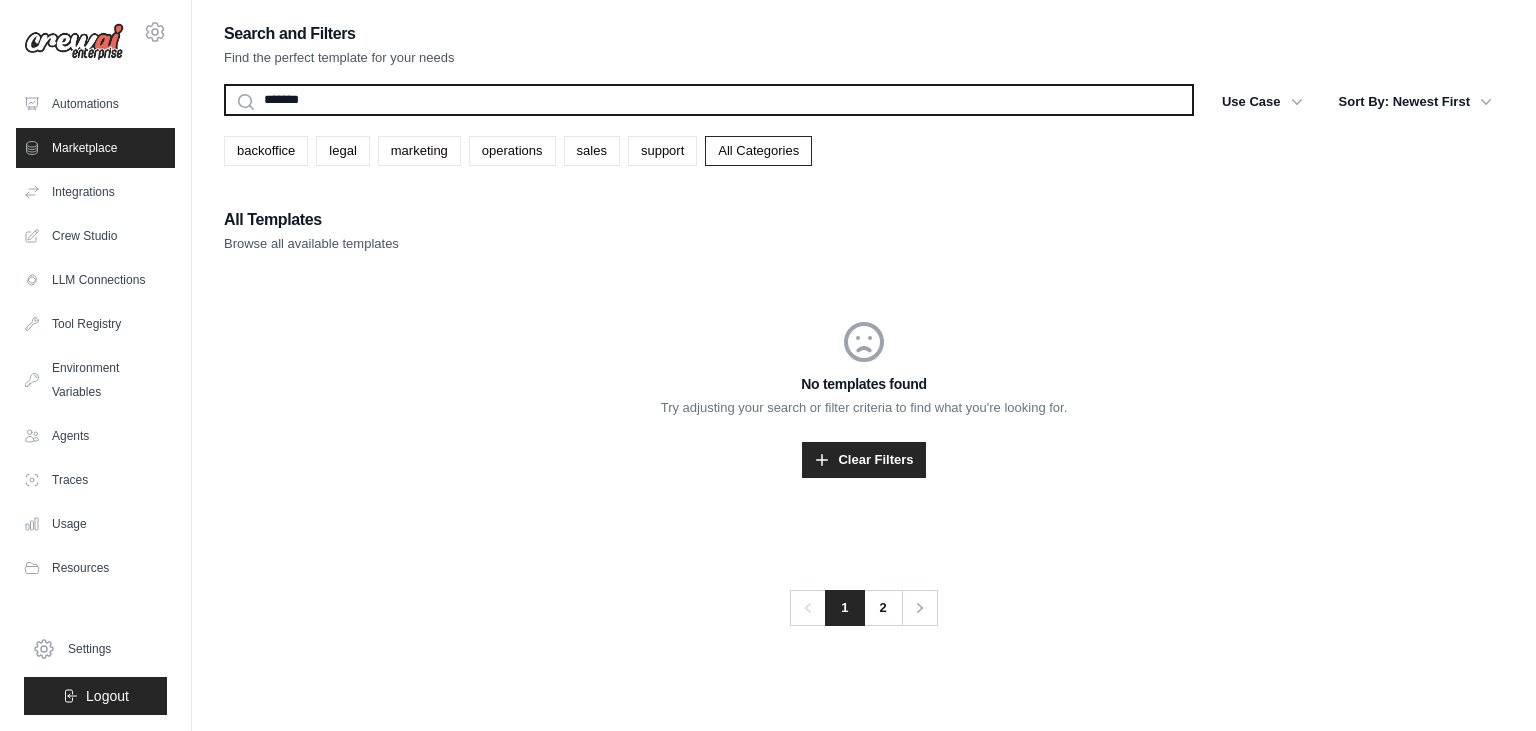 type on "*******" 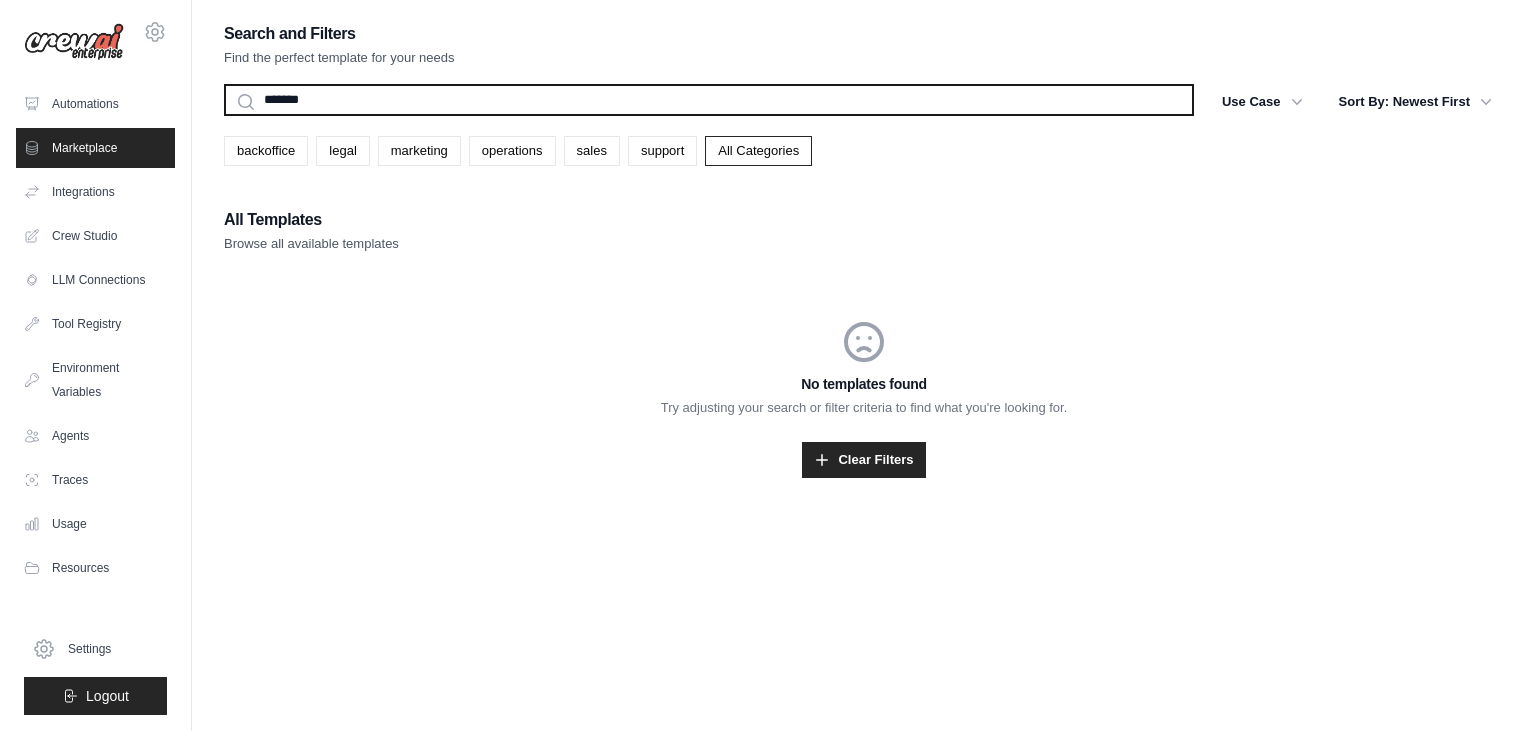 click on "*******" at bounding box center [709, 100] 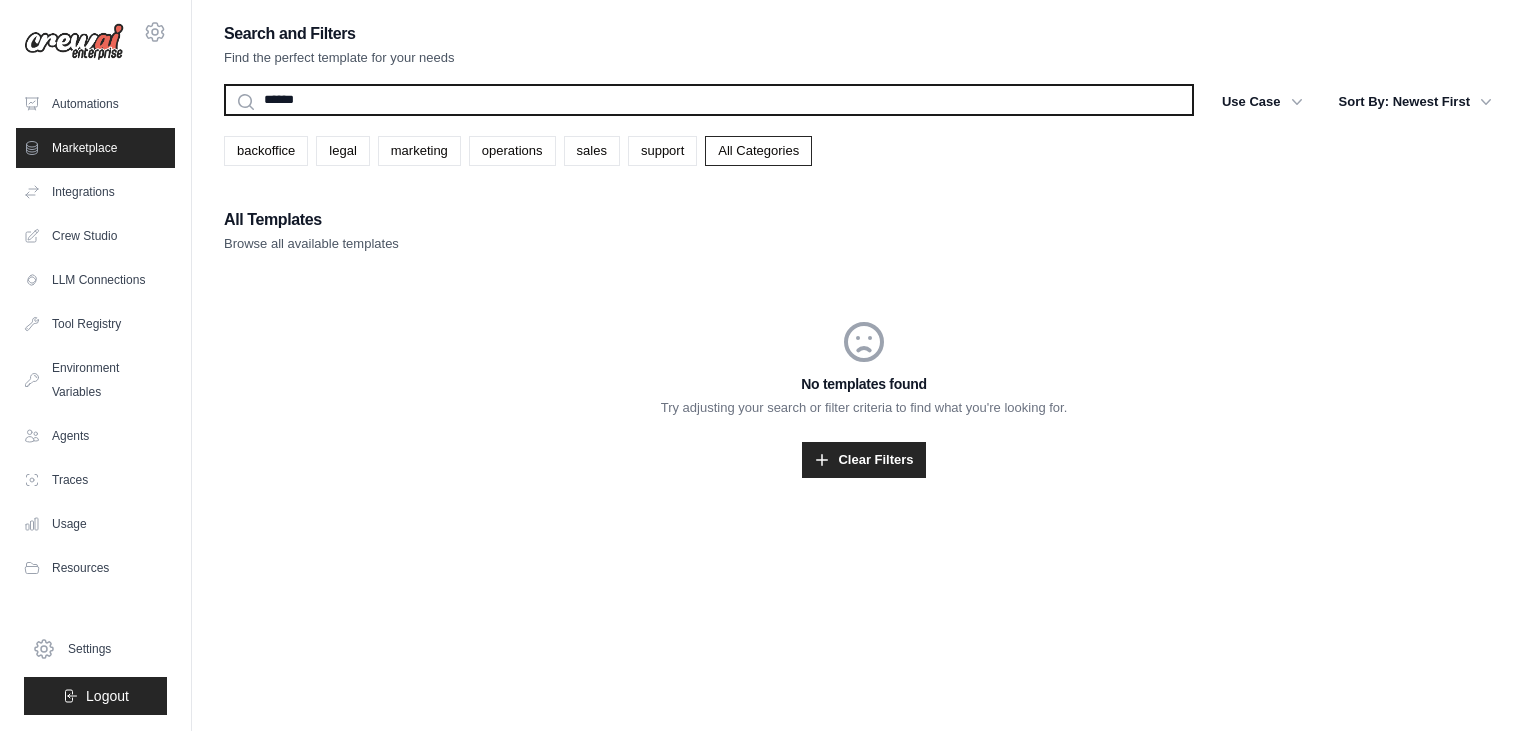 type on "******" 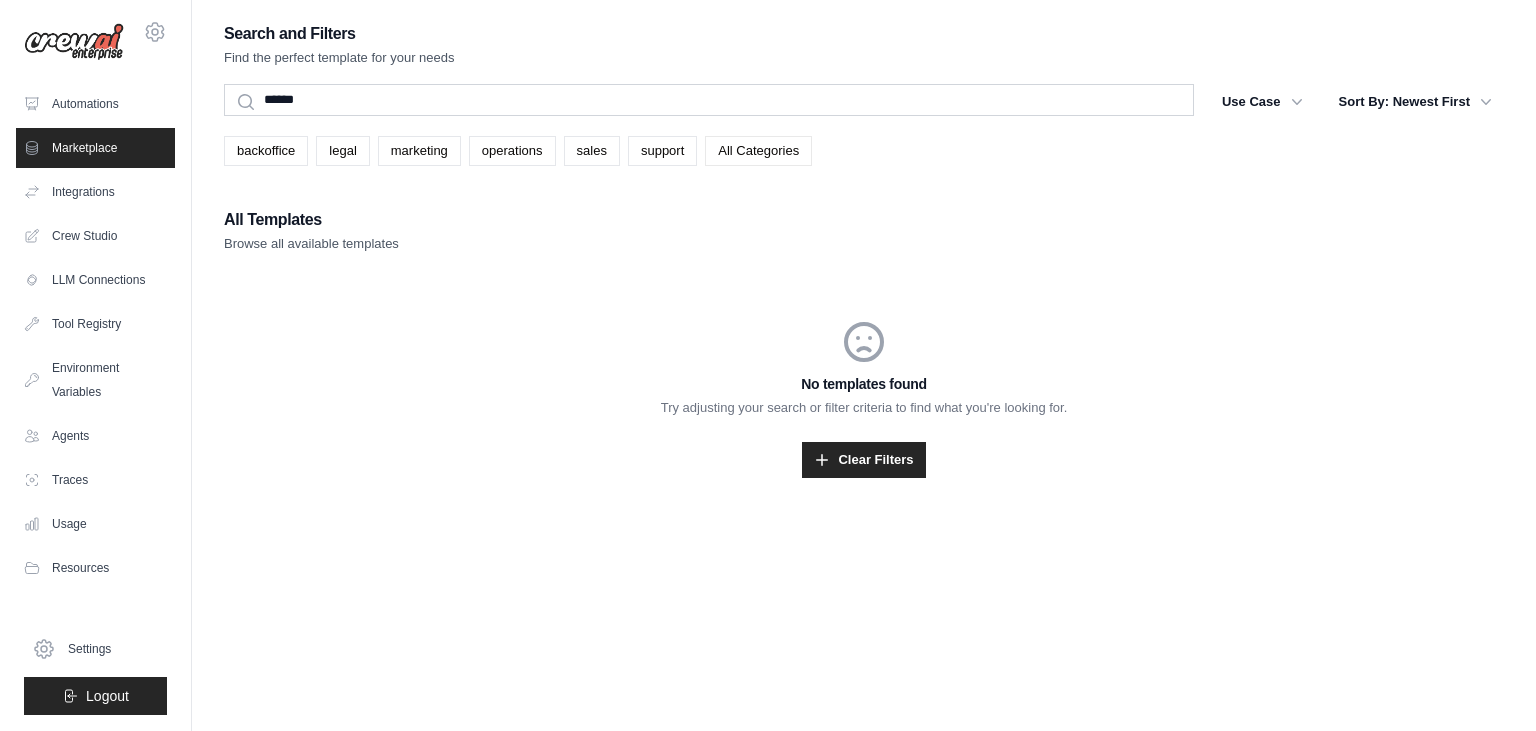 click on "All Categories" at bounding box center [758, 151] 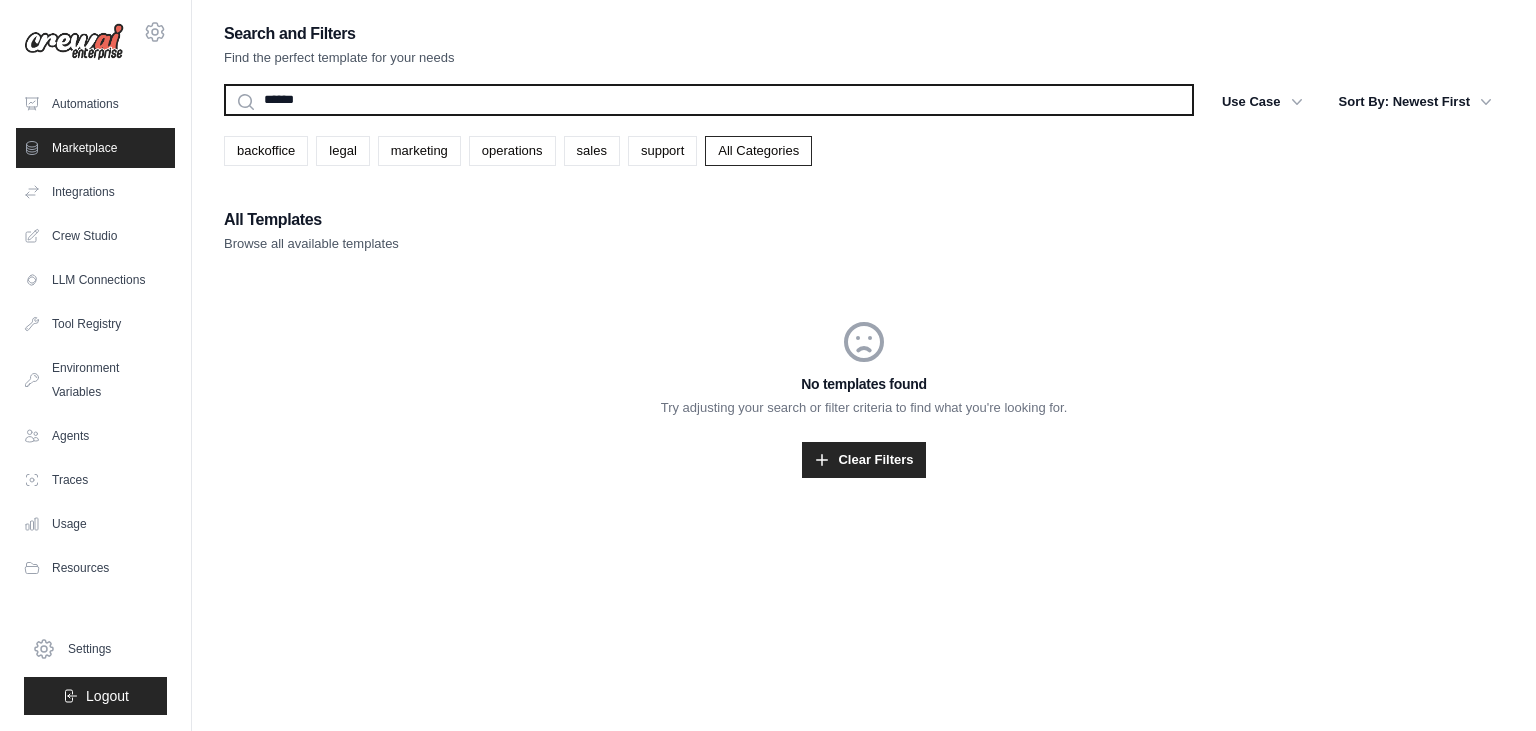 click on "******" at bounding box center (709, 100) 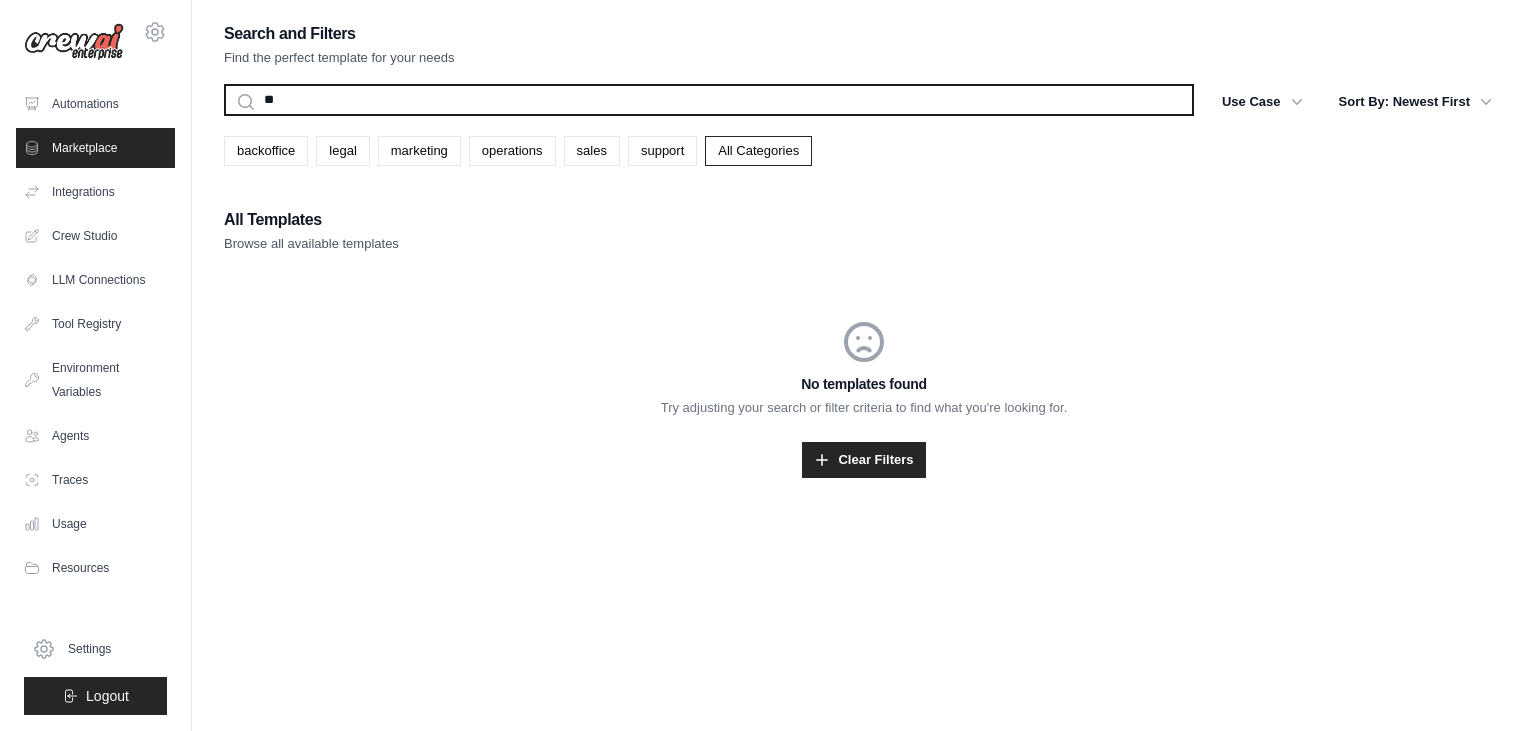 type on "*" 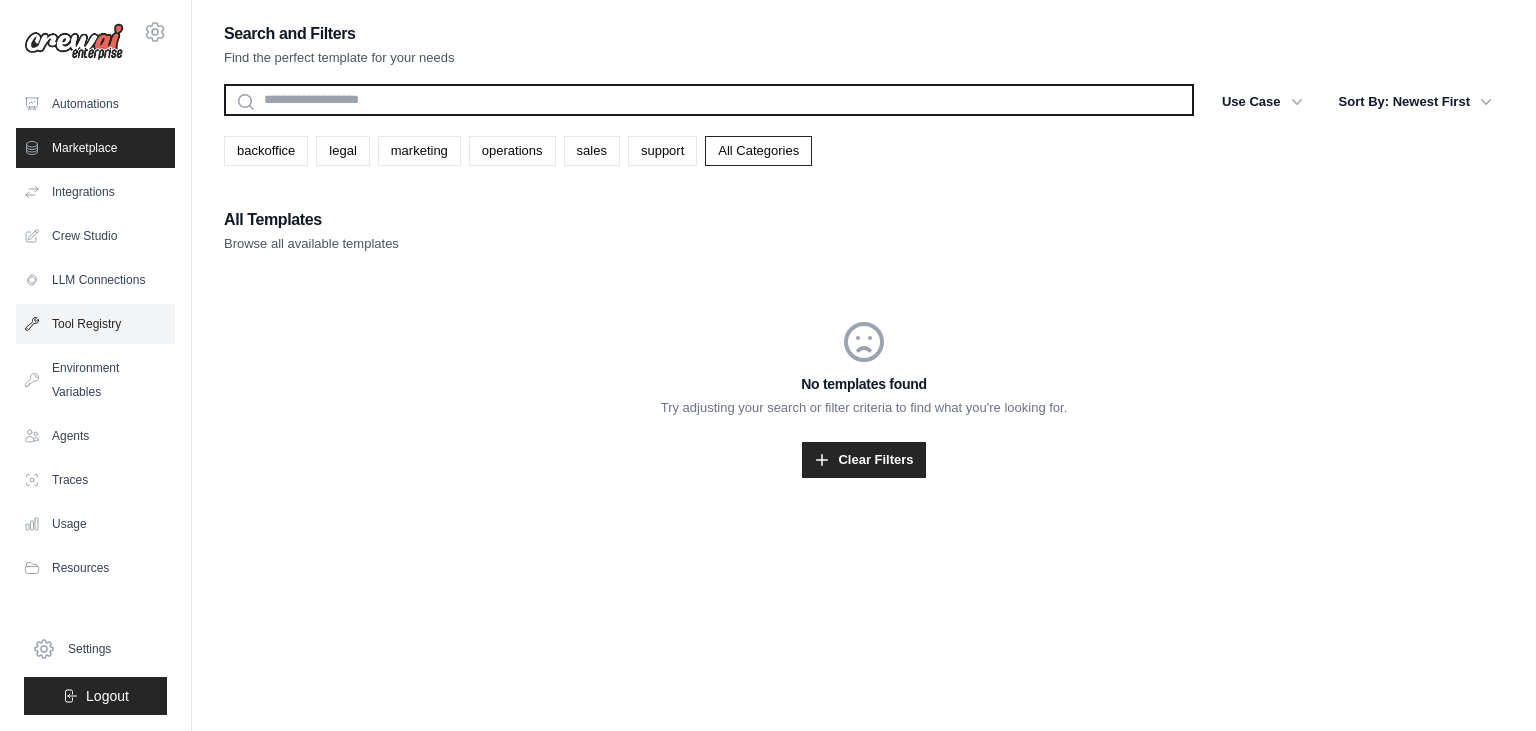 type 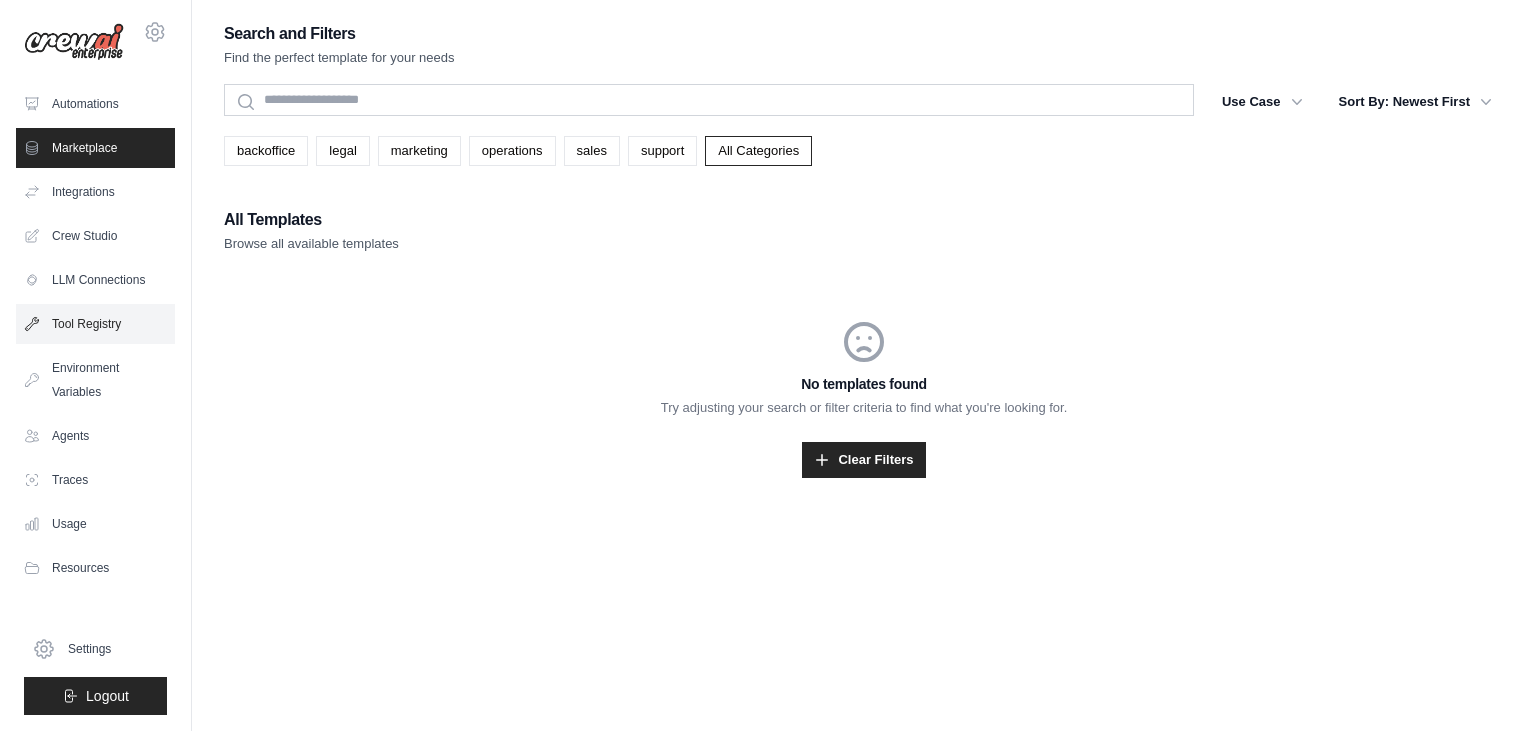 click on "Tool Registry" at bounding box center (95, 324) 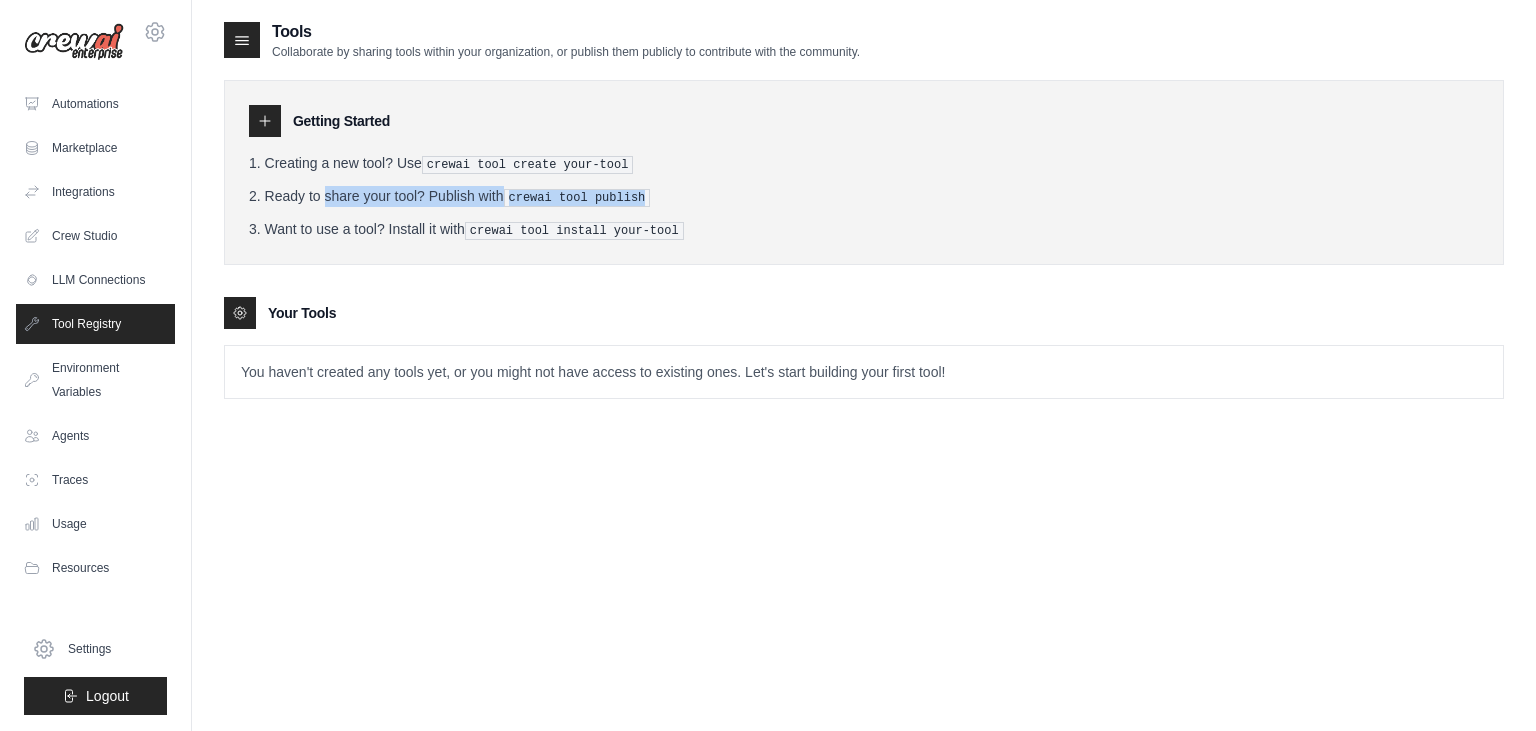 drag, startPoint x: 270, startPoint y: 191, endPoint x: 688, endPoint y: 189, distance: 418.0048 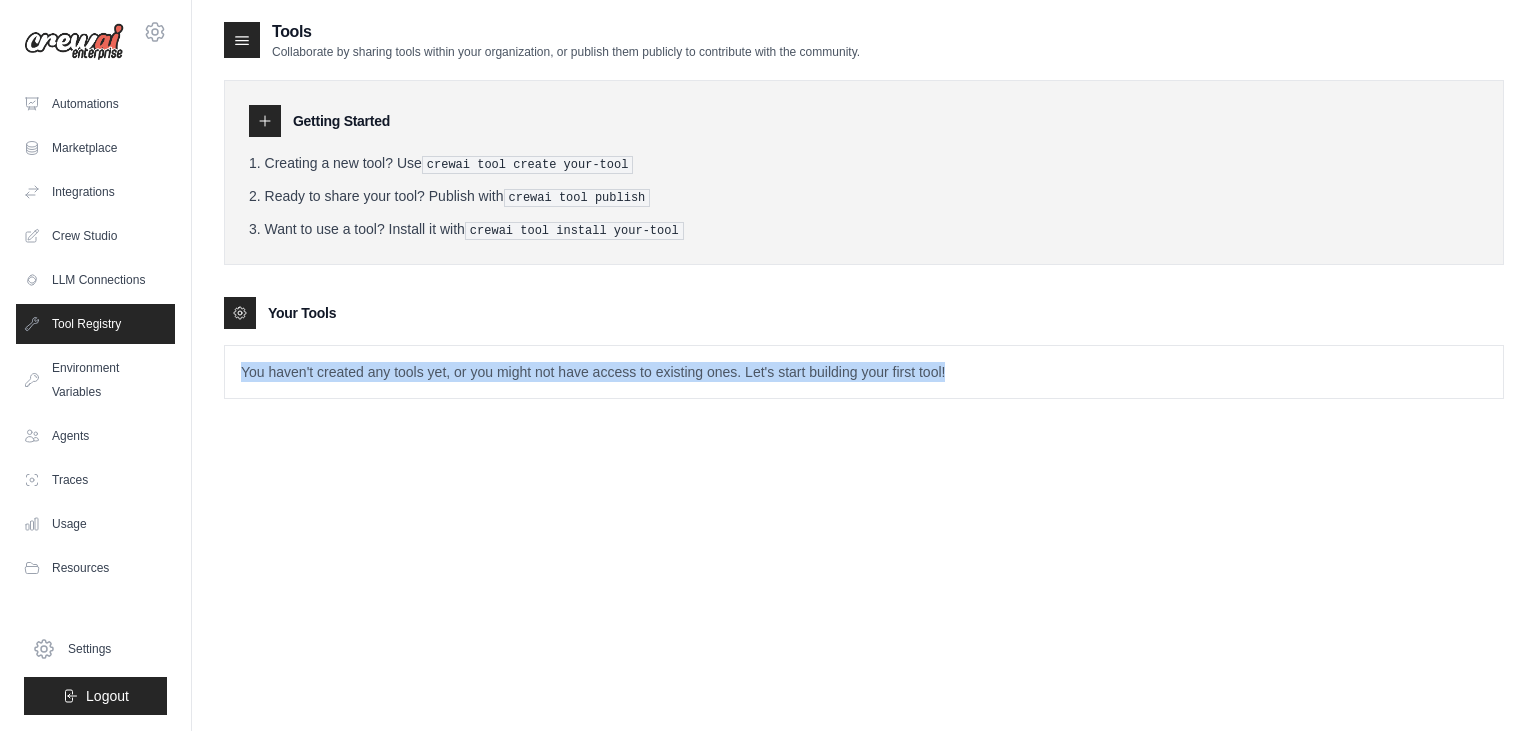 drag, startPoint x: 228, startPoint y: 365, endPoint x: 976, endPoint y: 370, distance: 748.0167 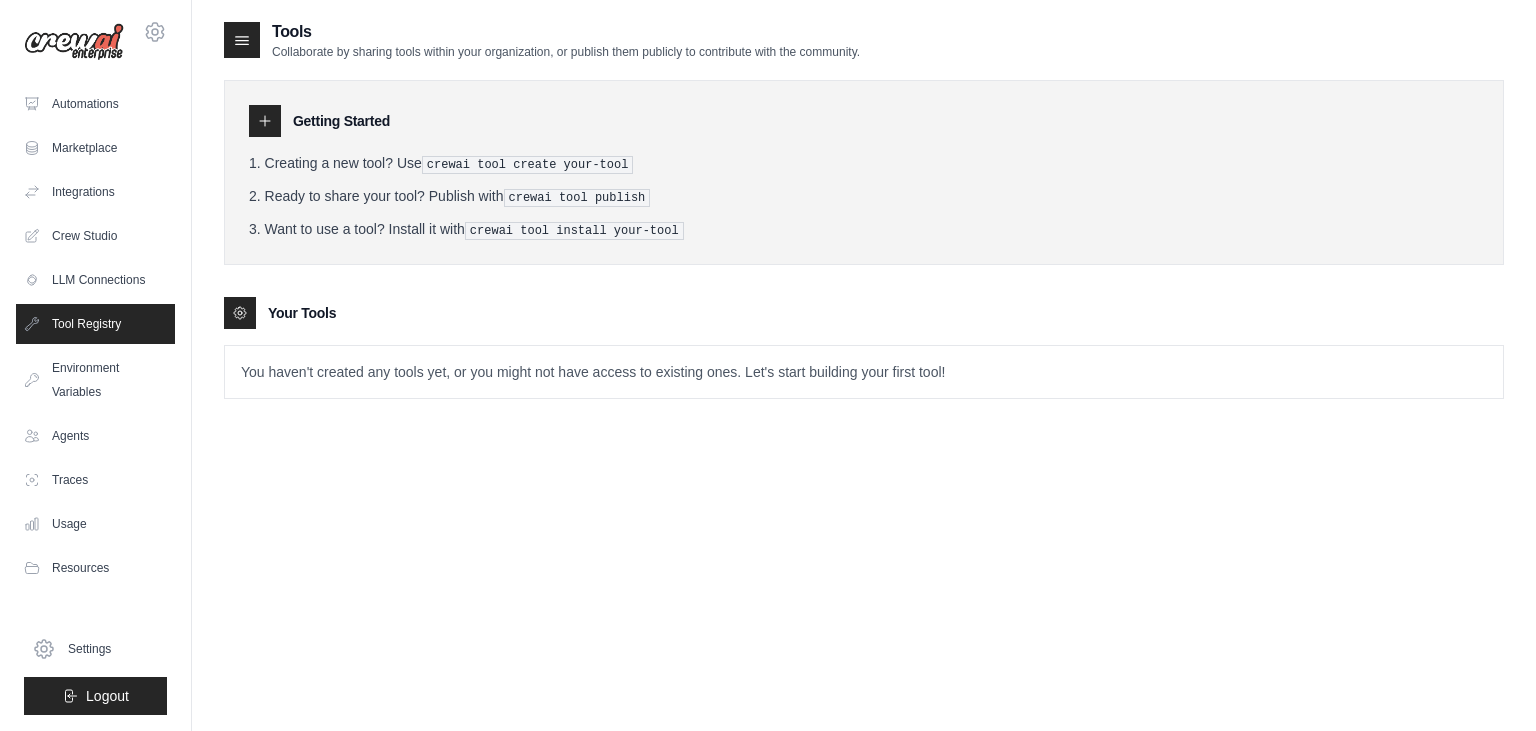 click on "You haven't created any tools yet, or you might not have access to
existing ones. Let's start building your first tool!" at bounding box center (864, 372) 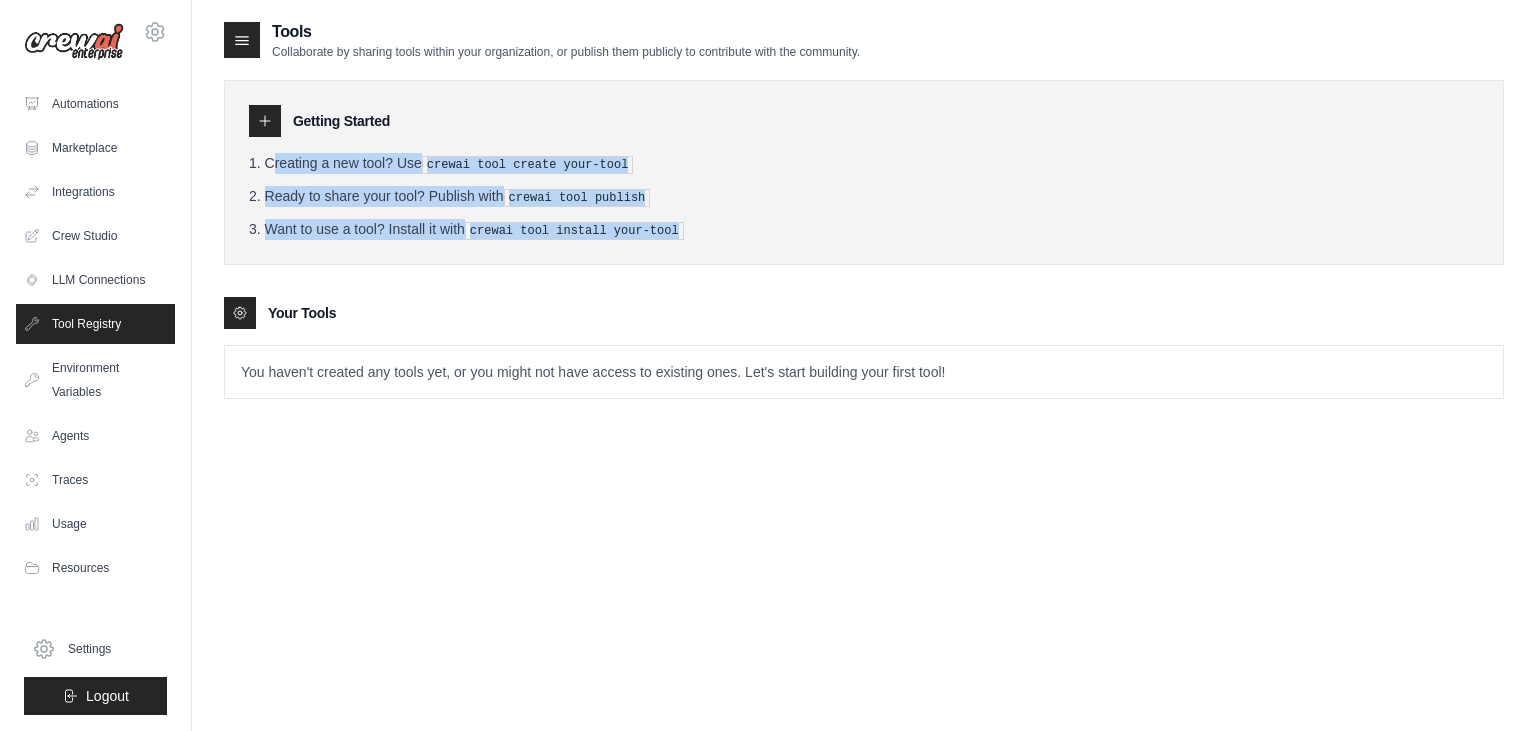 drag, startPoint x: 706, startPoint y: 226, endPoint x: 268, endPoint y: 158, distance: 443.2471 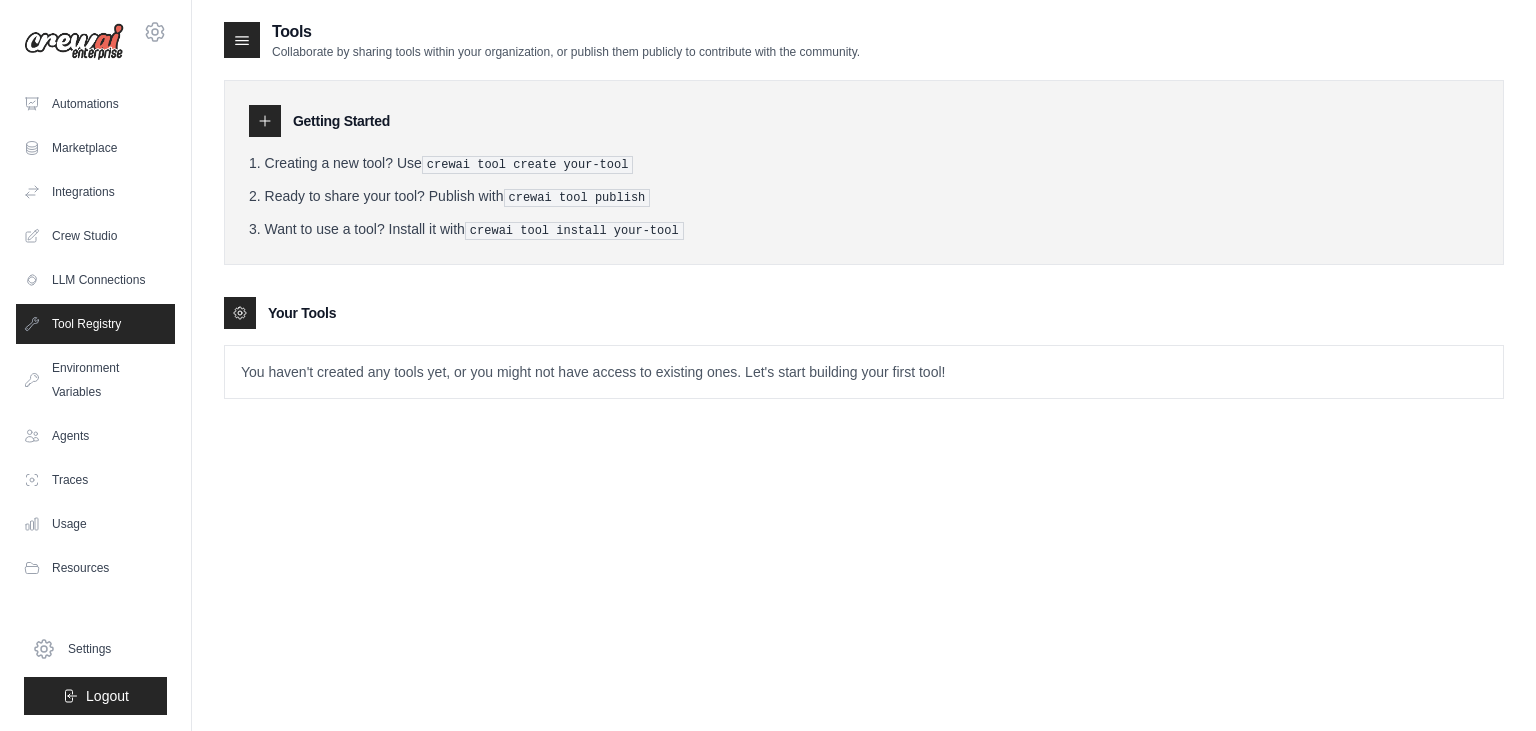 click on "Creating a new tool? Use
crewai tool create your-tool" at bounding box center (864, 163) 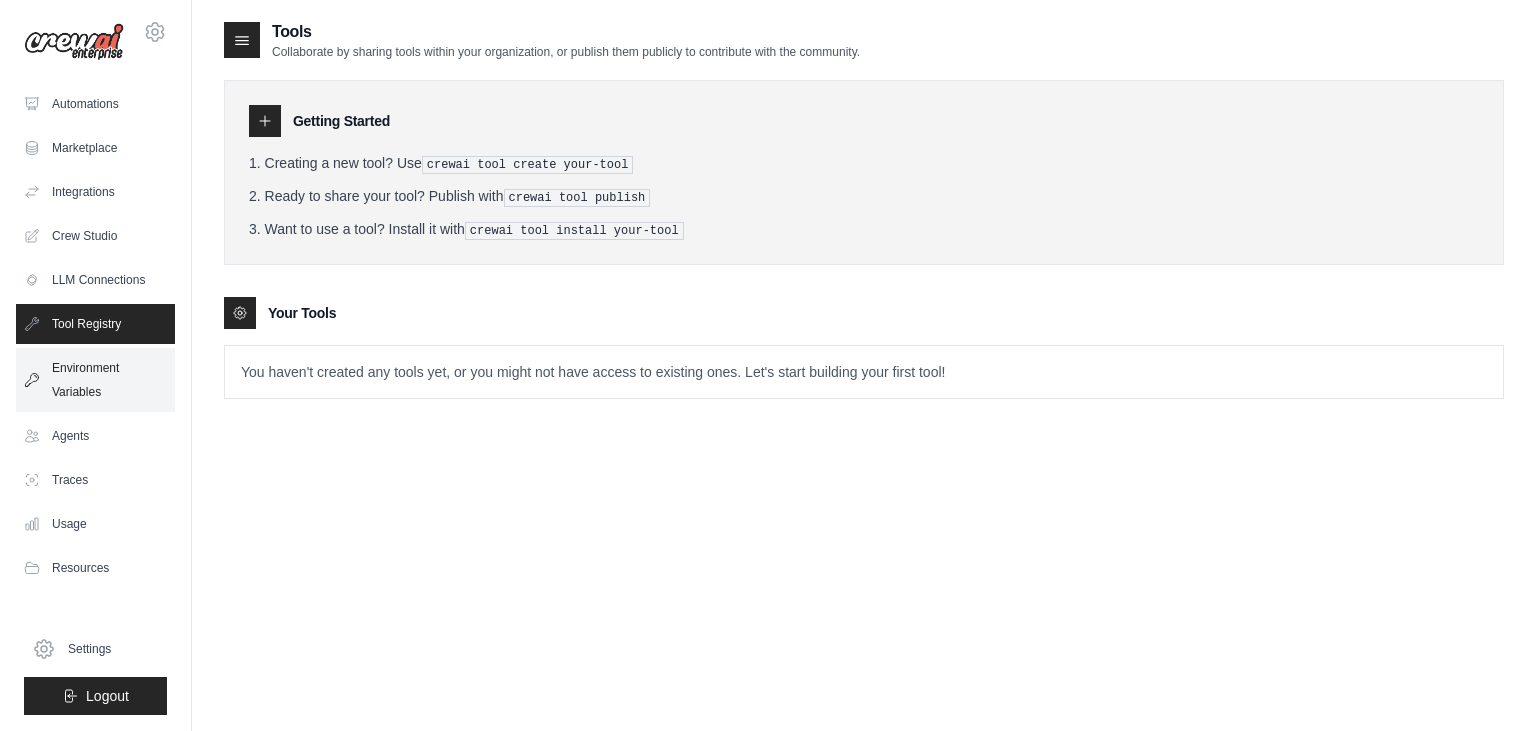 click on "Environment Variables" at bounding box center (95, 380) 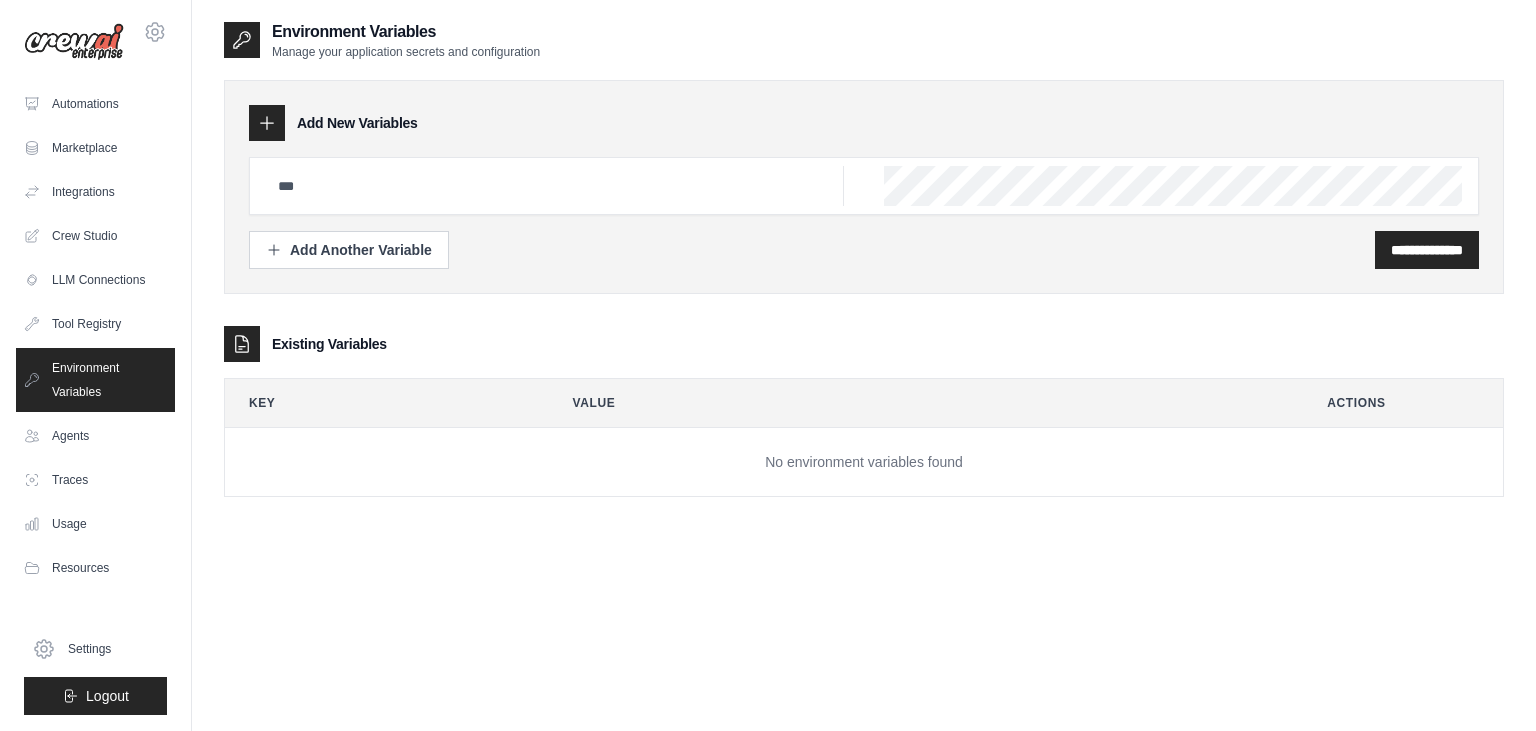drag, startPoint x: 410, startPoint y: 346, endPoint x: 270, endPoint y: 364, distance: 141.1524 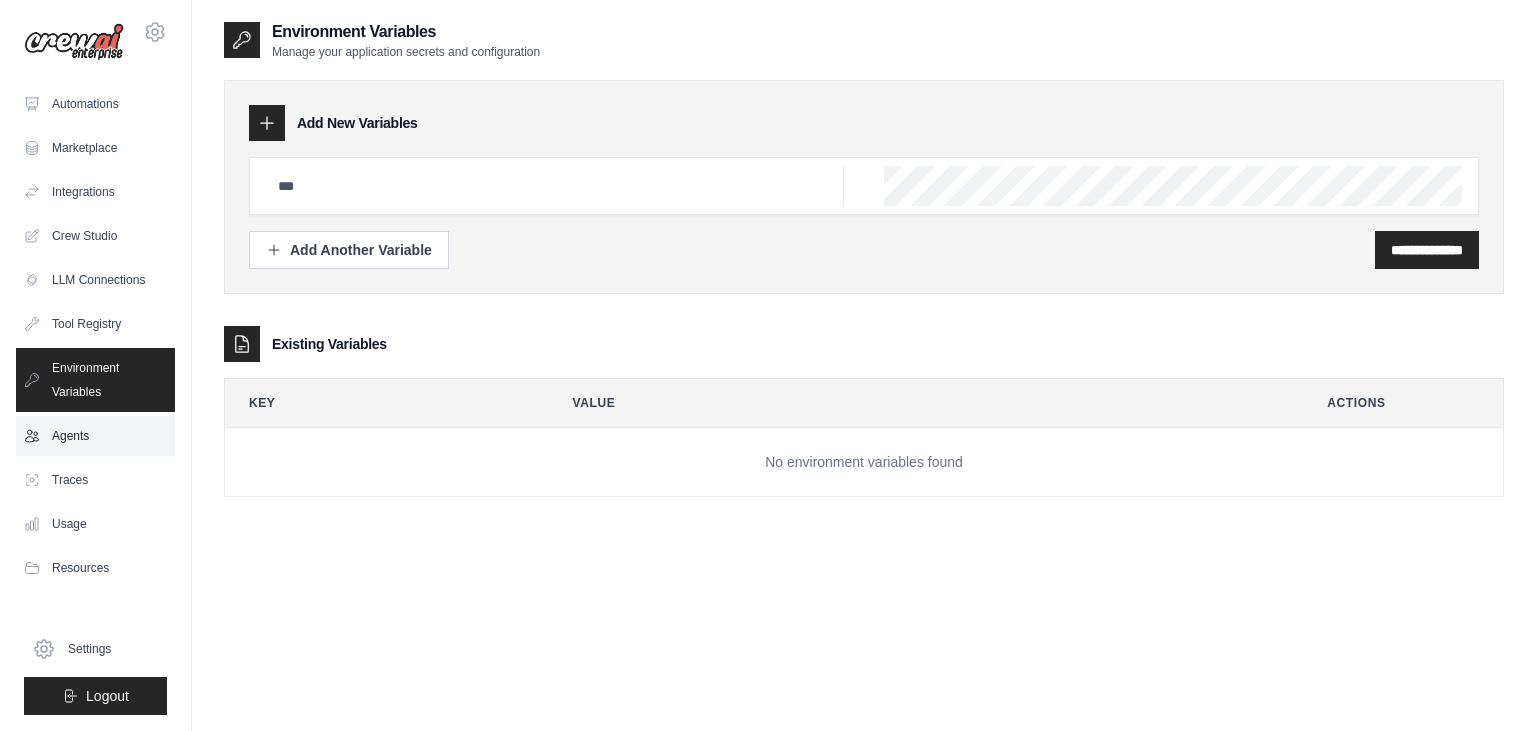 click on "Agents" at bounding box center (95, 436) 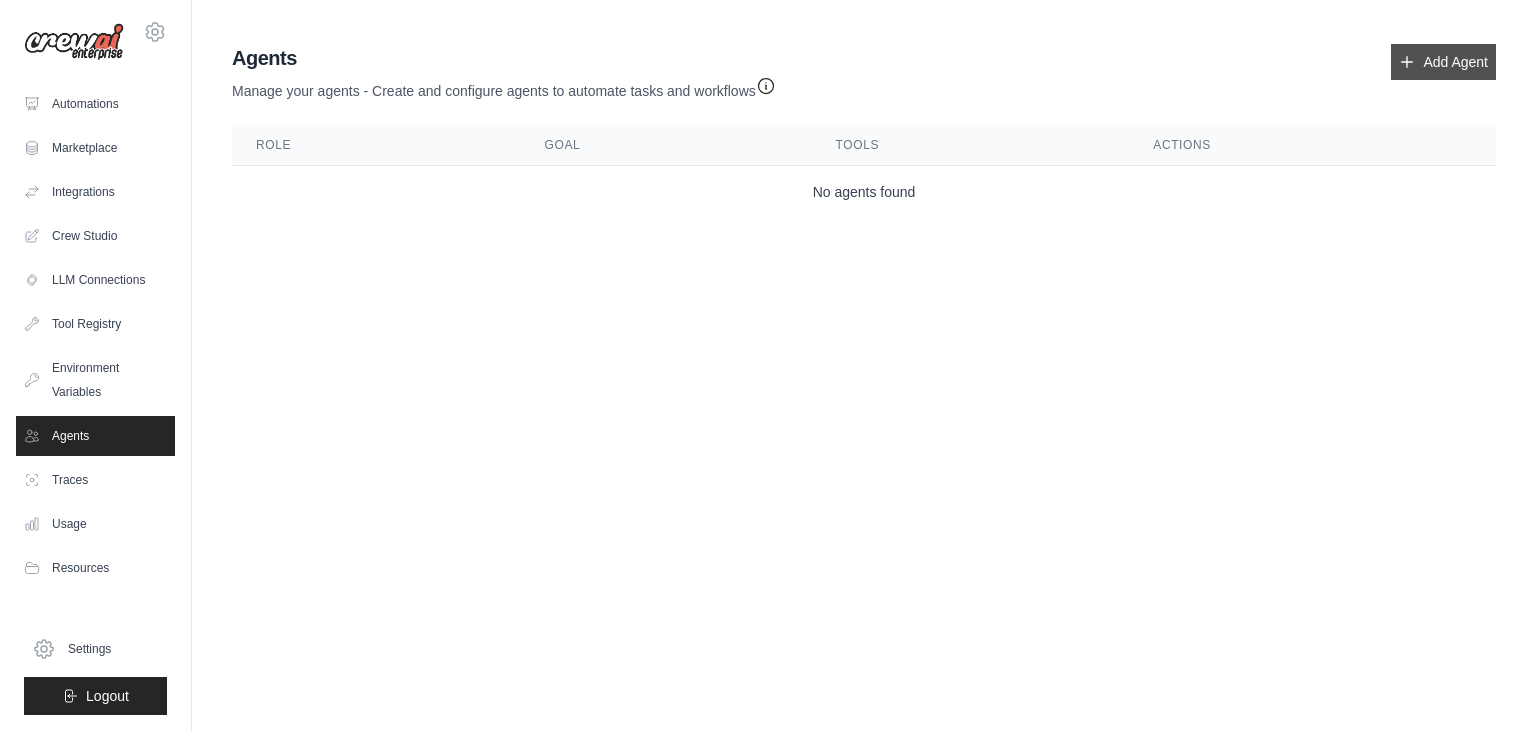 click on "Add Agent" at bounding box center [1443, 62] 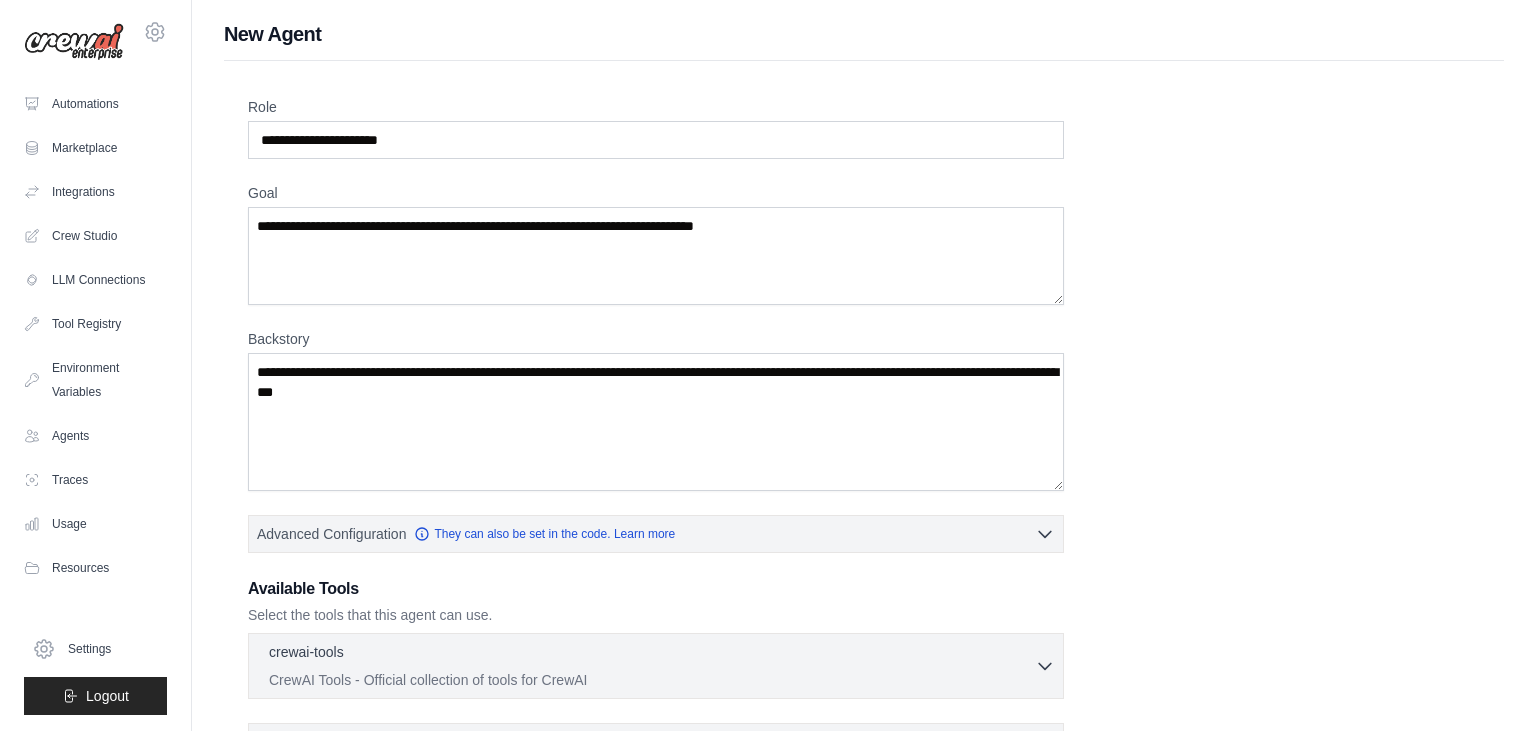 click on "Role
Goal
Backstory
Advanced Configuration
They can also be set in the code. Learn more
Enable reasoning" at bounding box center (864, 512) 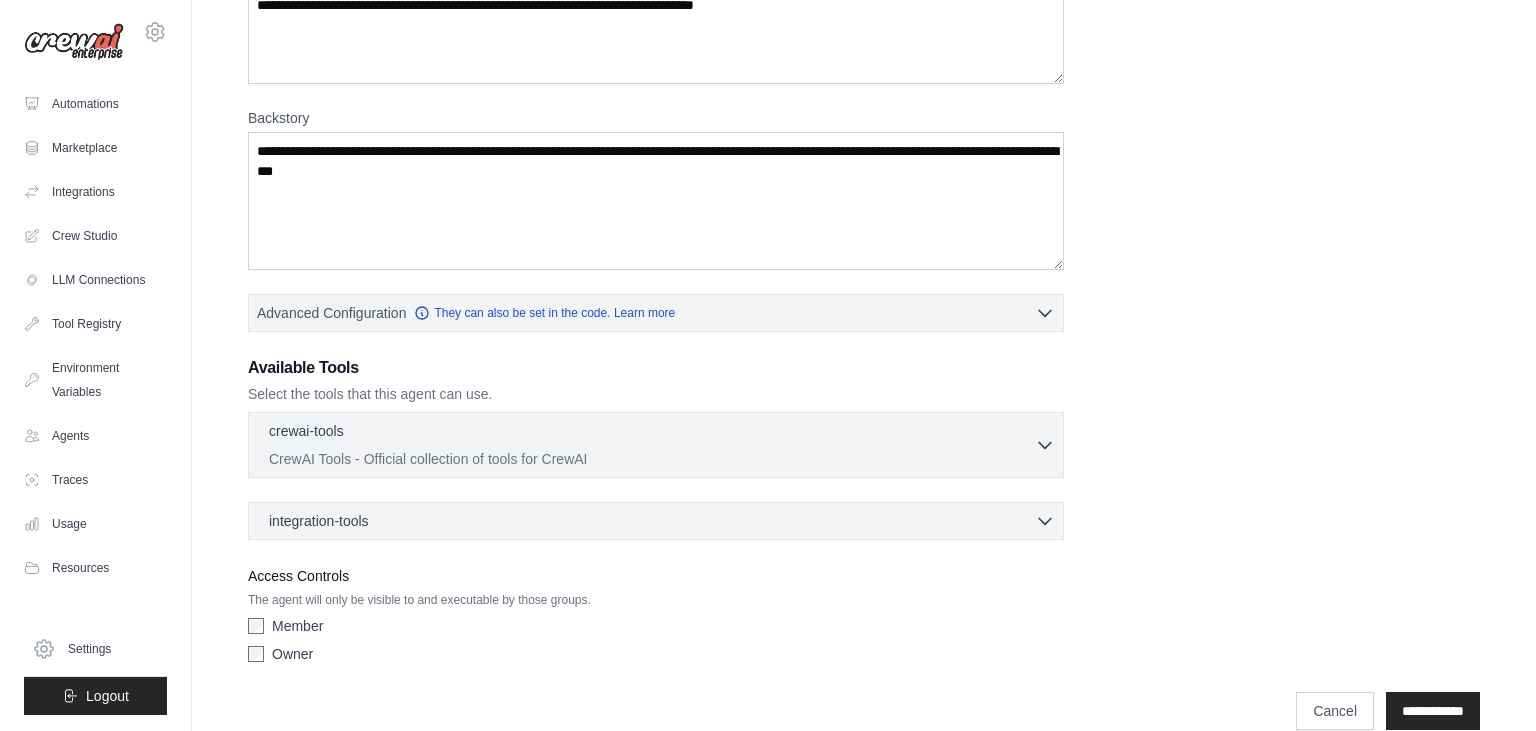 scroll, scrollTop: 248, scrollLeft: 0, axis: vertical 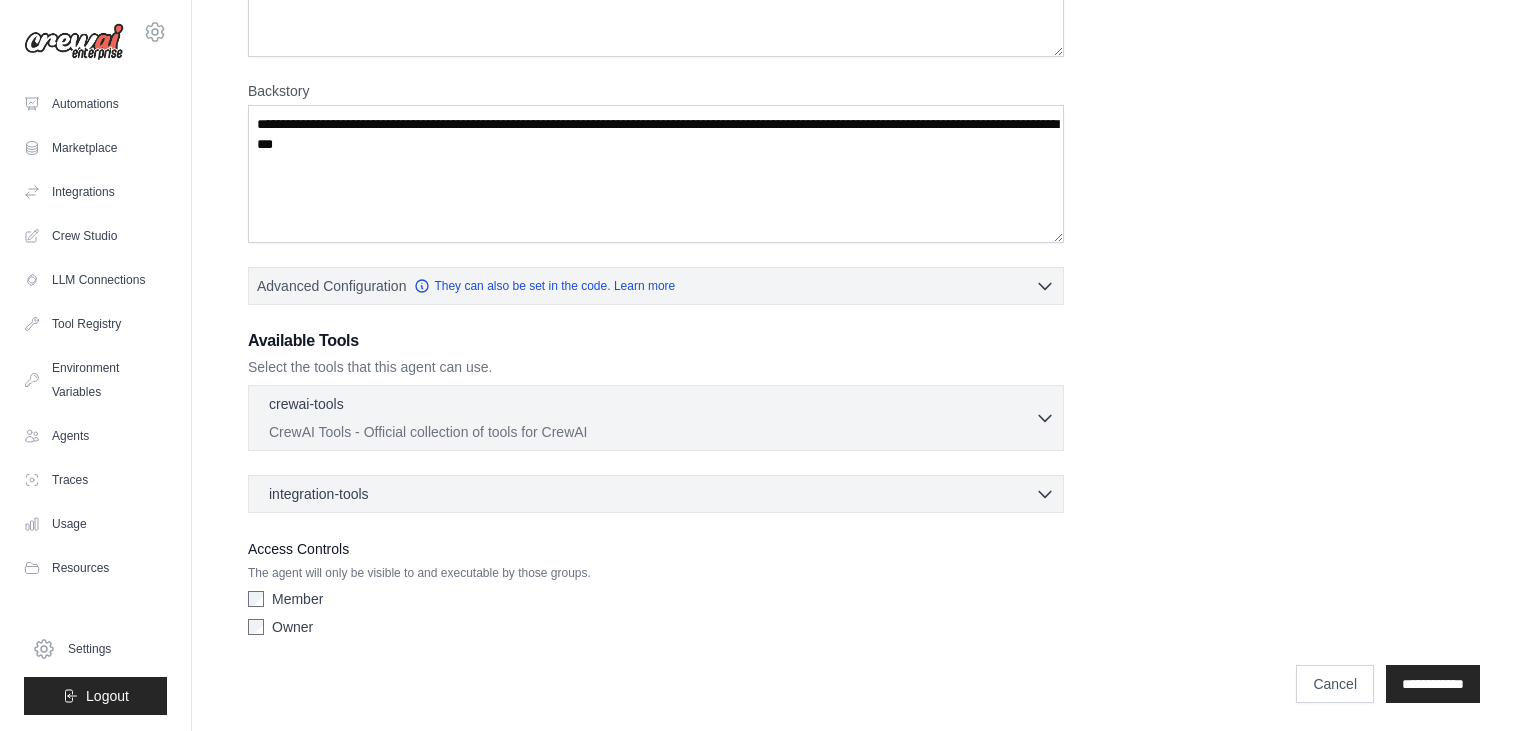 click on "integration-tools
0 selected
Gmail Google Sheets Notion" at bounding box center [656, 494] 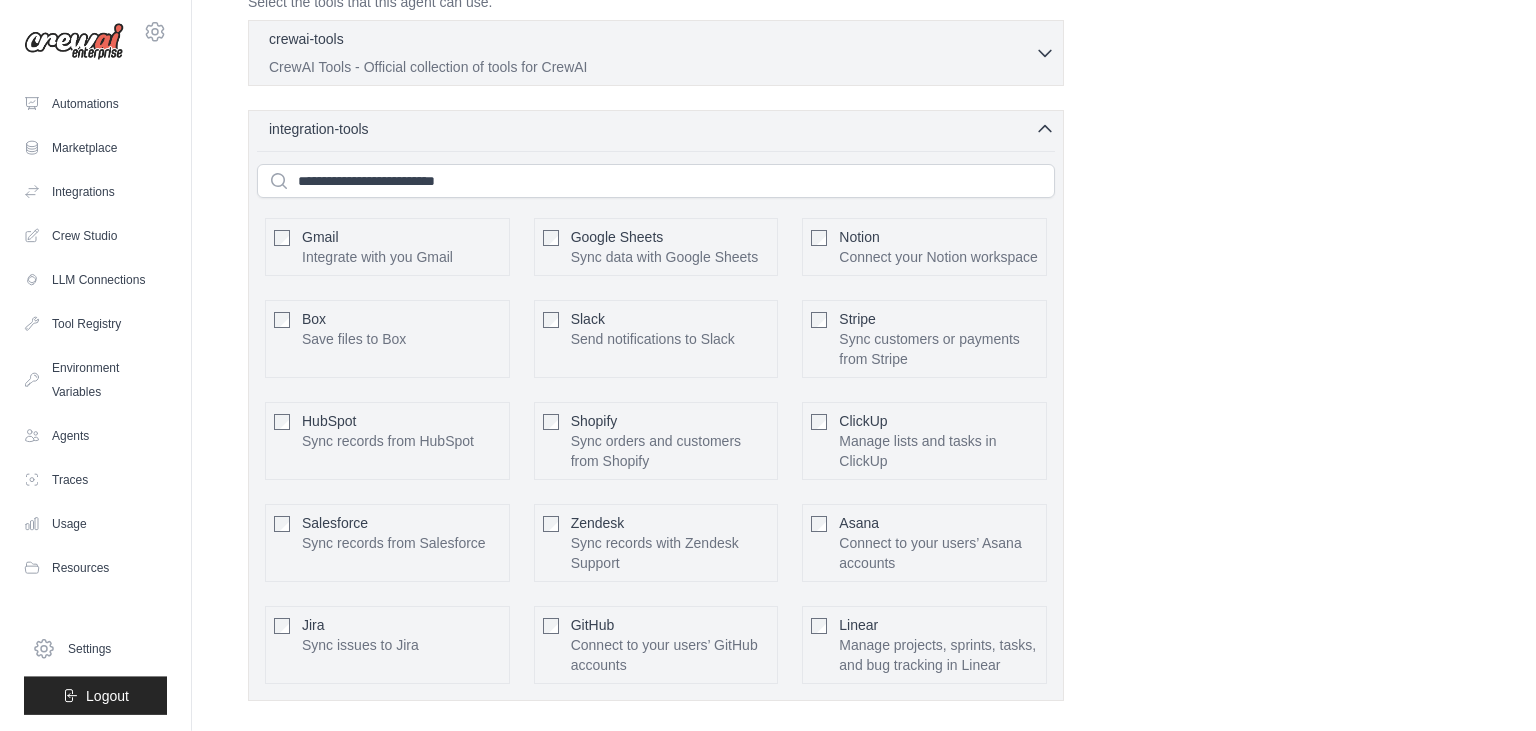 scroll, scrollTop: 611, scrollLeft: 0, axis: vertical 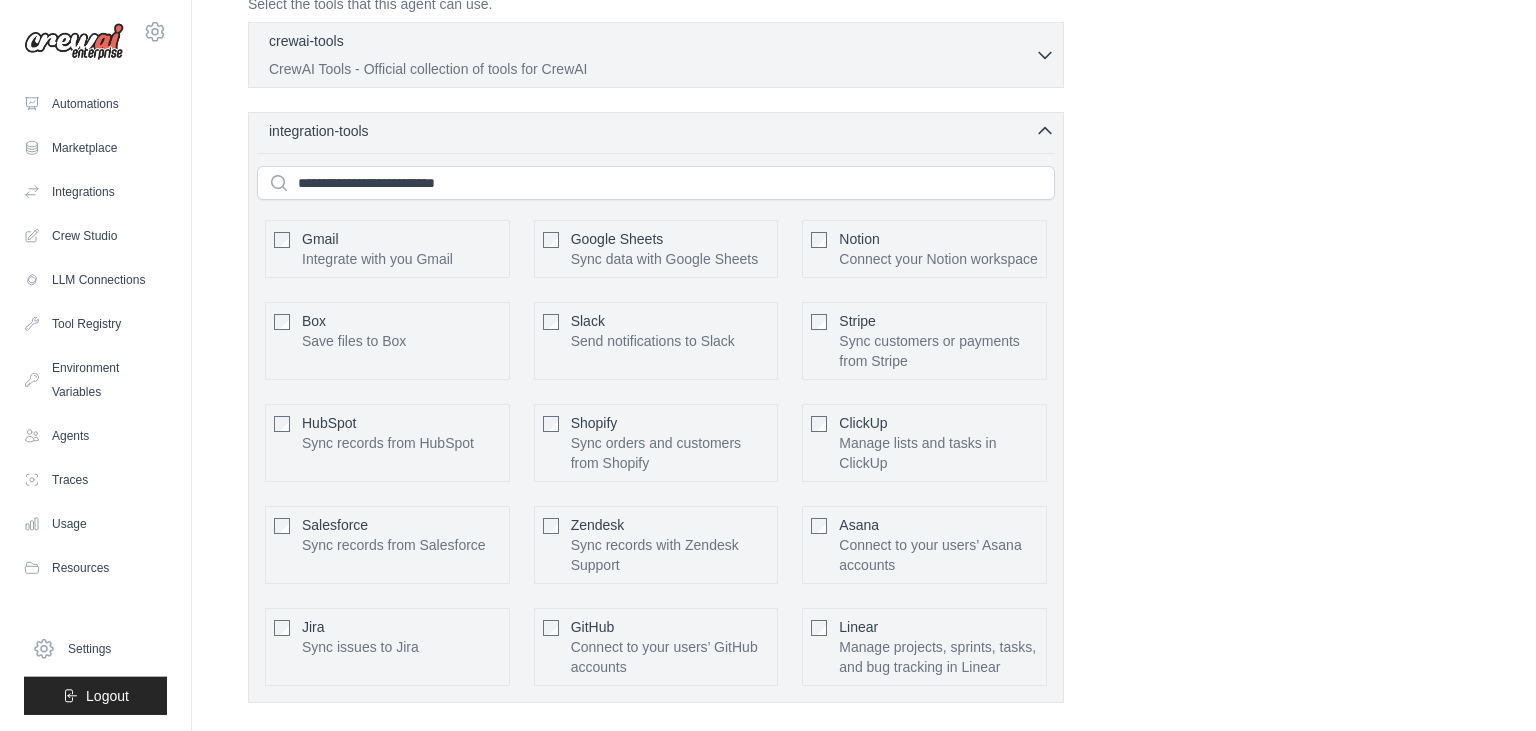 click on "Role
Goal
Backstory
Advanced Configuration
They can also be set in the code. Learn more
Enable reasoning" at bounding box center (864, 160) 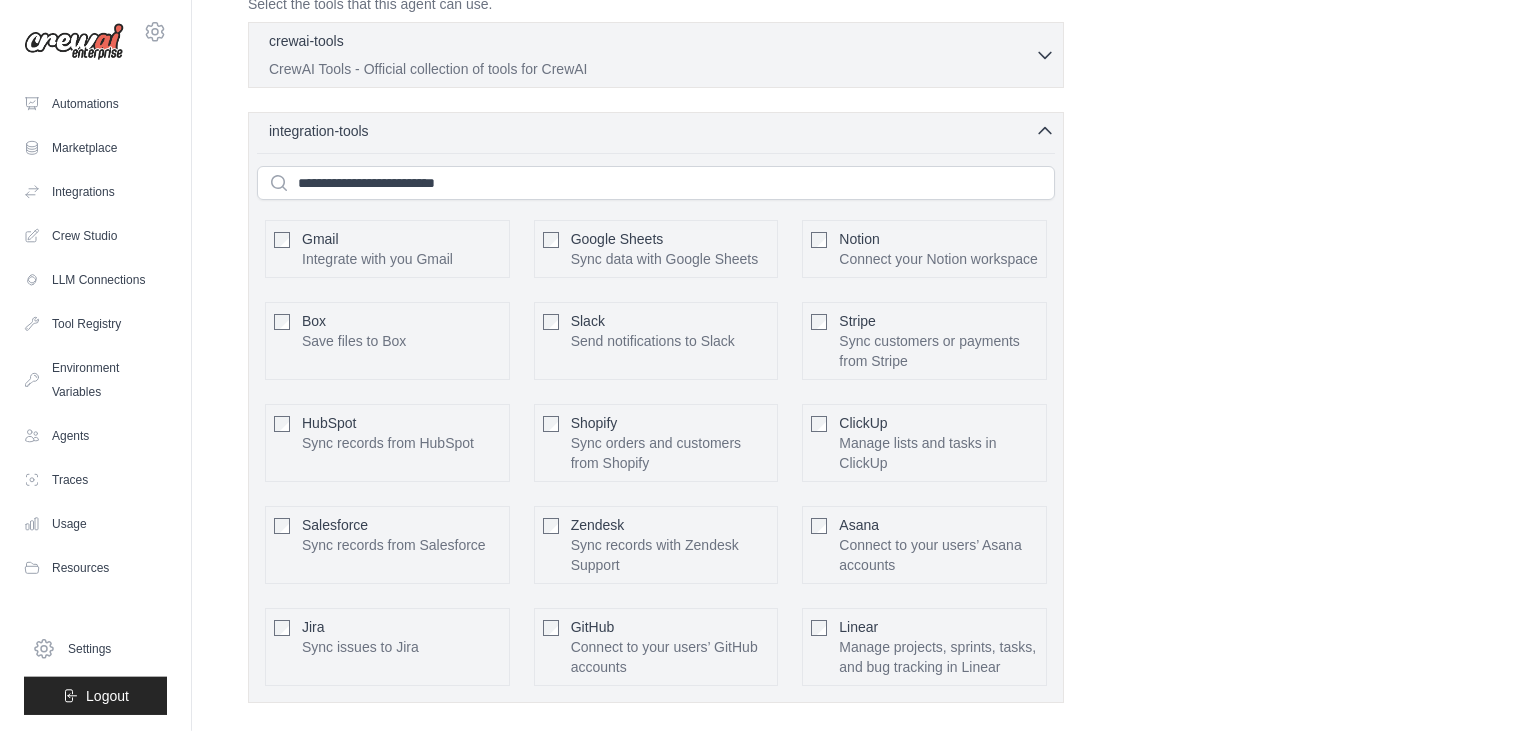 click 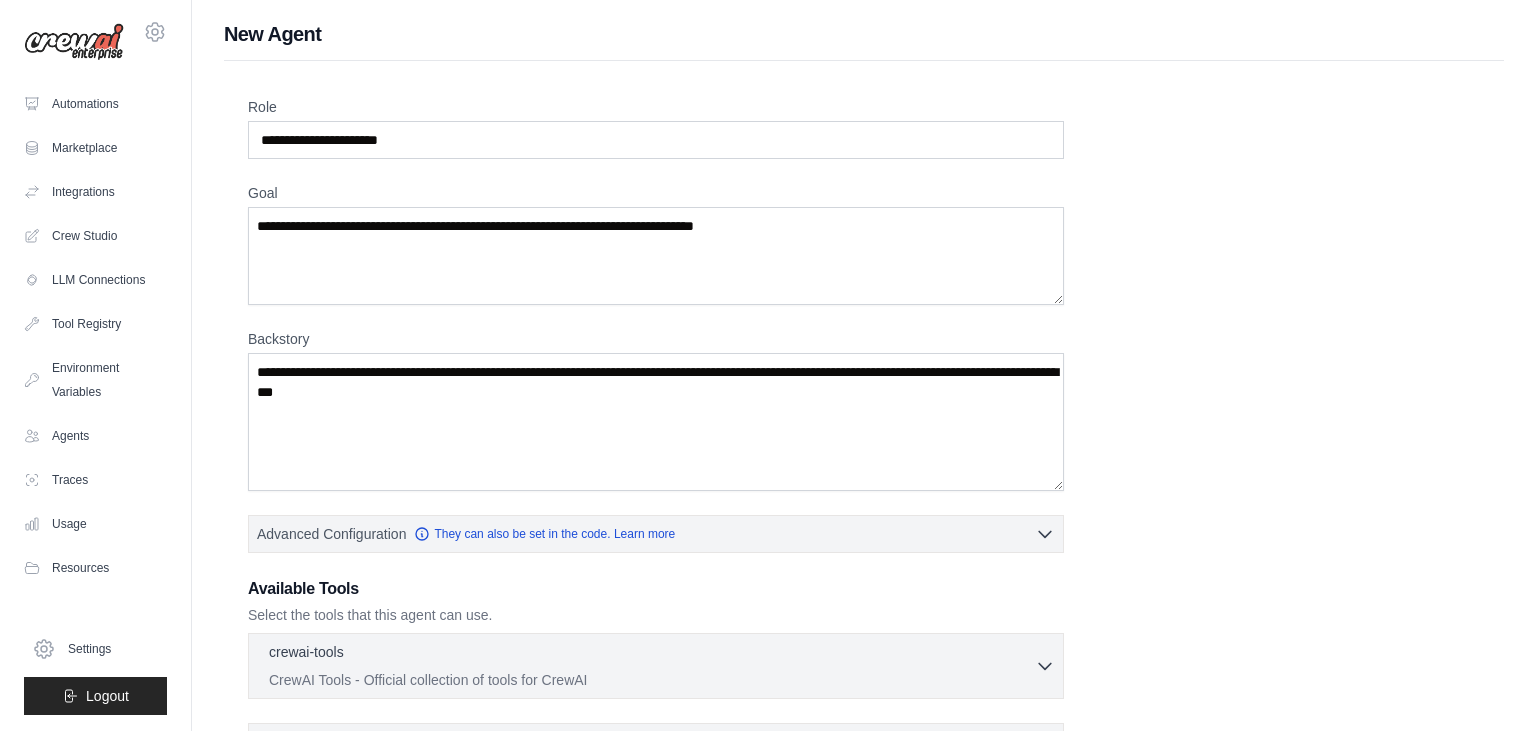 scroll, scrollTop: 248, scrollLeft: 0, axis: vertical 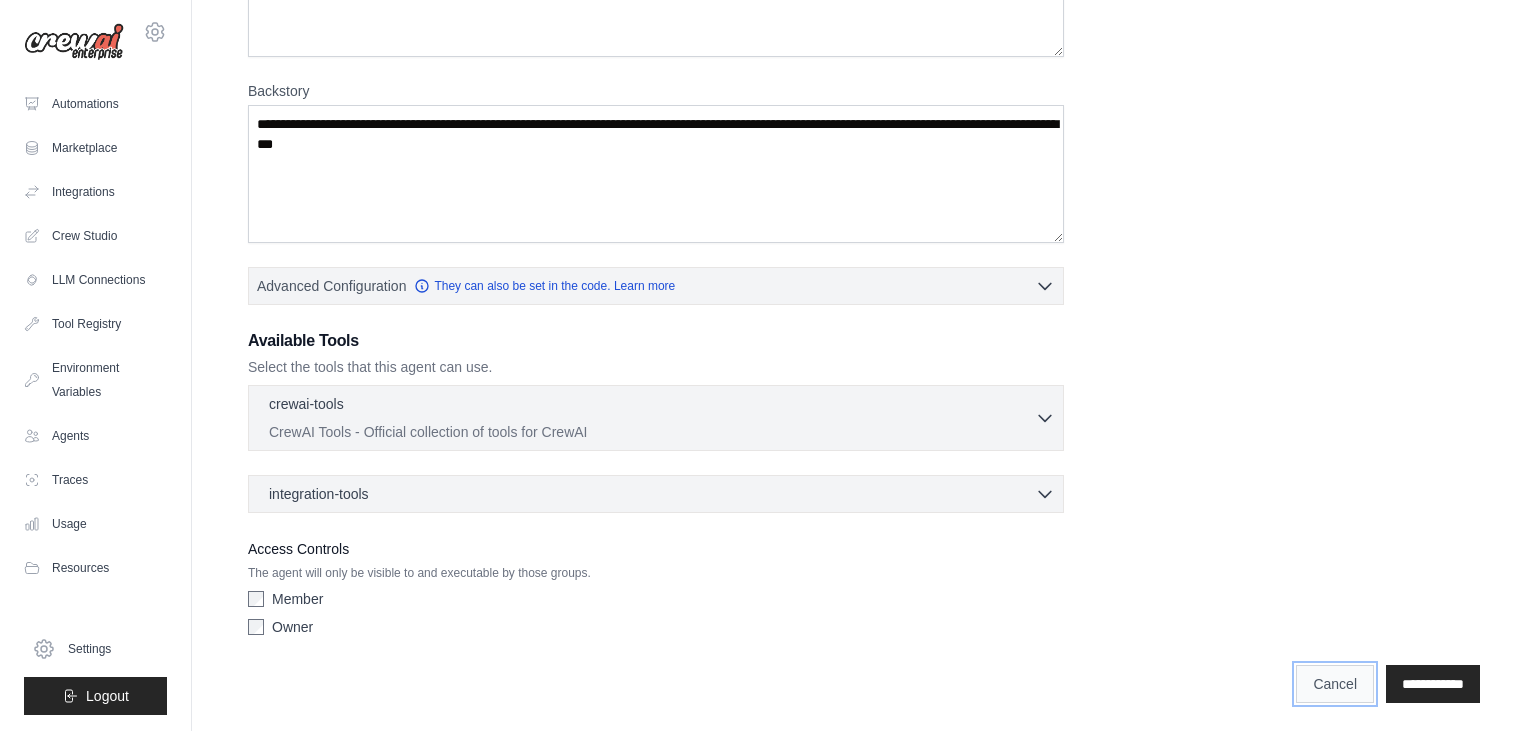 click on "Cancel" at bounding box center [1335, 684] 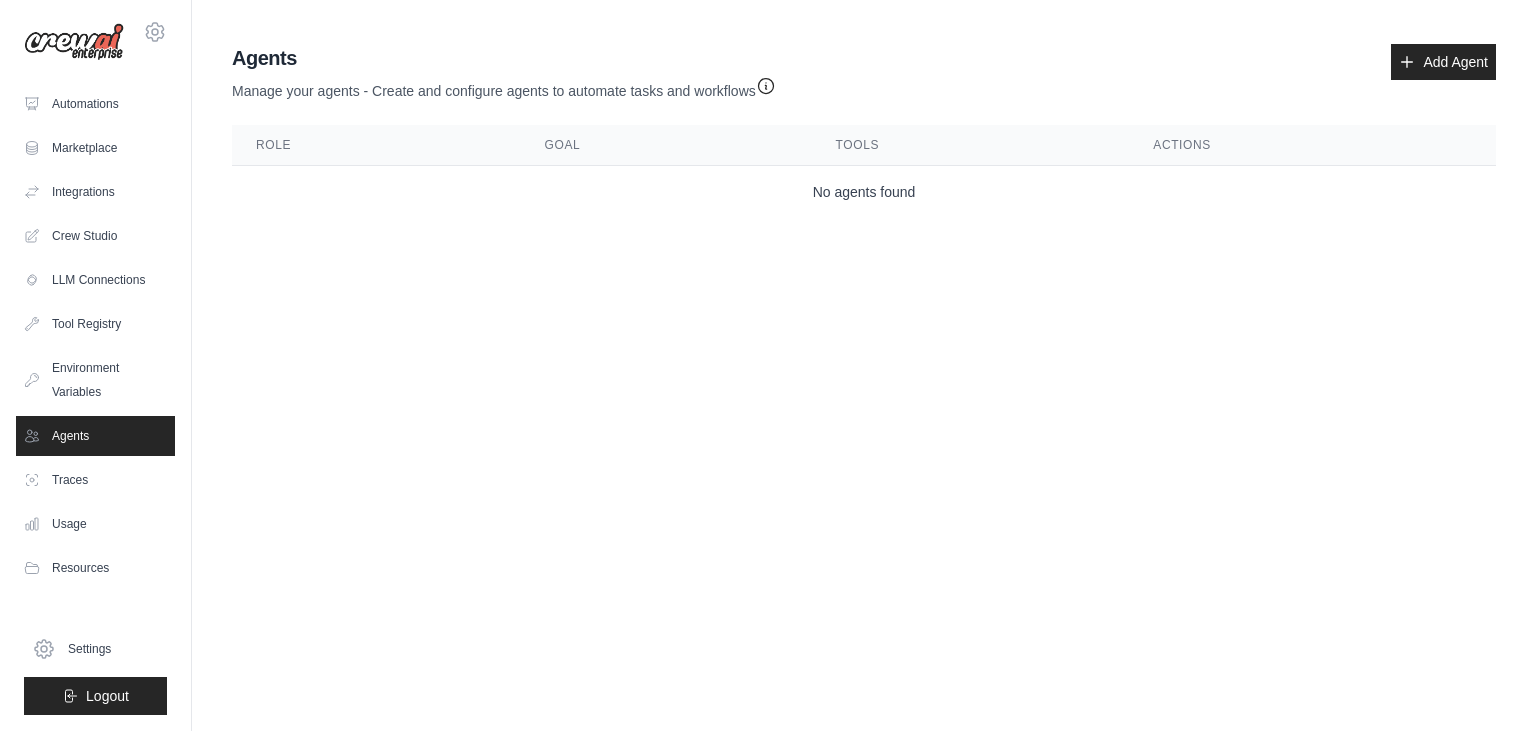 scroll, scrollTop: 0, scrollLeft: 0, axis: both 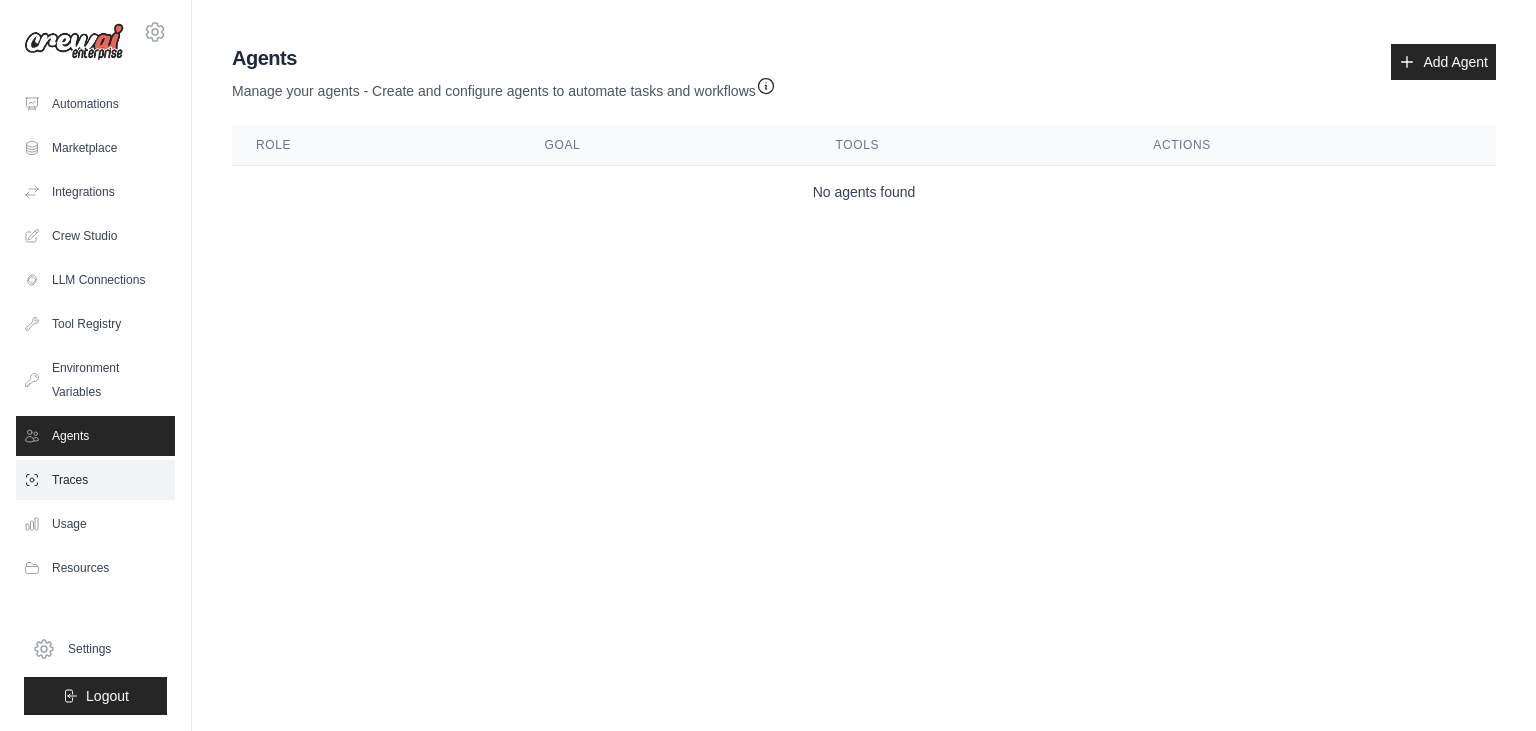 click on "Traces" at bounding box center [95, 480] 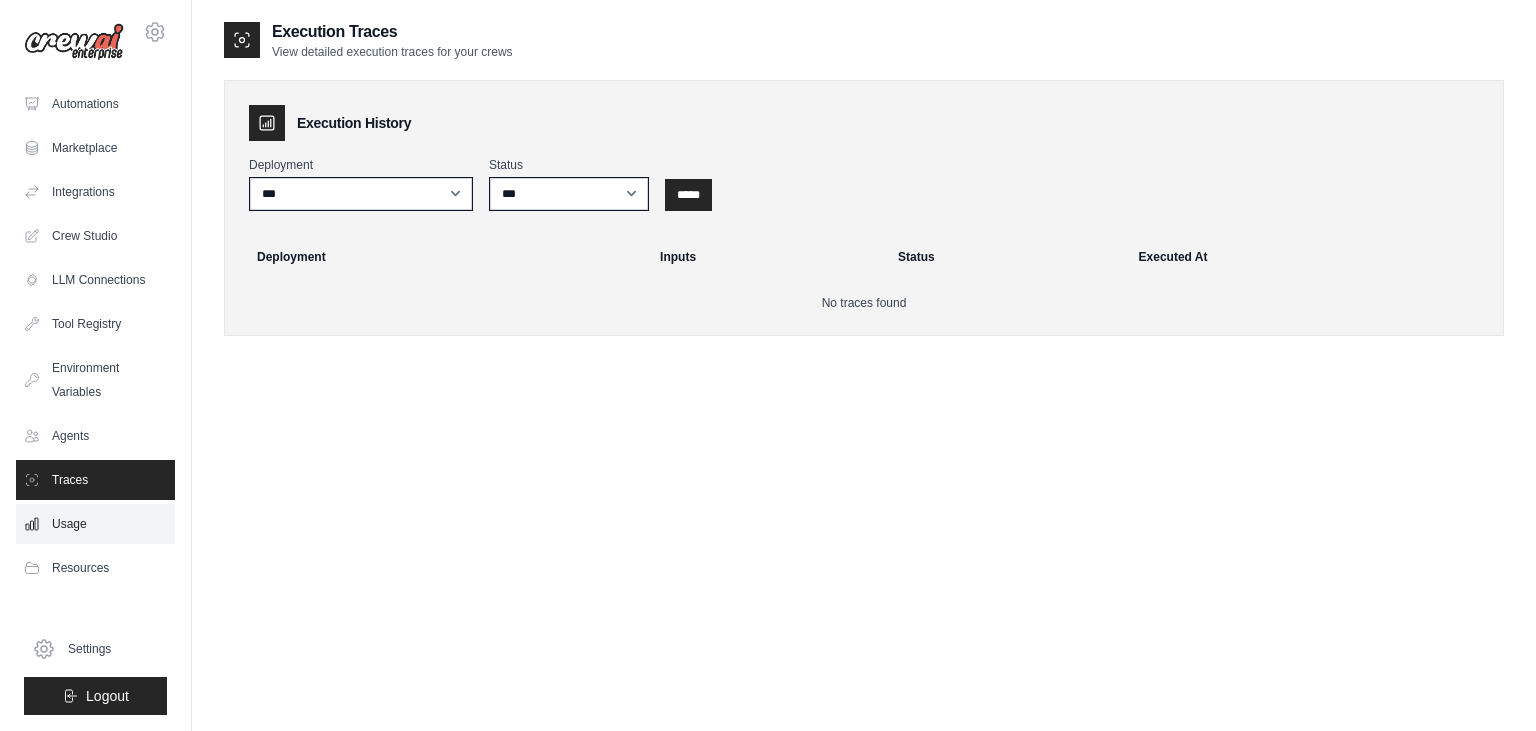 click on "Usage" at bounding box center (95, 524) 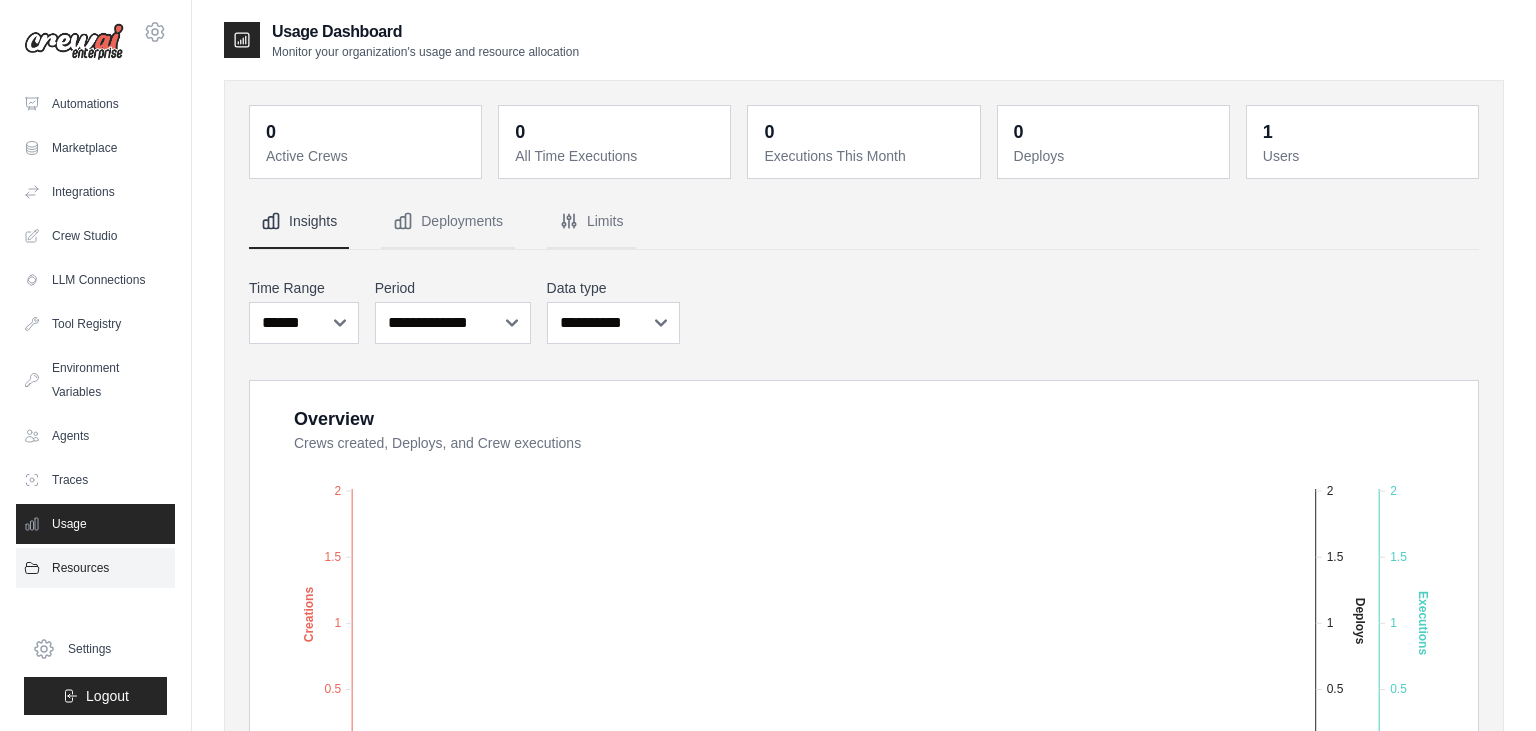 click on "Resources" at bounding box center [95, 568] 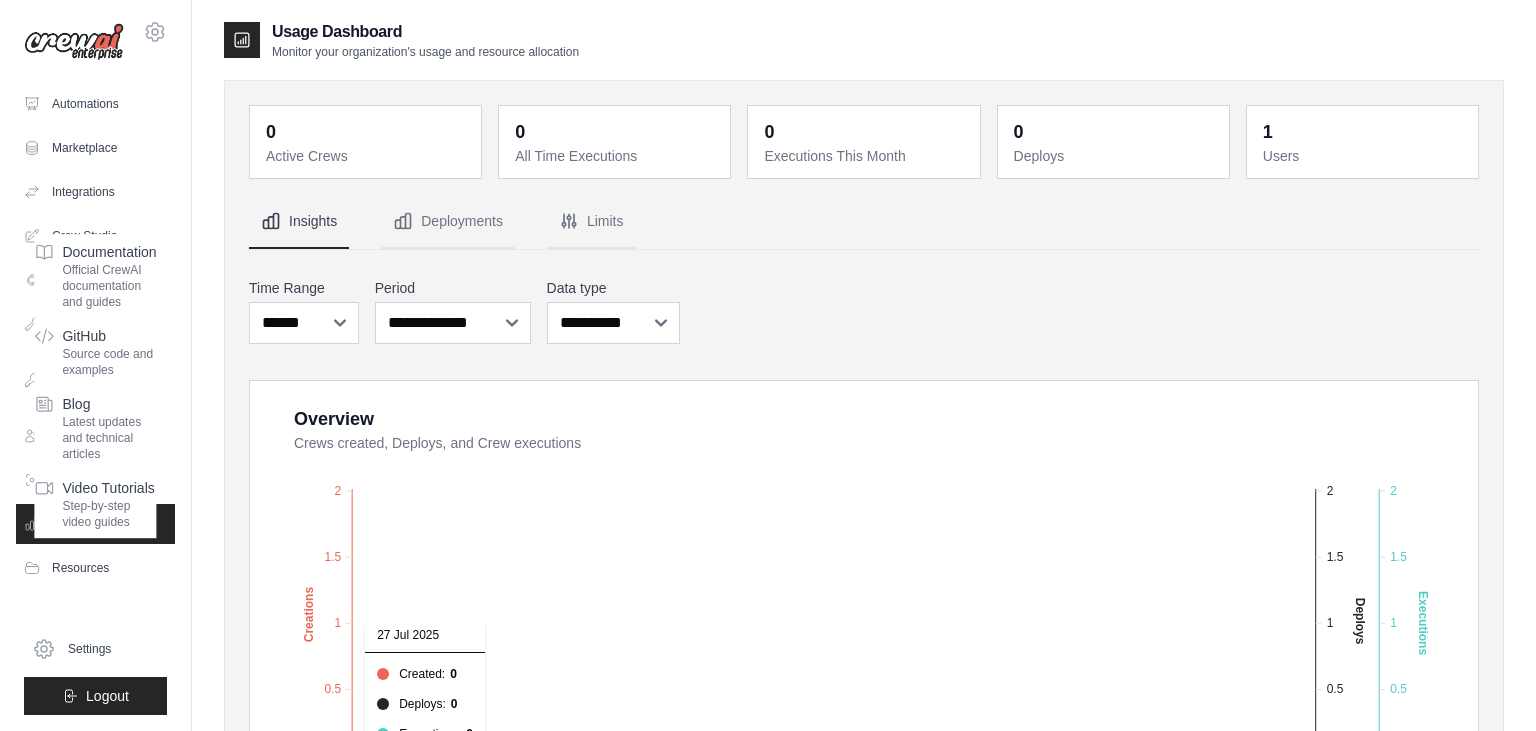 click on "Created Deploys Executions" 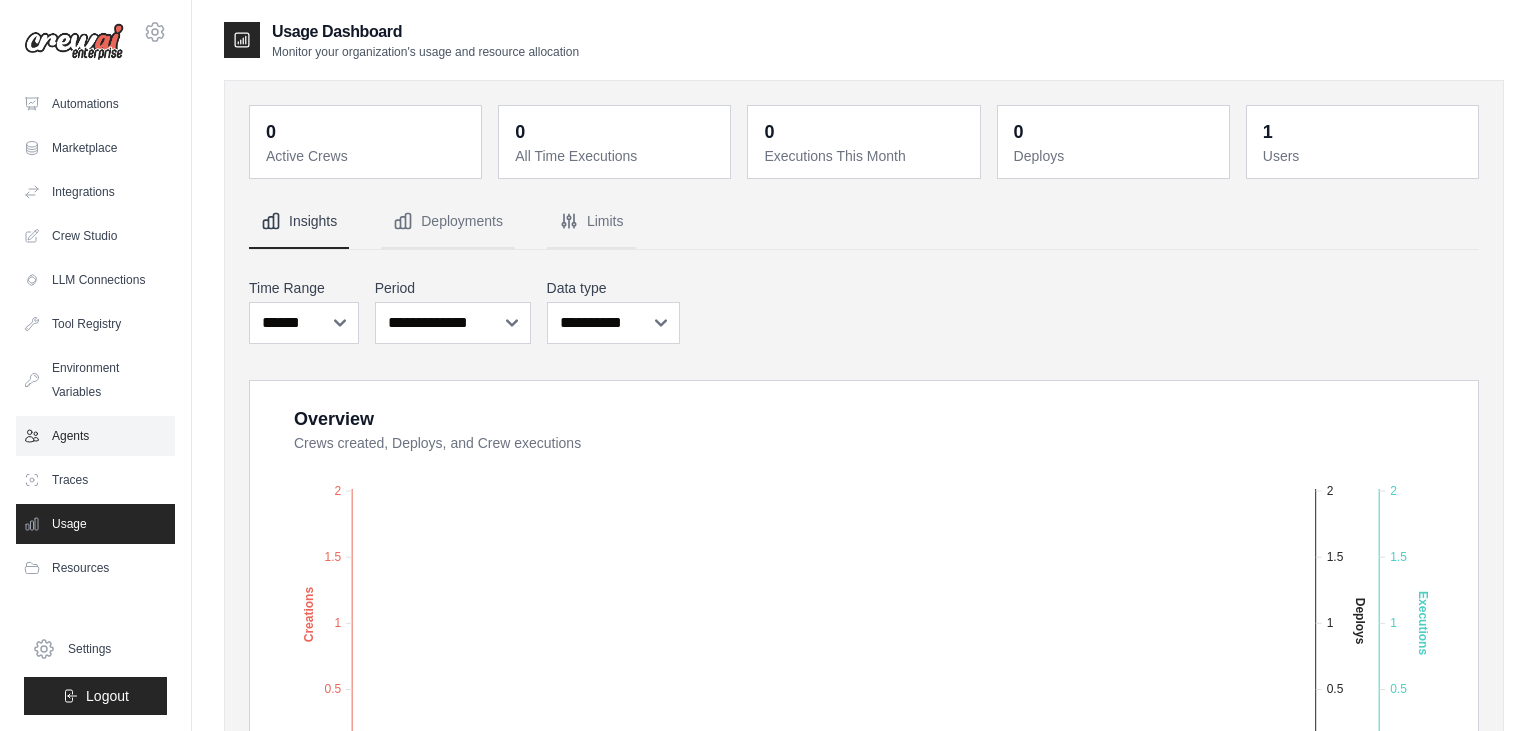 click on "Agents" at bounding box center (95, 436) 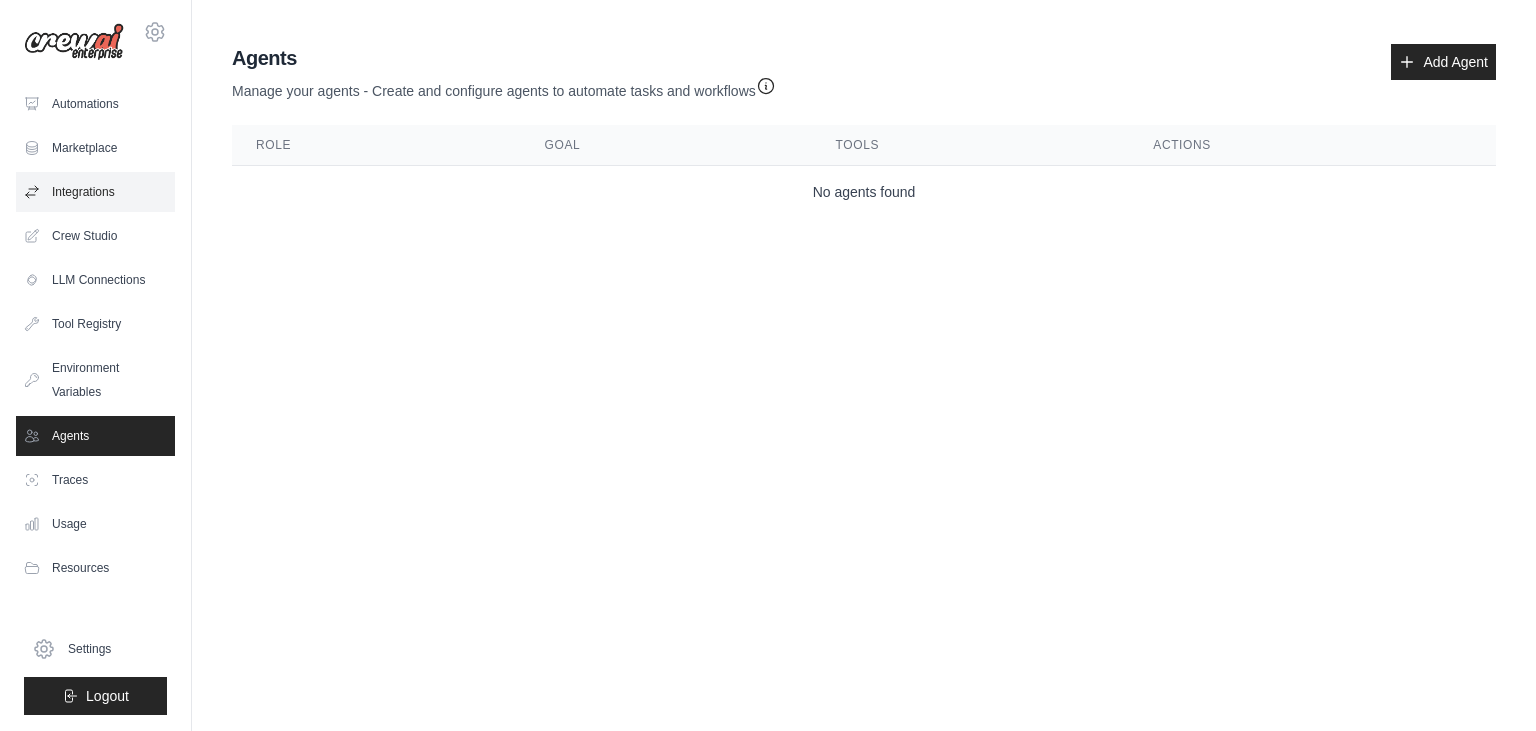 click on "Integrations" at bounding box center [95, 192] 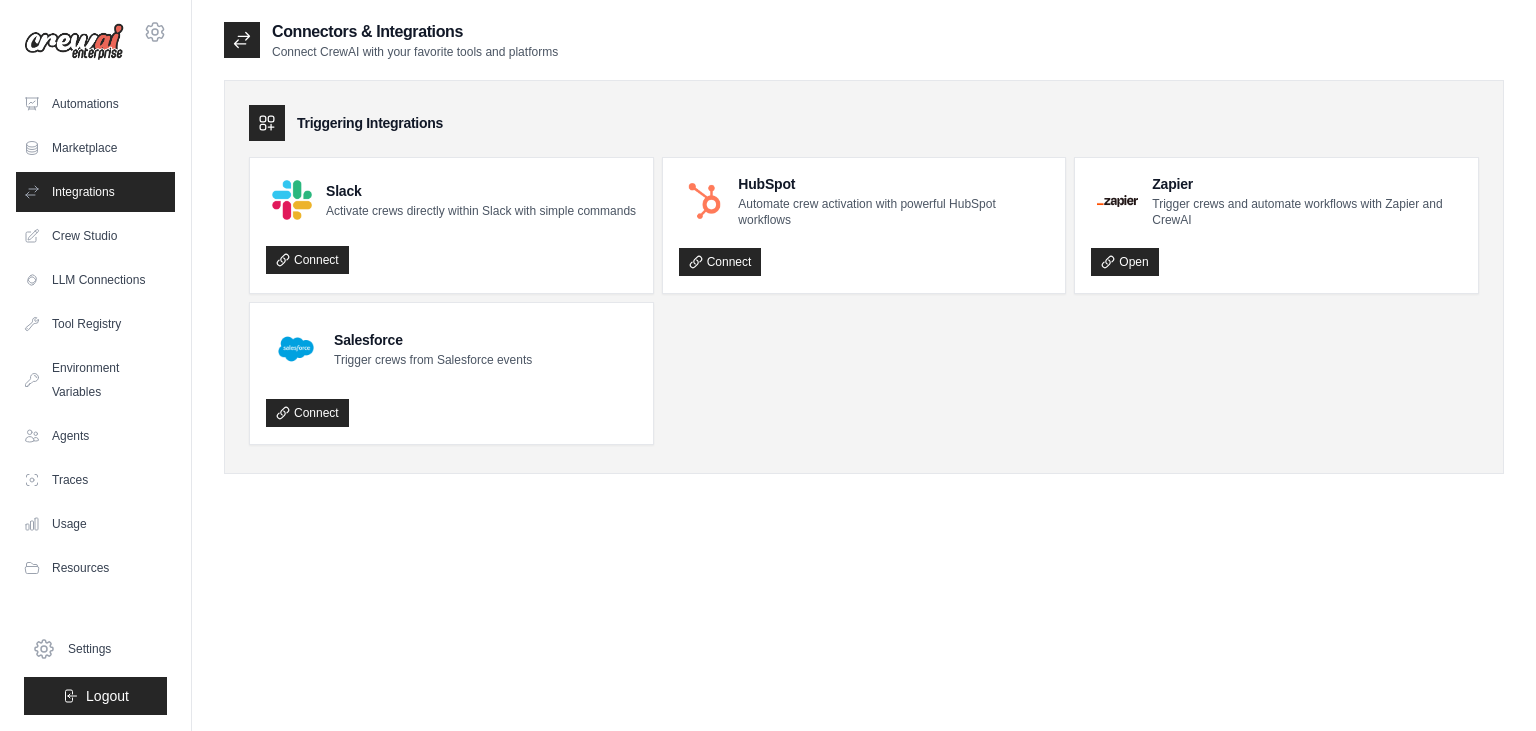 click on "Crew Studio" at bounding box center [95, 236] 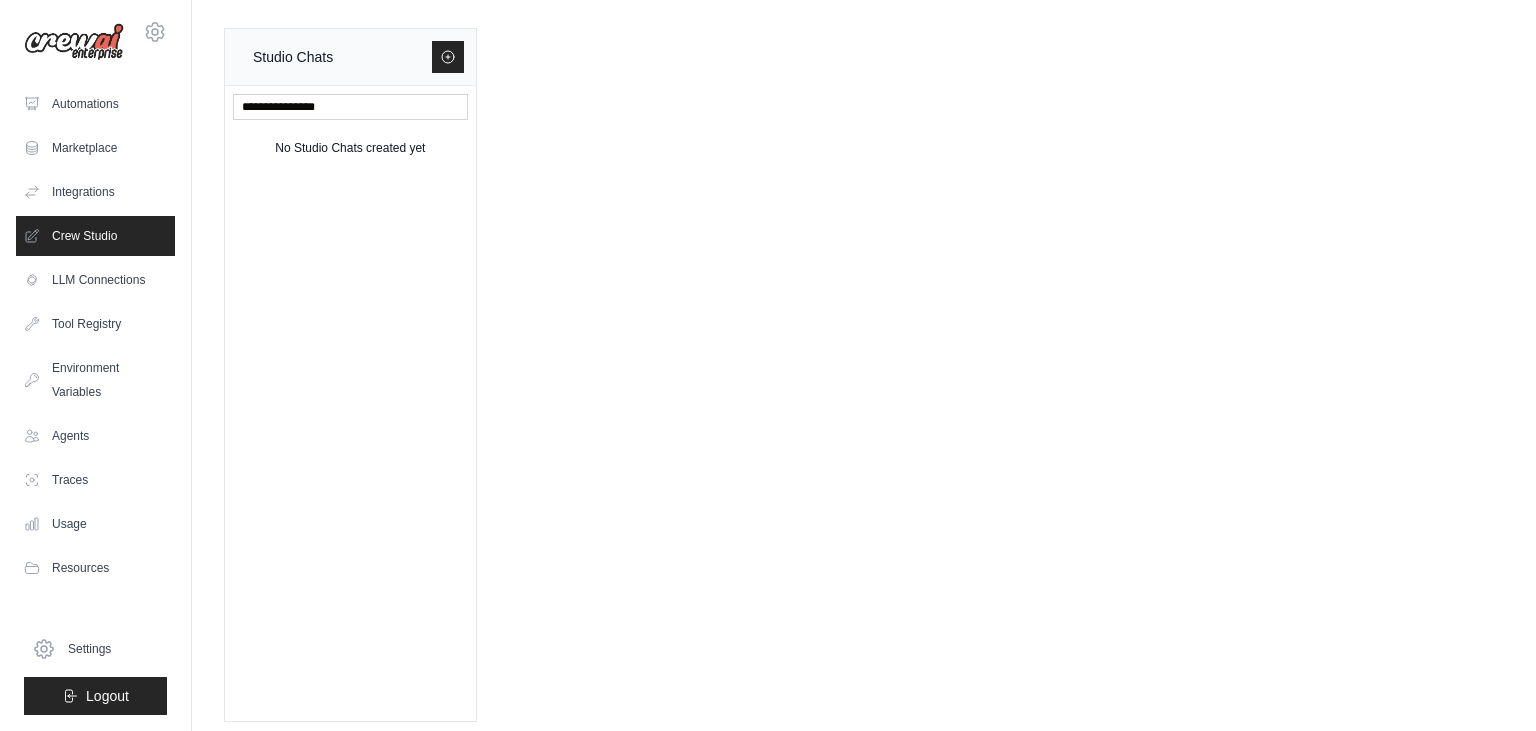 click on "Crew Studio" at bounding box center (95, 236) 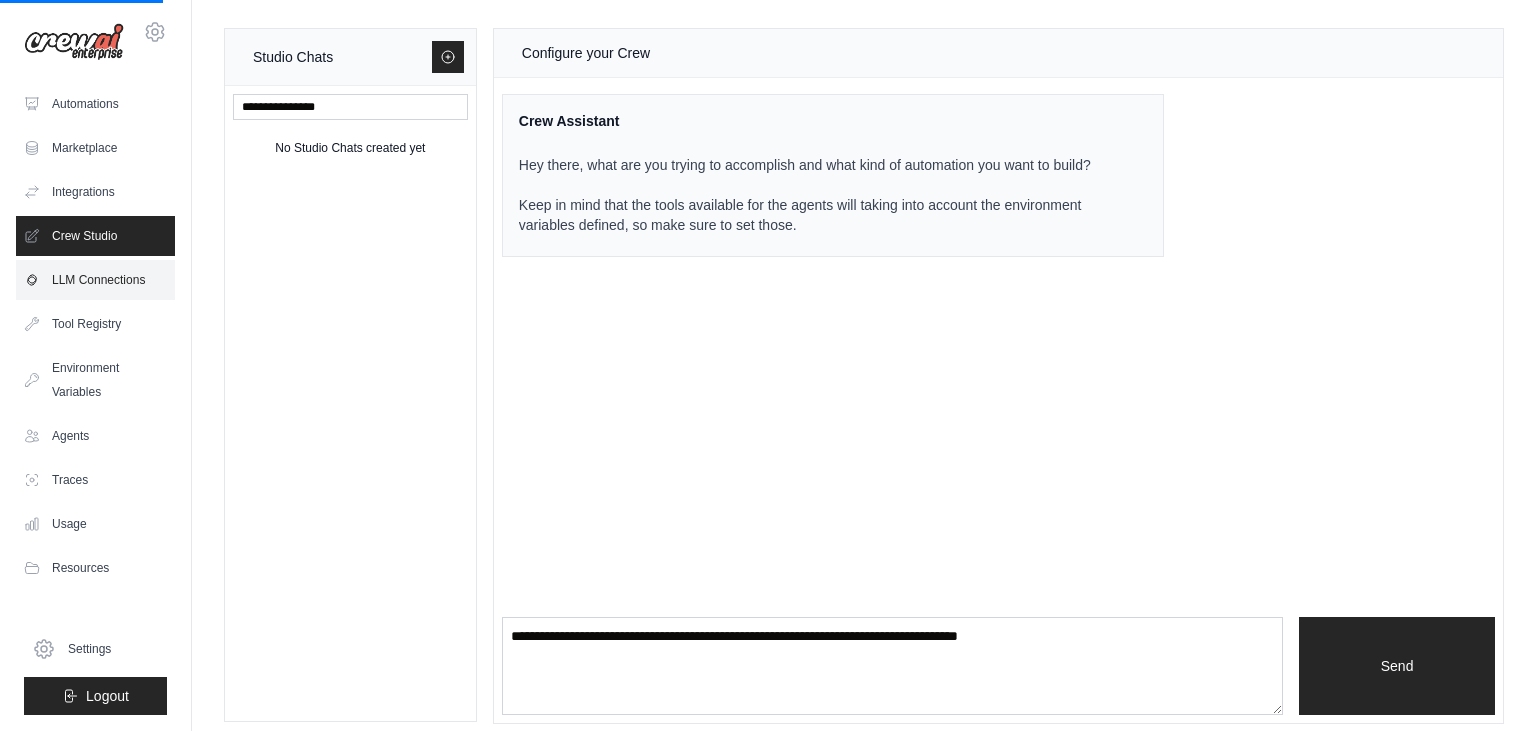 click on "LLM Connections" at bounding box center (95, 280) 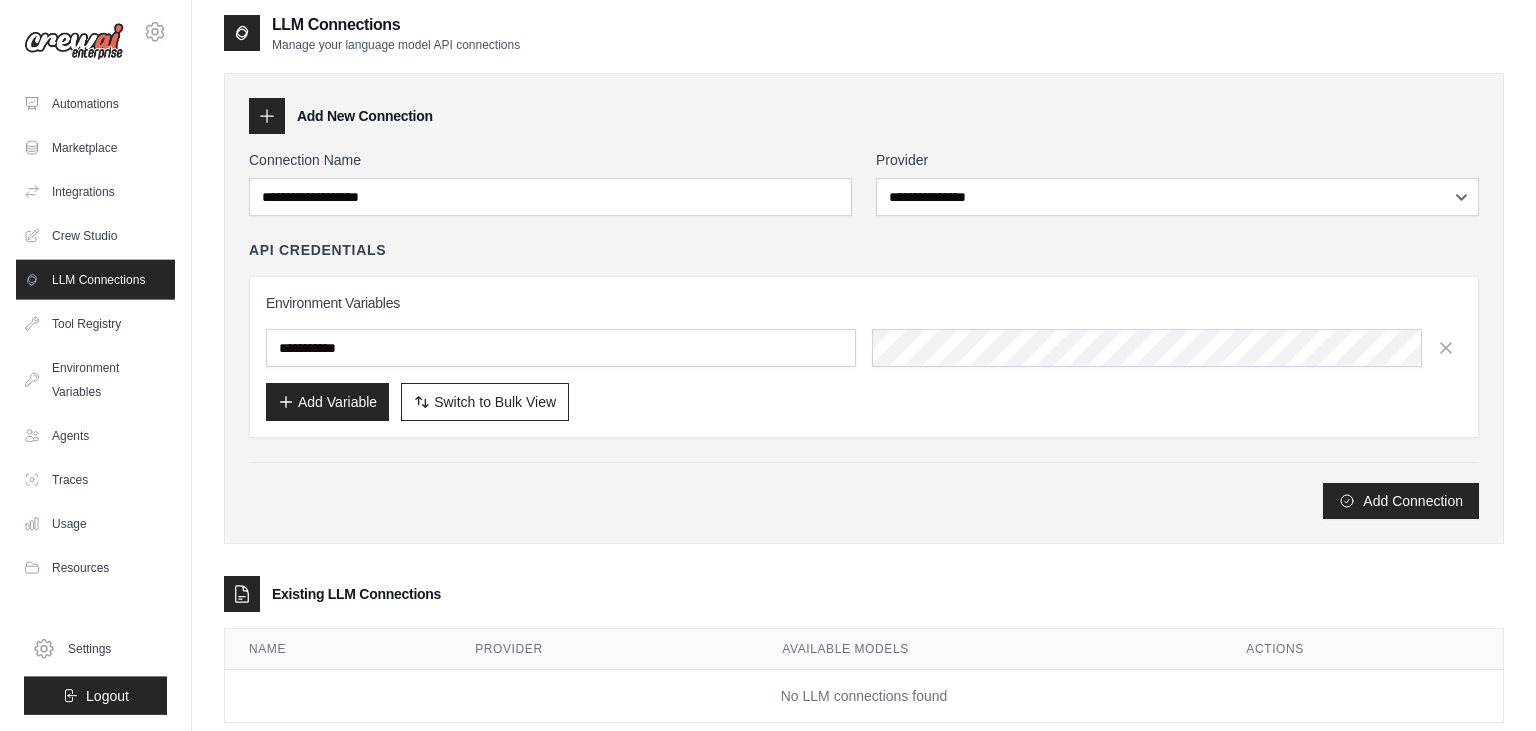 scroll, scrollTop: 0, scrollLeft: 0, axis: both 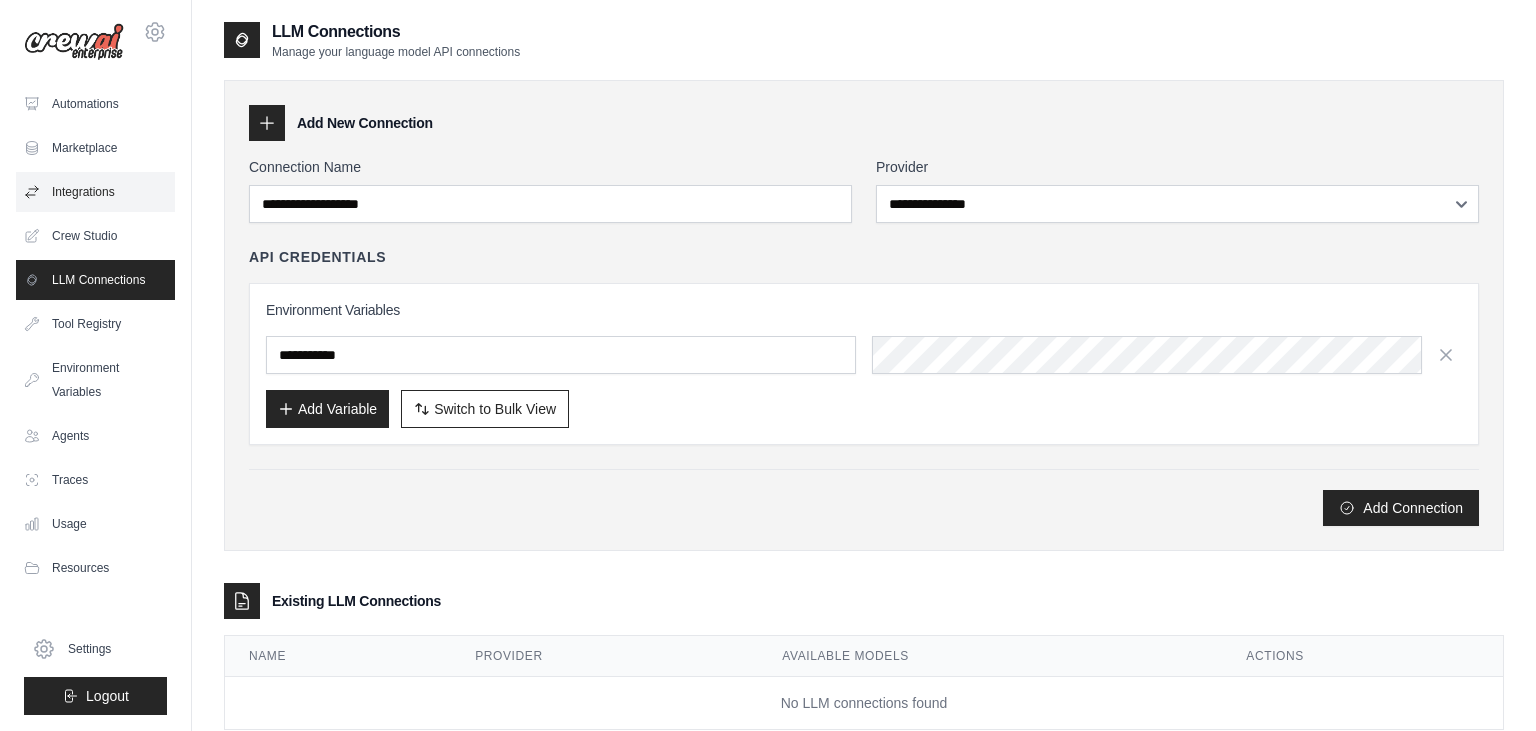 click on "Integrations" at bounding box center [95, 192] 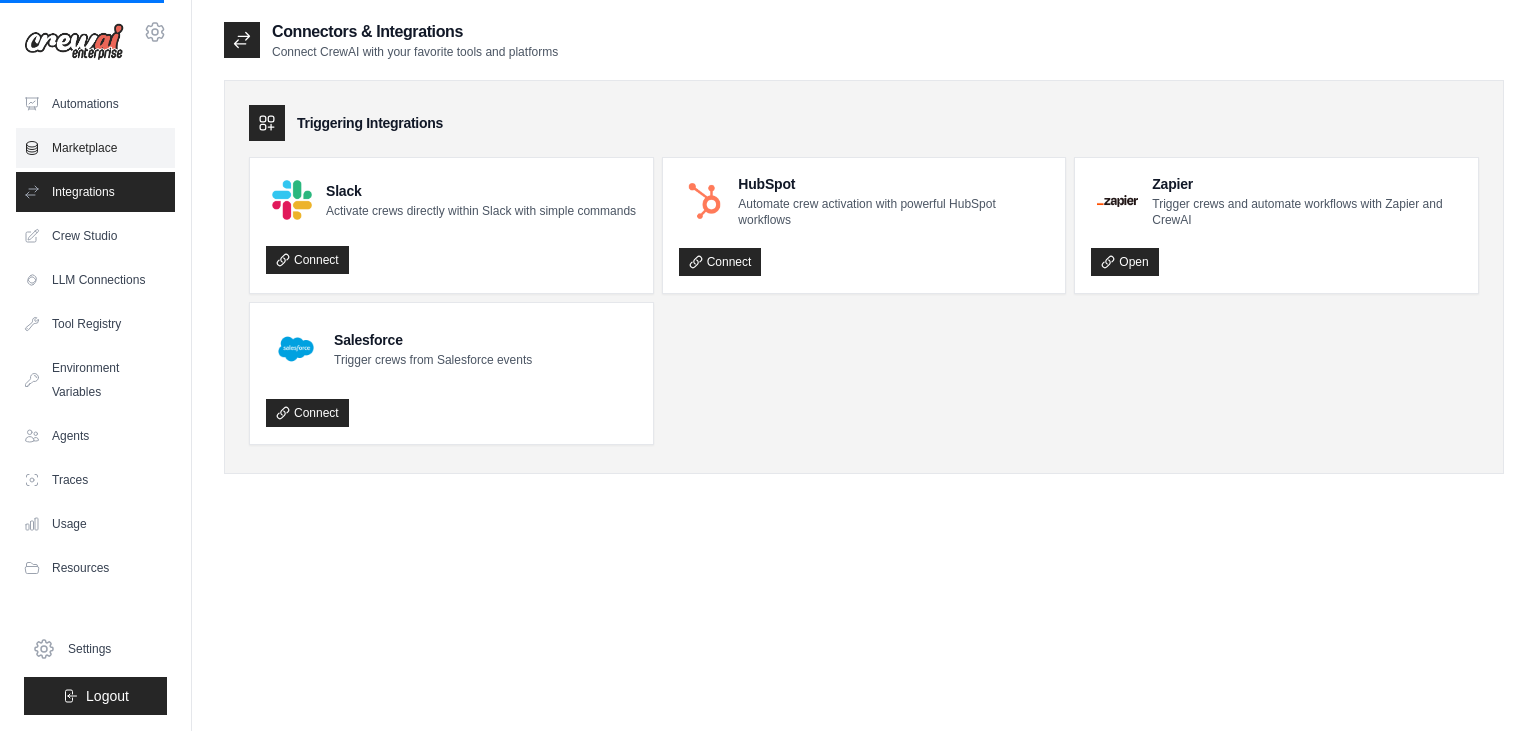 click on "Marketplace" at bounding box center [95, 148] 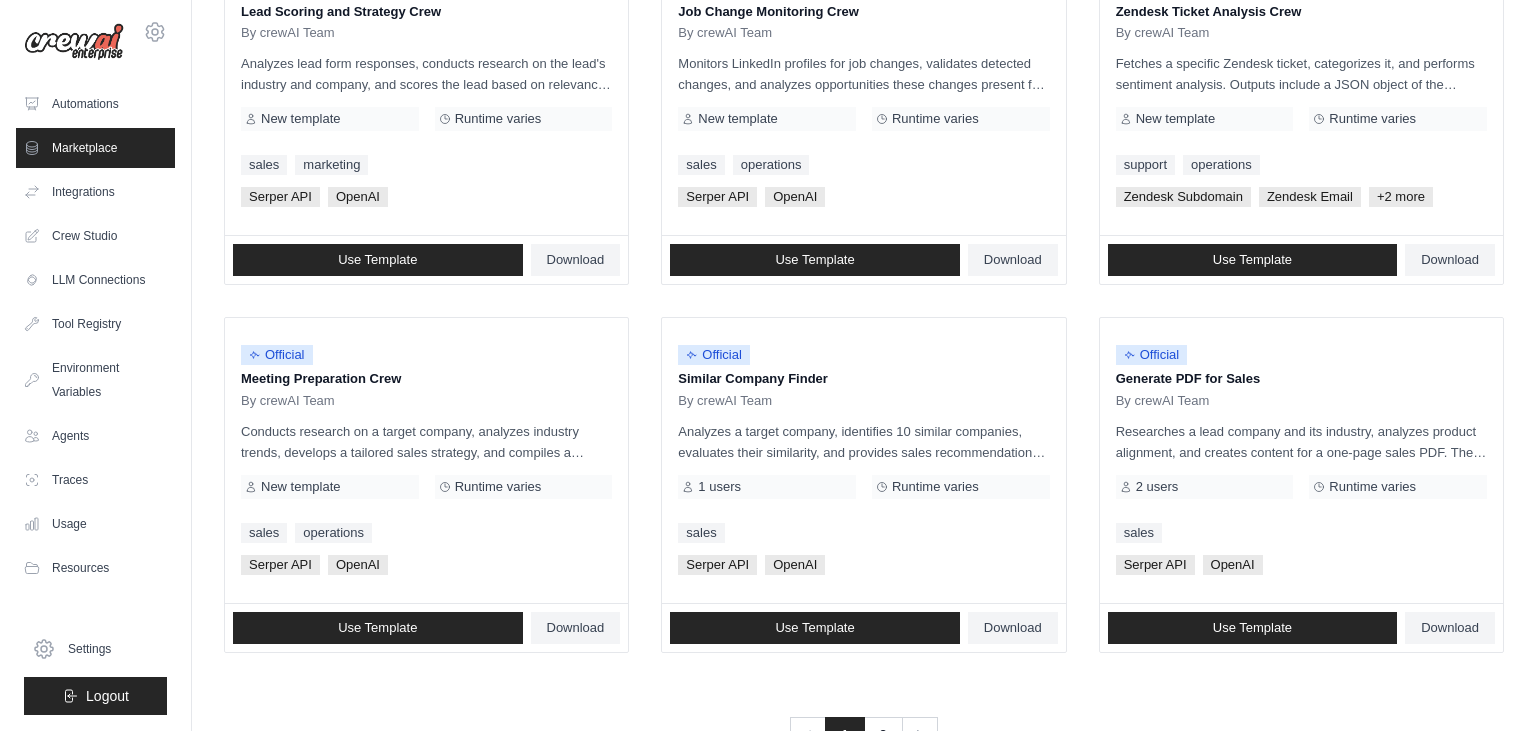 scroll, scrollTop: 1119, scrollLeft: 0, axis: vertical 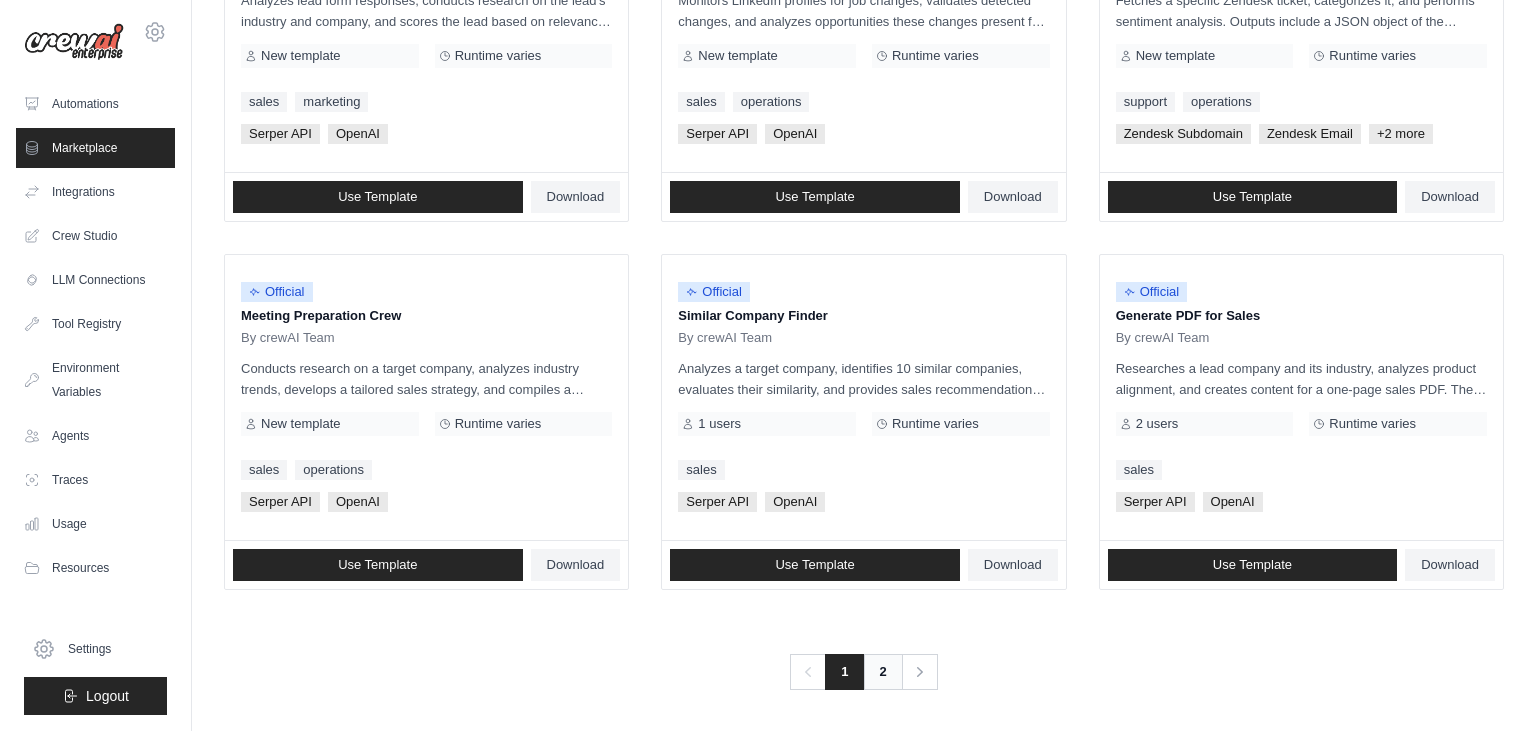 click on "2" at bounding box center (883, 672) 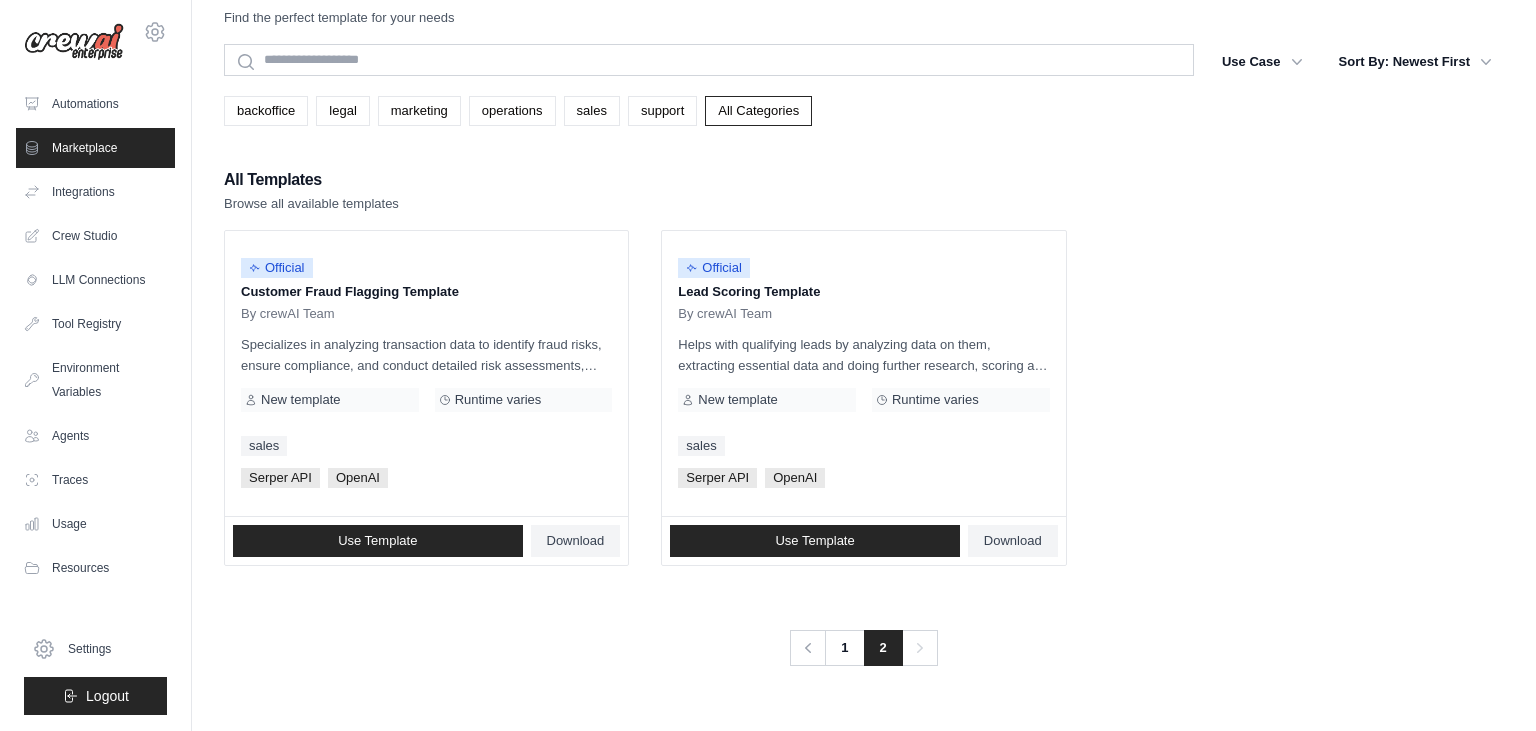 scroll, scrollTop: 0, scrollLeft: 0, axis: both 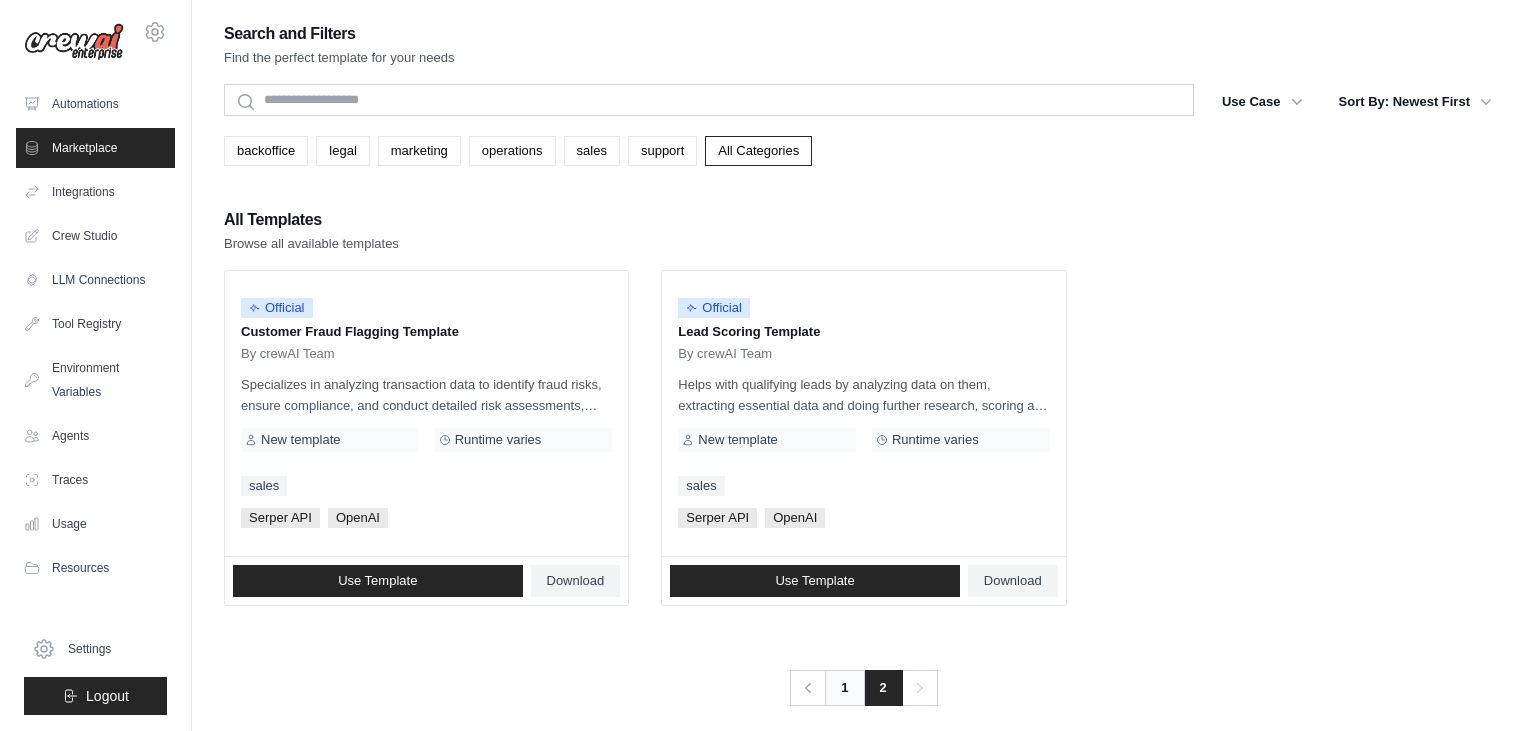click on "1" at bounding box center (844, 688) 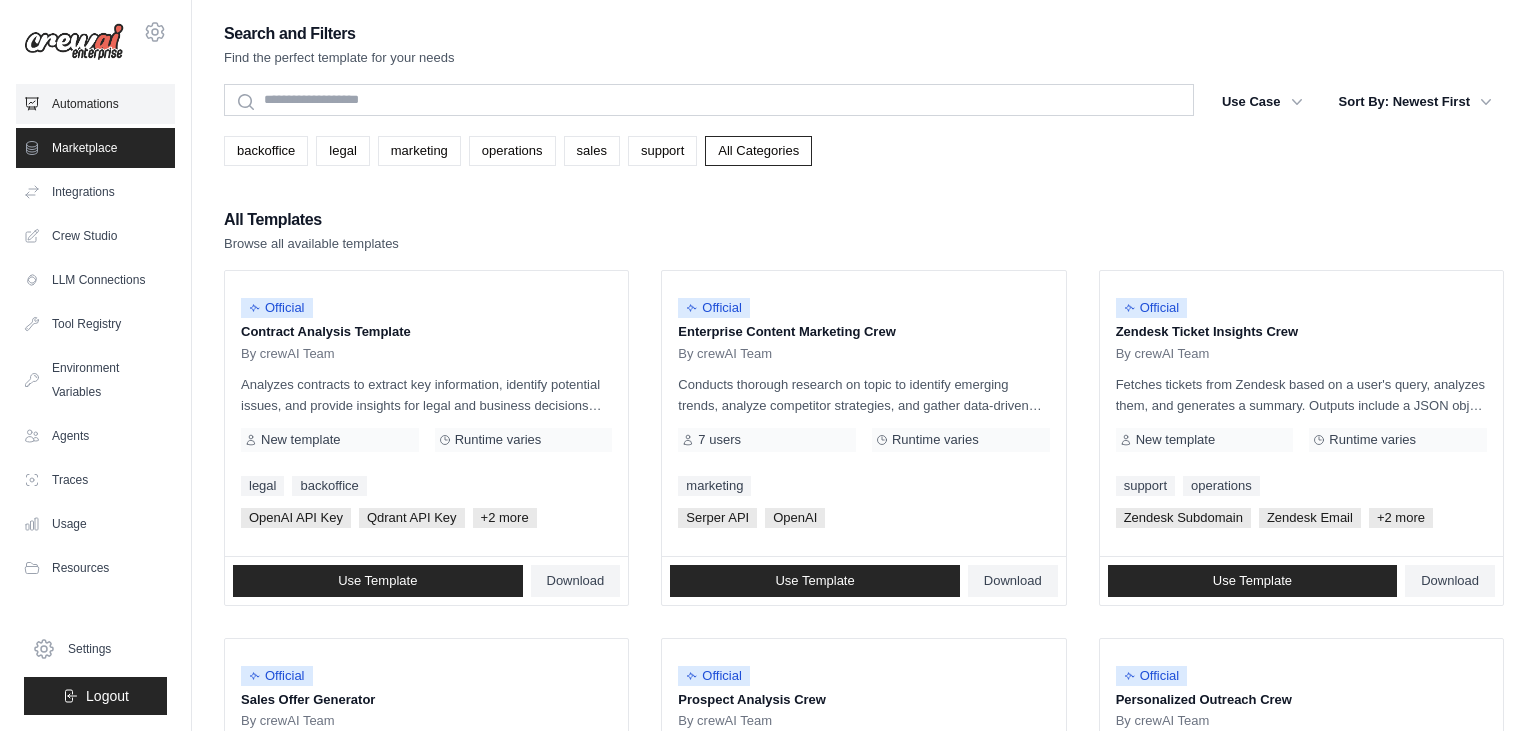 click on "Automations" at bounding box center [95, 104] 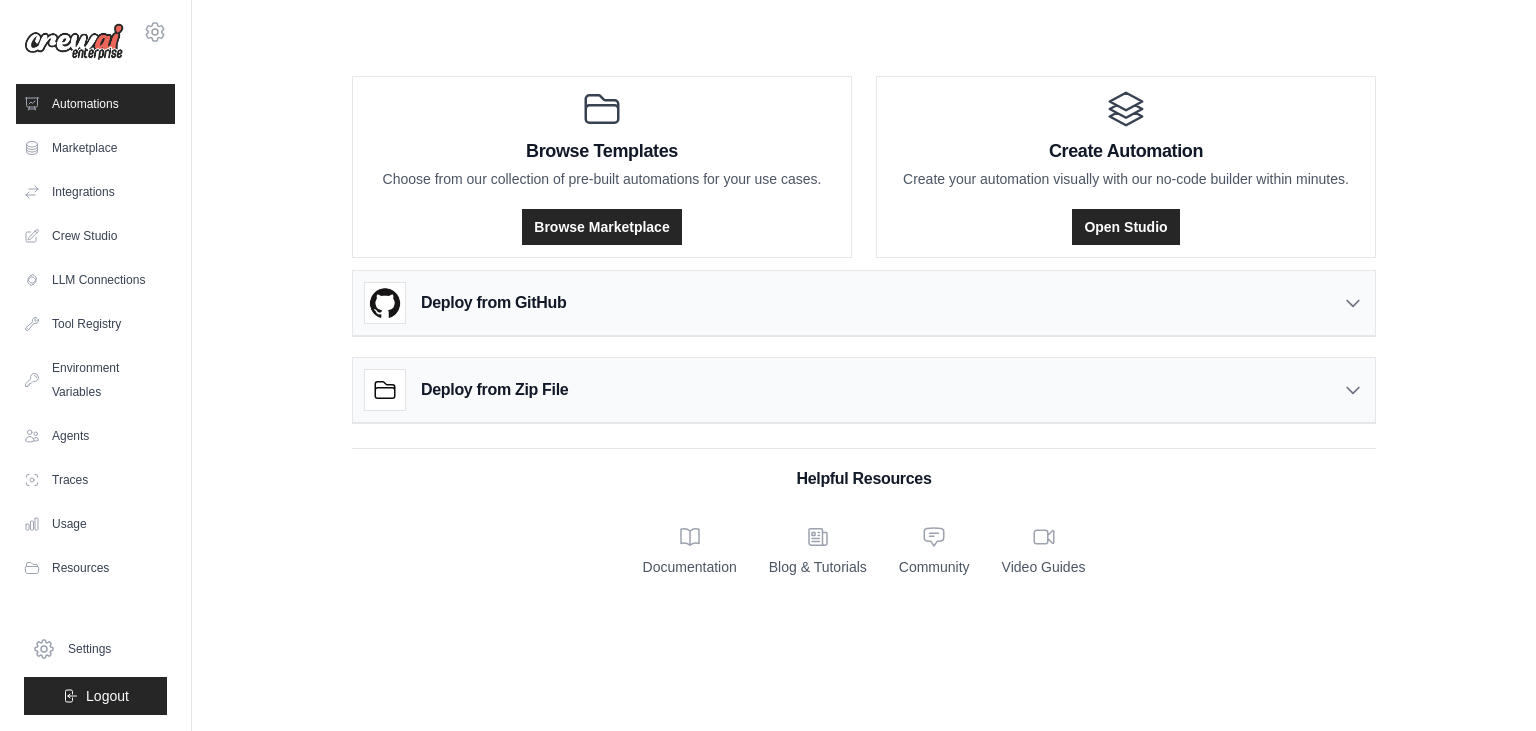 click 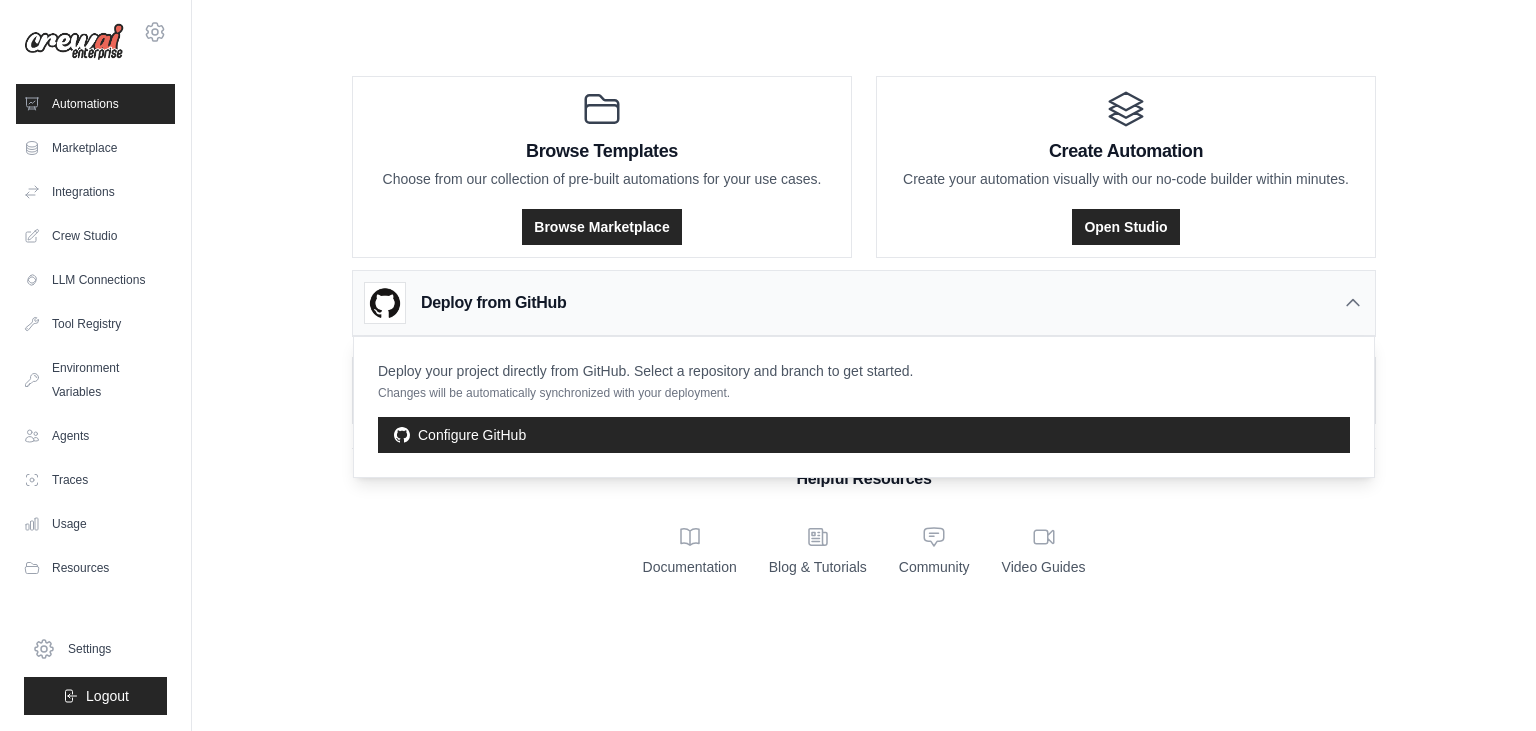 click on "Deploy from GitHub" at bounding box center (864, 303) 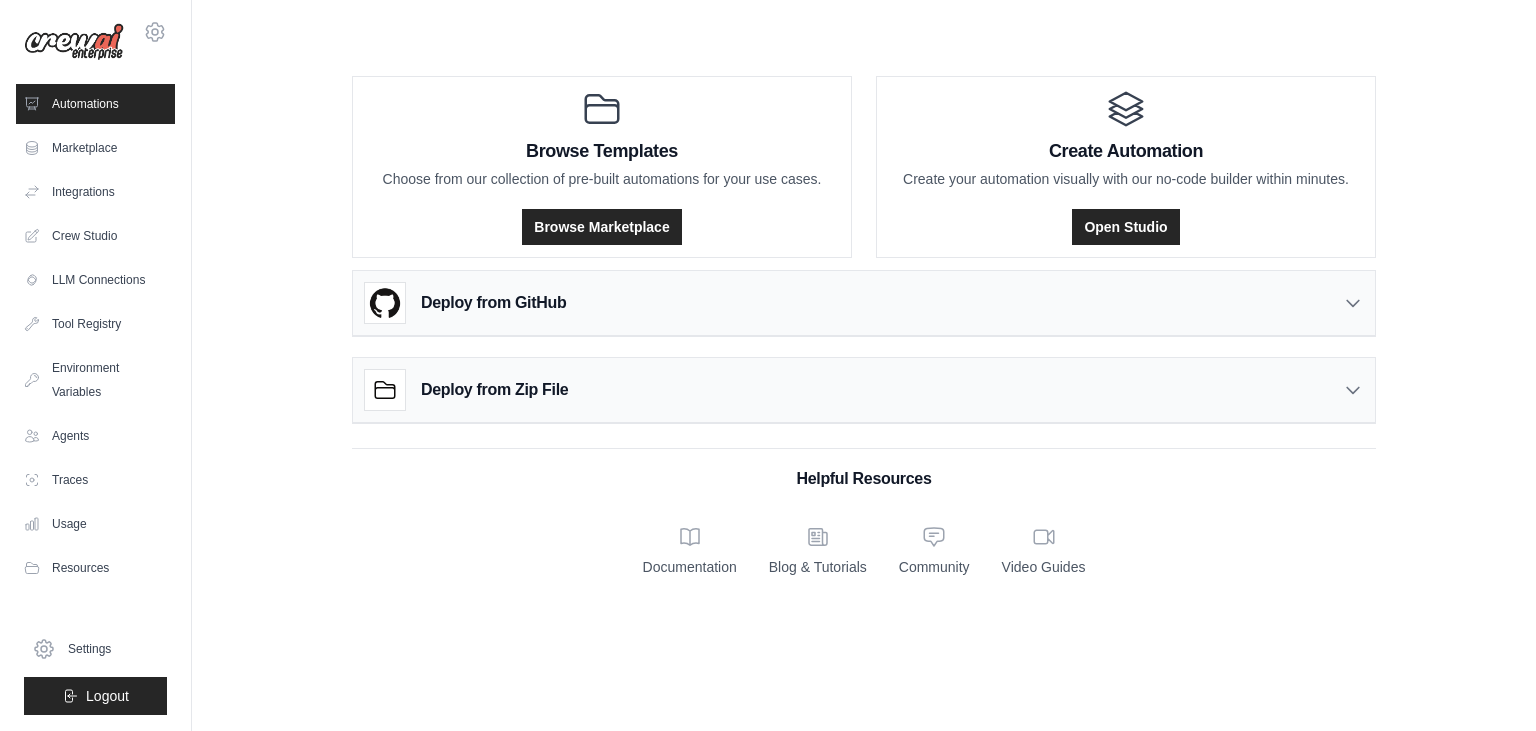 click on "Deploy from Zip File" at bounding box center (864, 390) 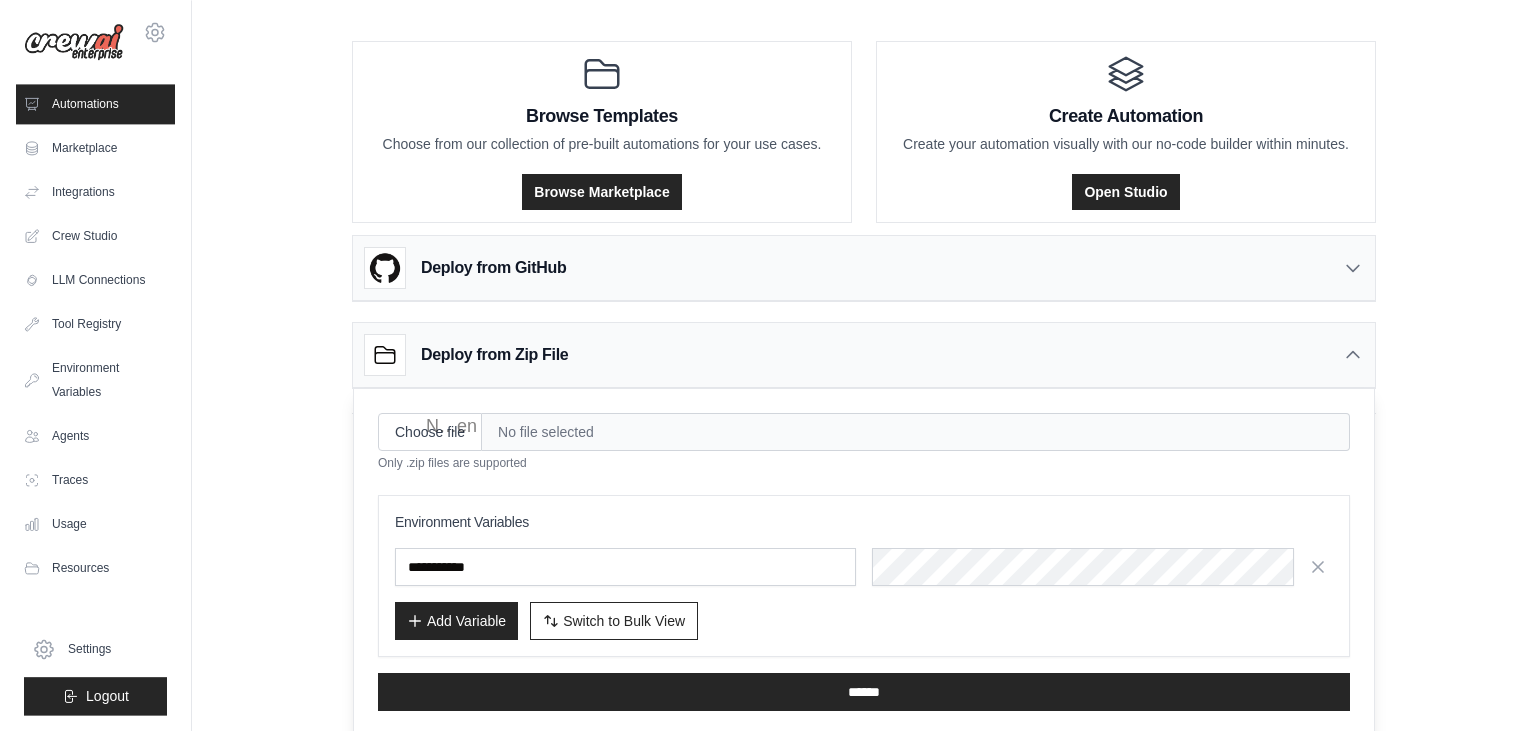 scroll, scrollTop: 36, scrollLeft: 0, axis: vertical 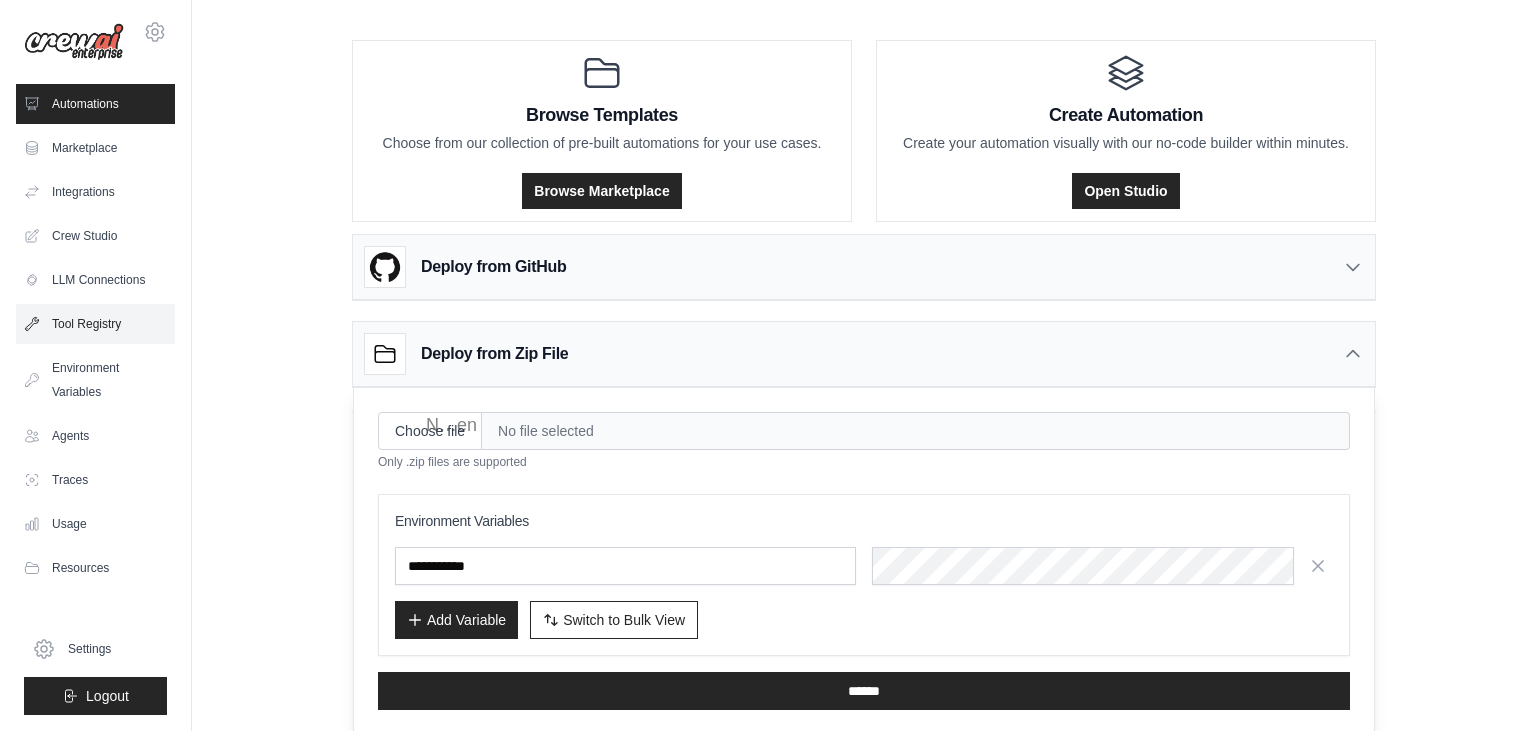 click on "Tool Registry" at bounding box center (95, 324) 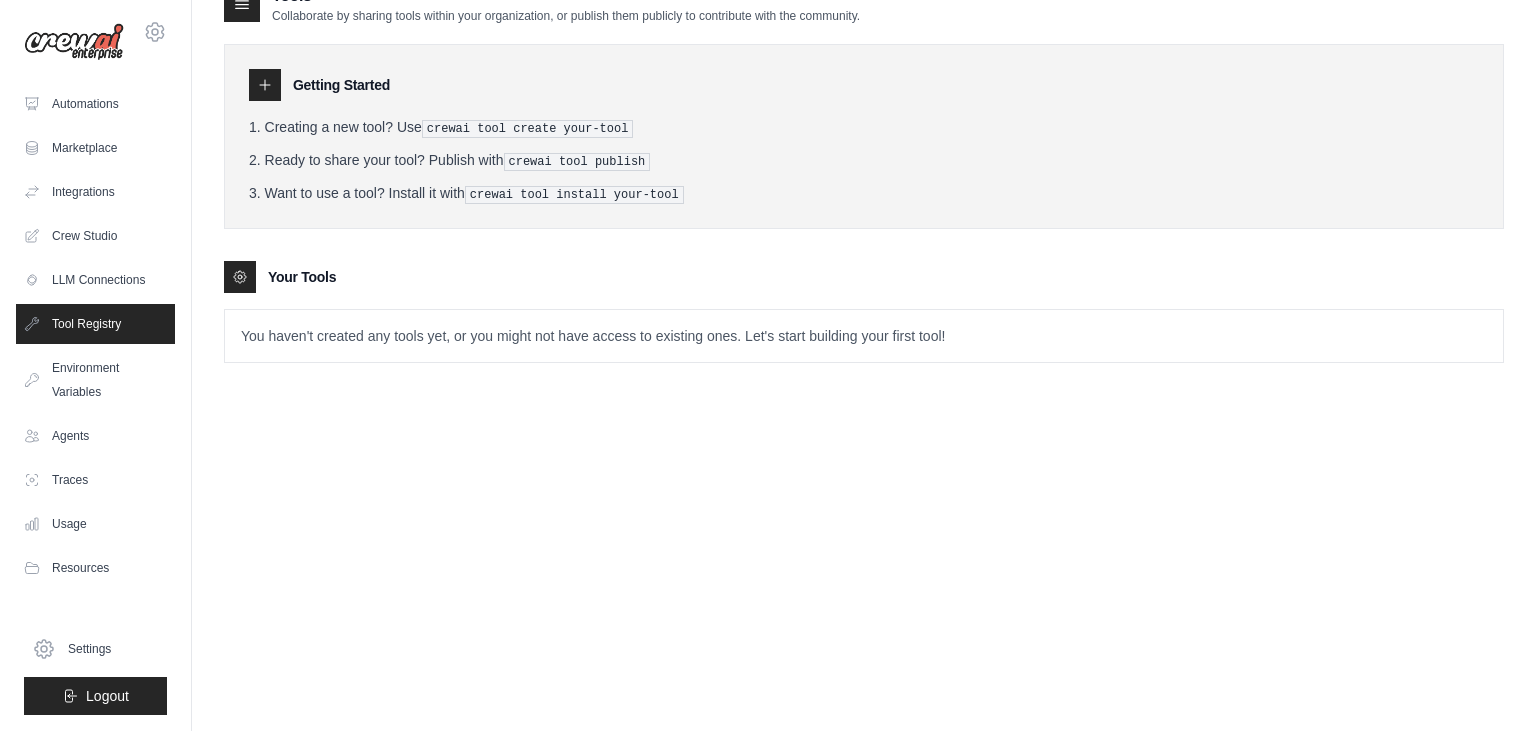 scroll, scrollTop: 0, scrollLeft: 0, axis: both 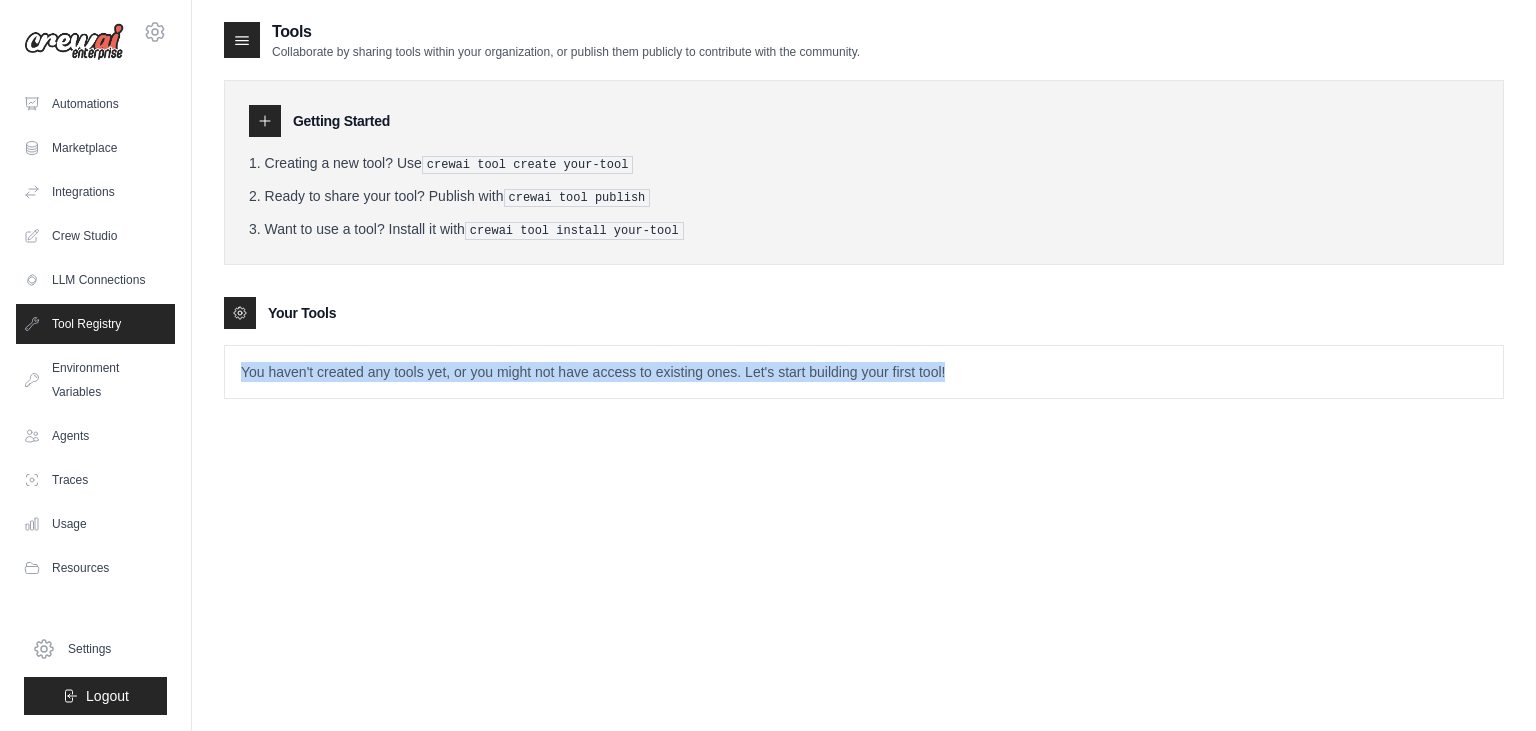 drag, startPoint x: 235, startPoint y: 366, endPoint x: 975, endPoint y: 366, distance: 740 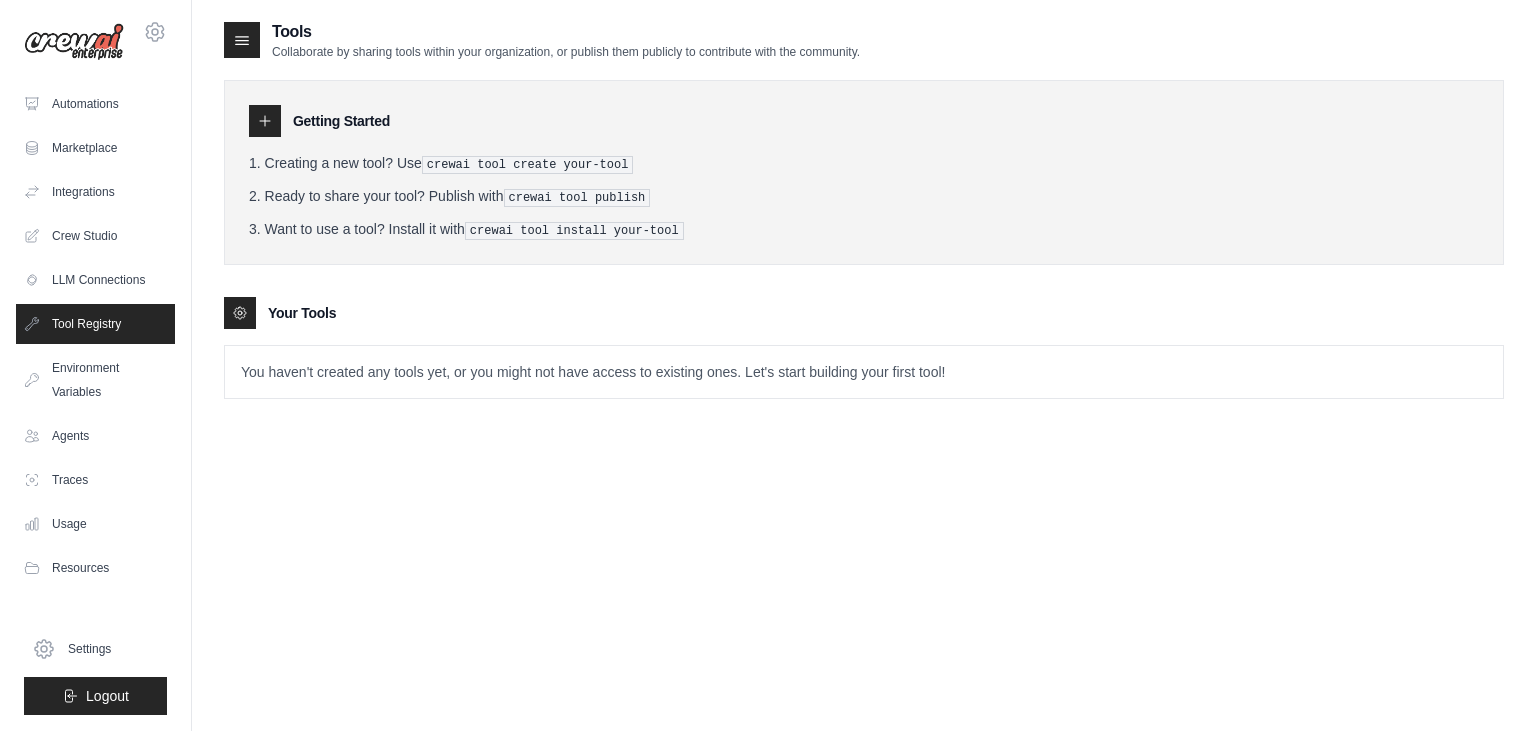 click on "You haven't created any tools yet, or you might not have access to
existing ones. Let's start building your first tool!" at bounding box center [864, 372] 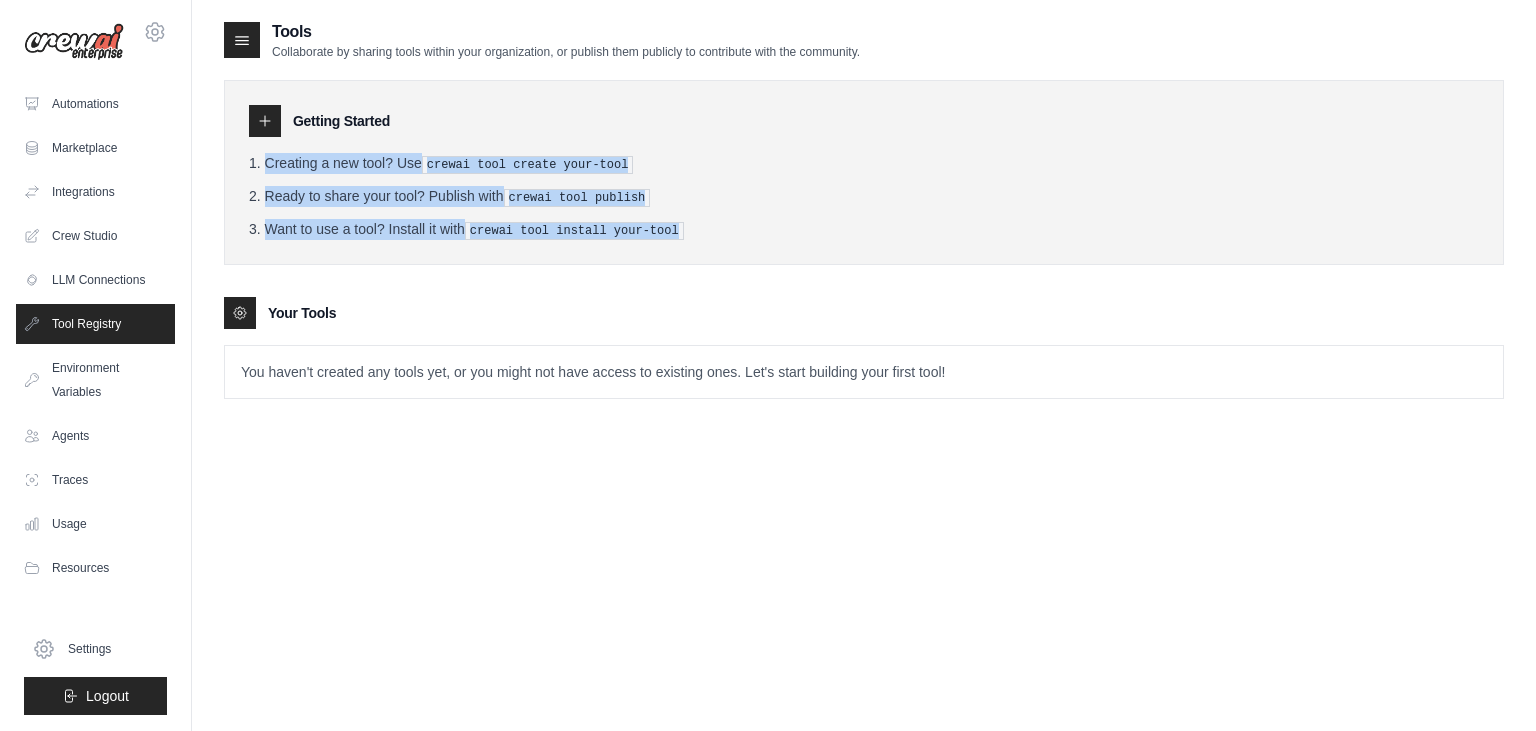 drag, startPoint x: 698, startPoint y: 226, endPoint x: 214, endPoint y: 169, distance: 487.34485 